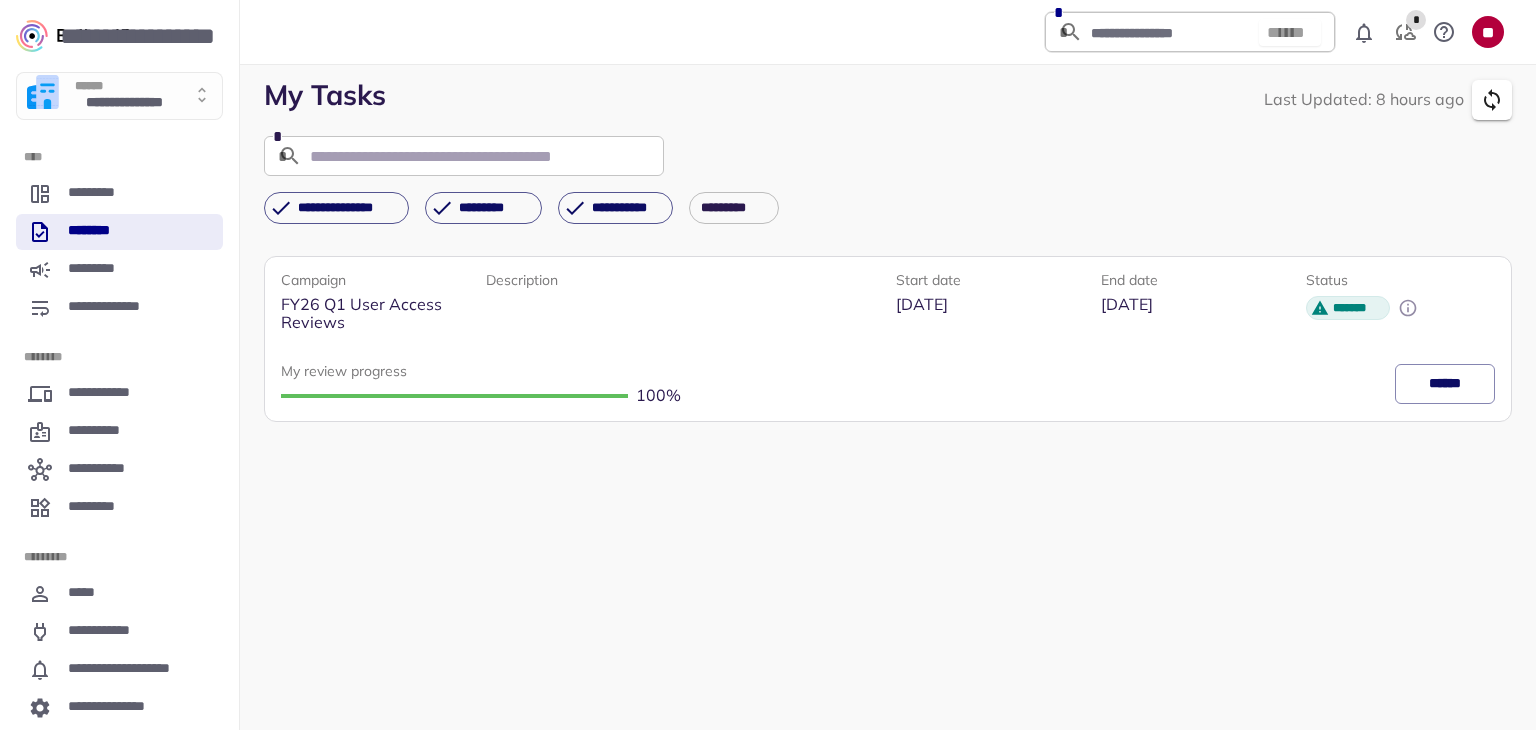 scroll, scrollTop: 0, scrollLeft: 0, axis: both 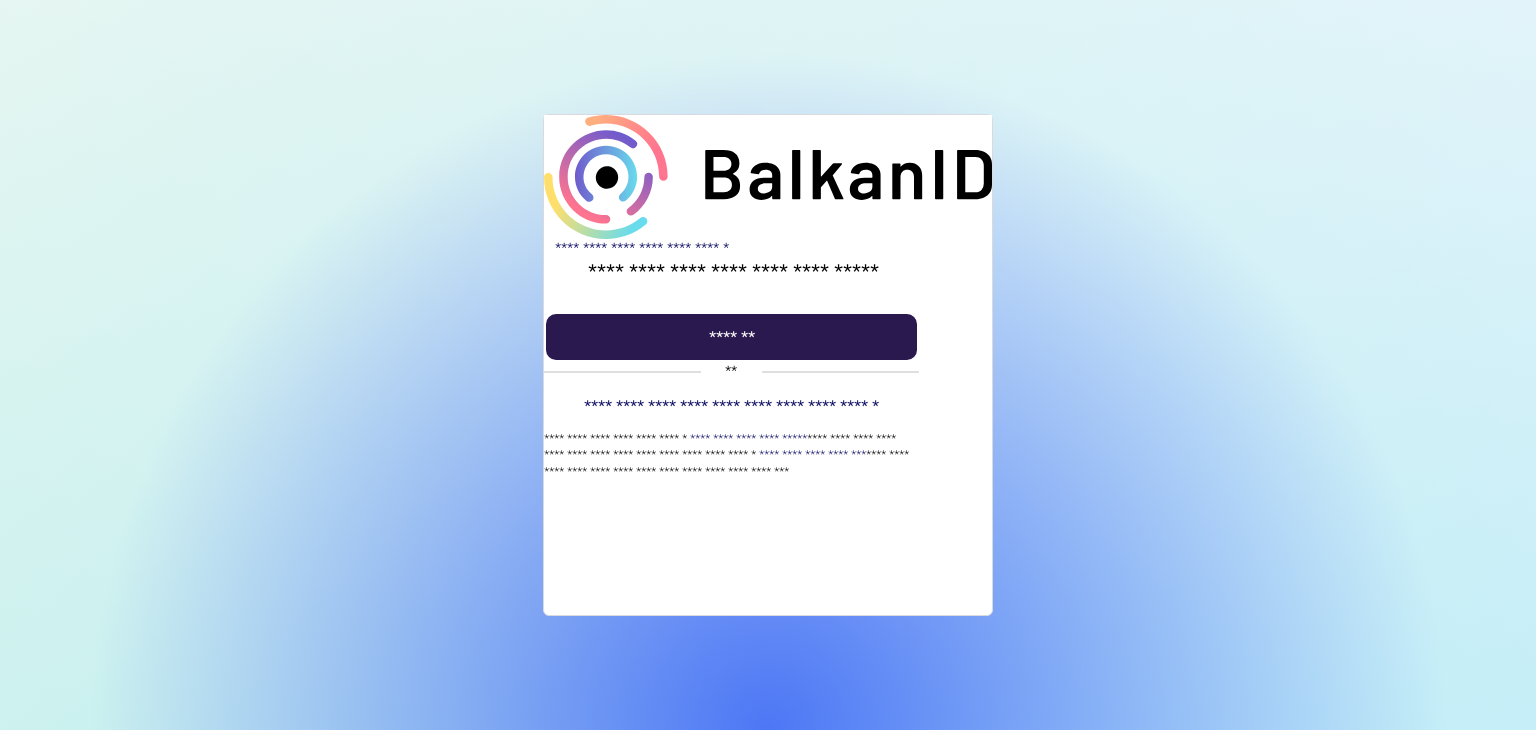 click at bounding box center (731, 337) 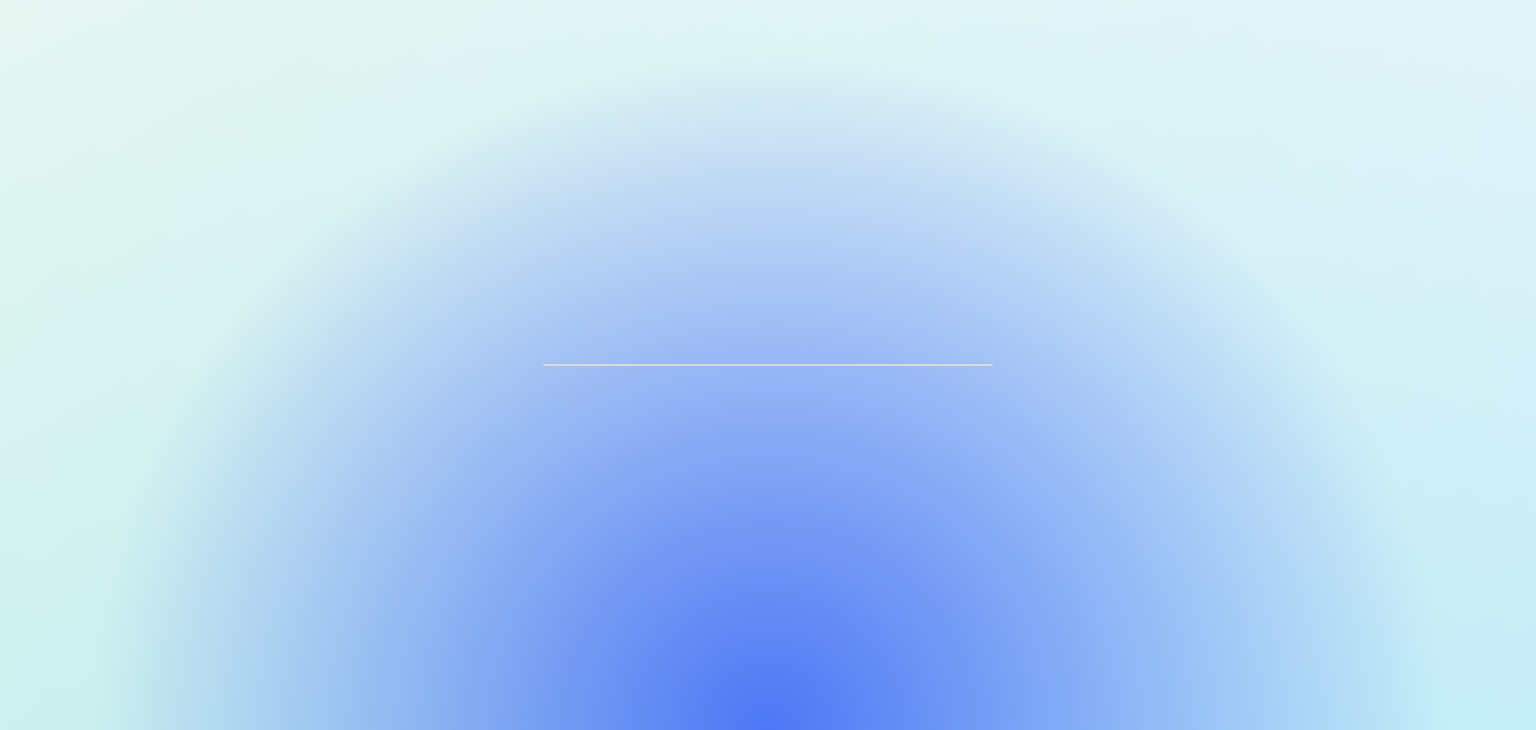 scroll, scrollTop: 0, scrollLeft: 0, axis: both 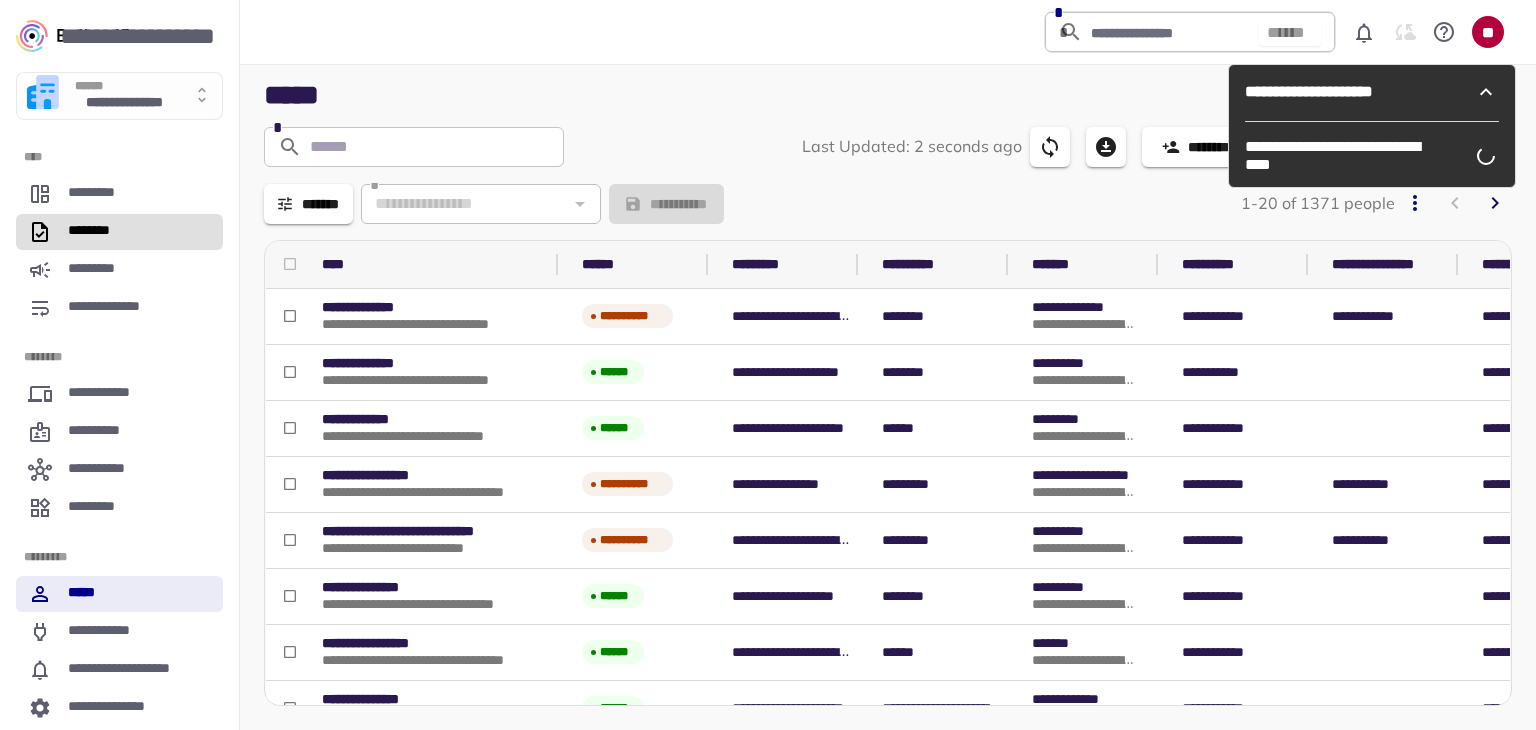 click on "********" at bounding box center [96, 232] 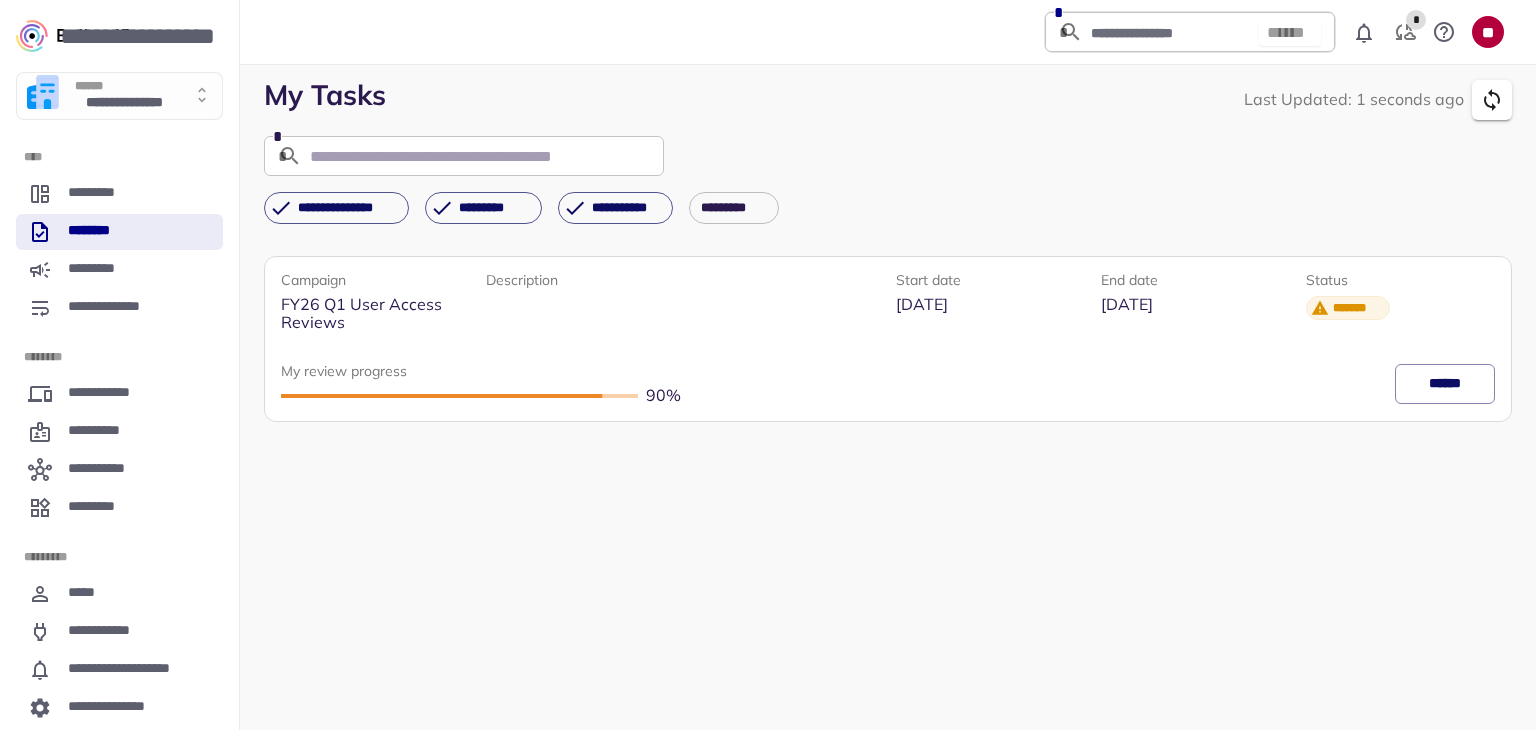 click on "******" at bounding box center [1445, 384] 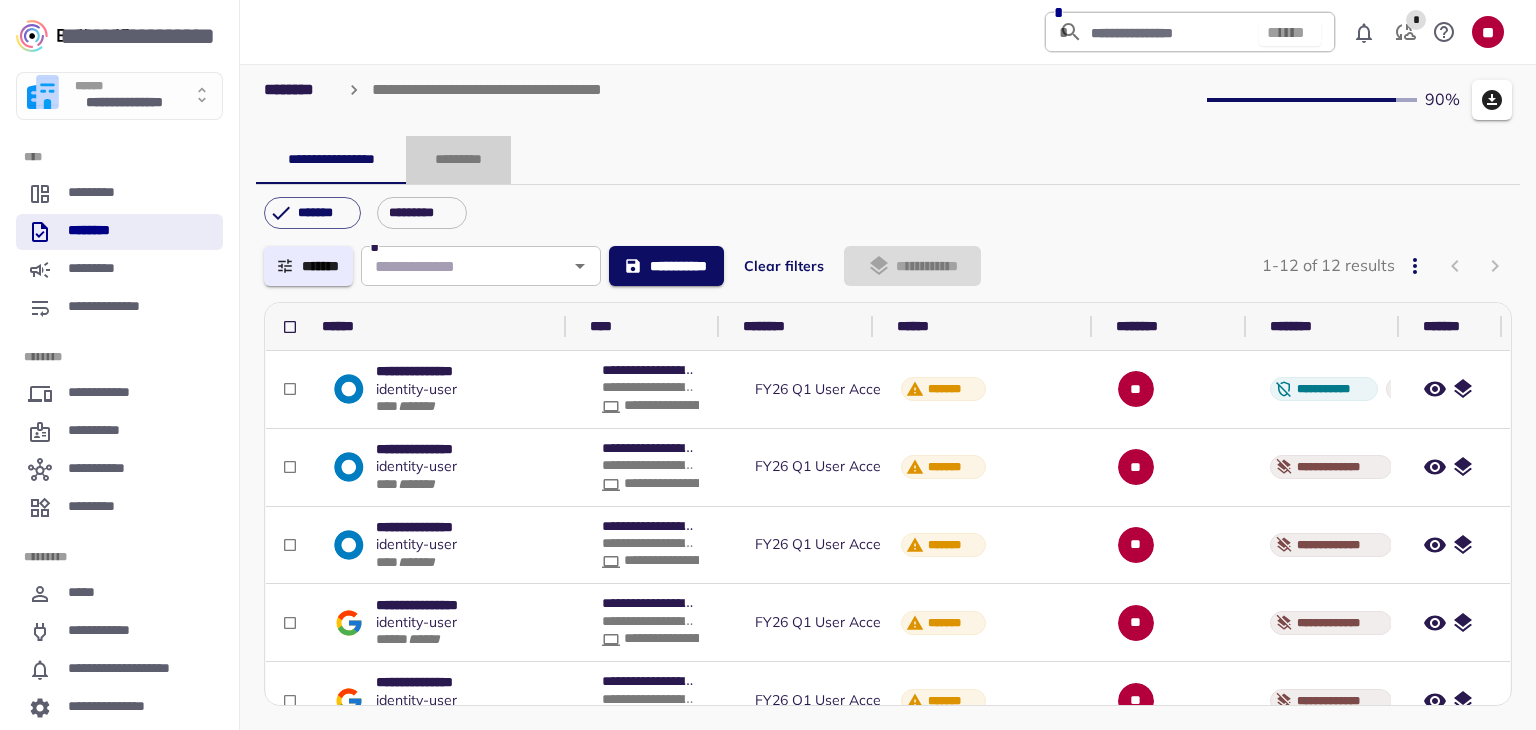 click on "*********" at bounding box center [458, 160] 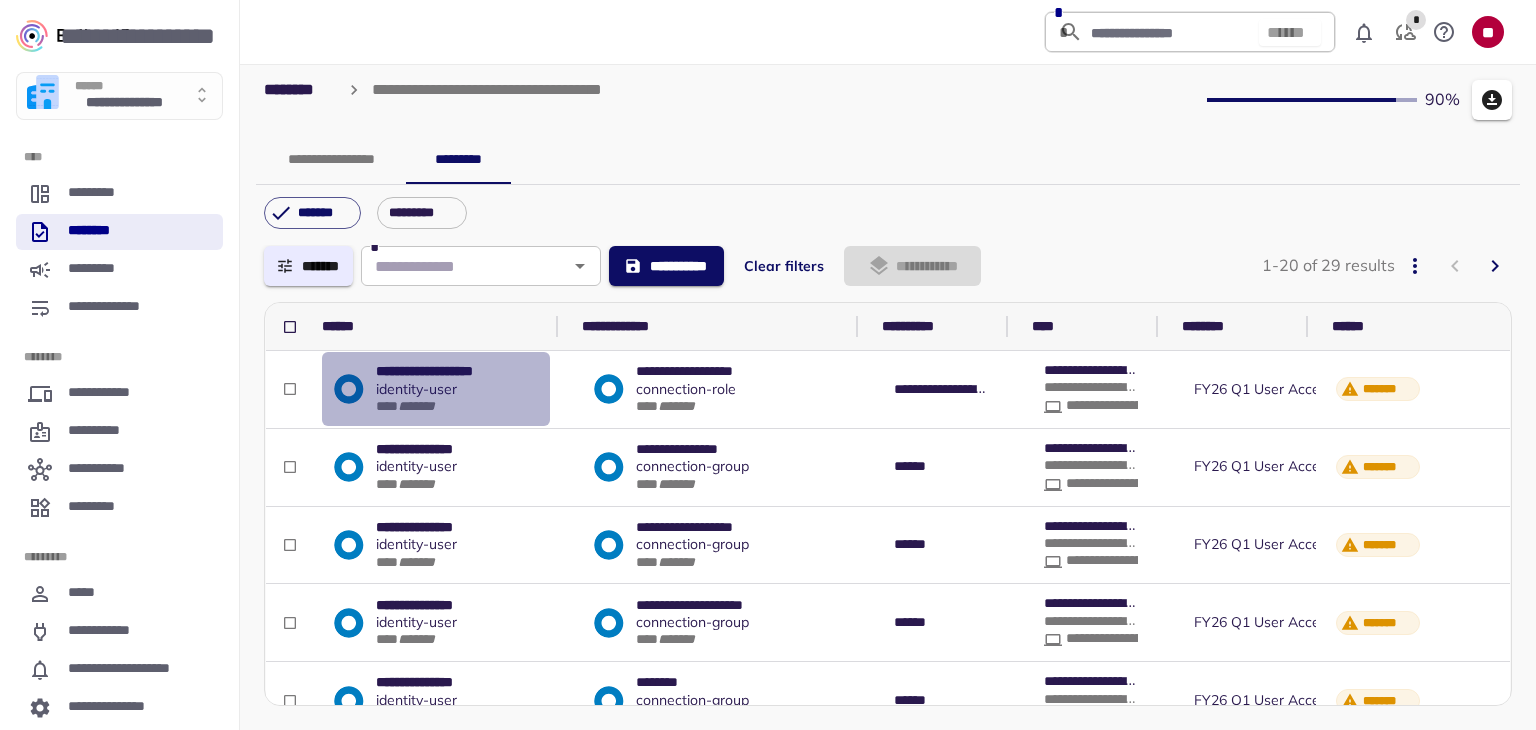 click on "**********" at bounding box center [440, 389] 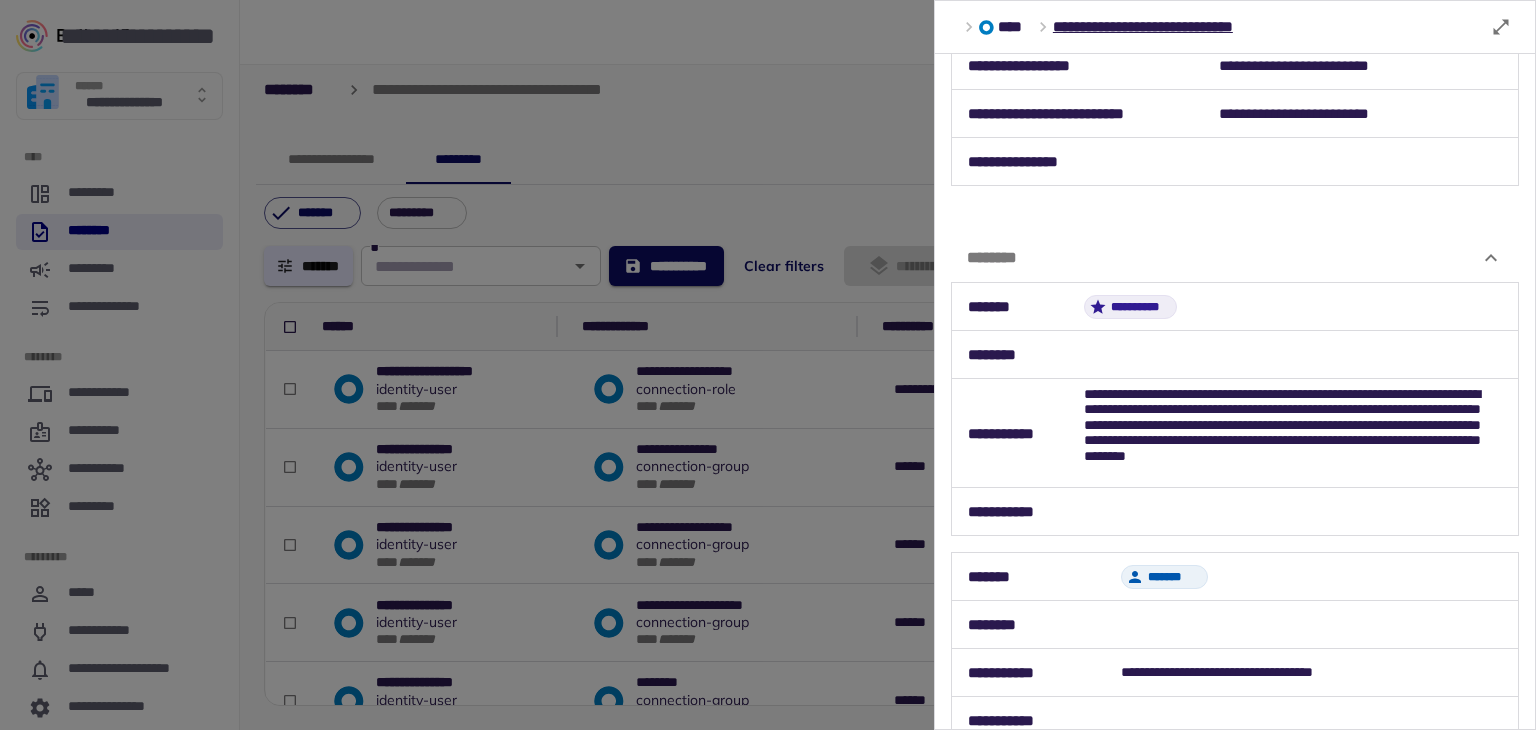 scroll, scrollTop: 476, scrollLeft: 0, axis: vertical 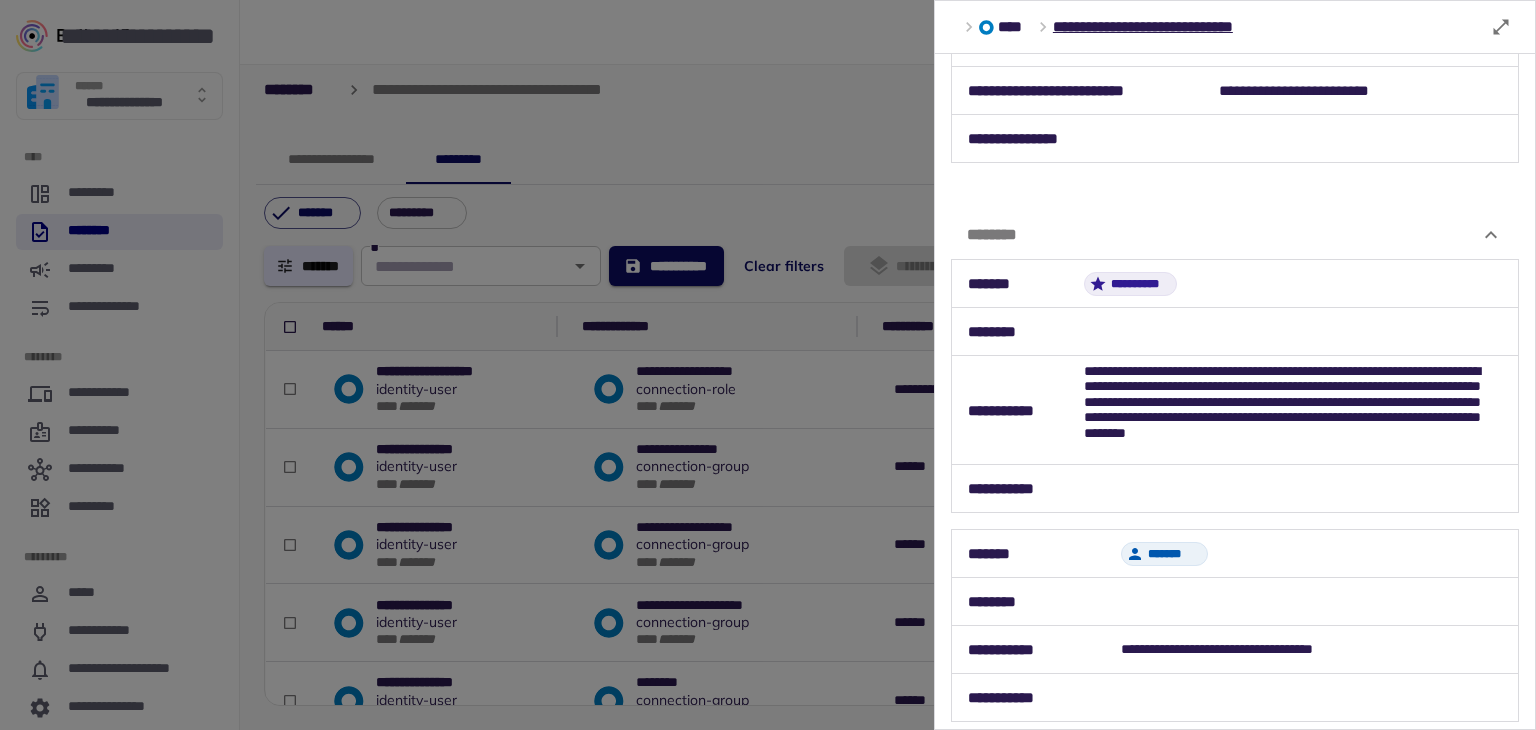 click at bounding box center [768, 365] 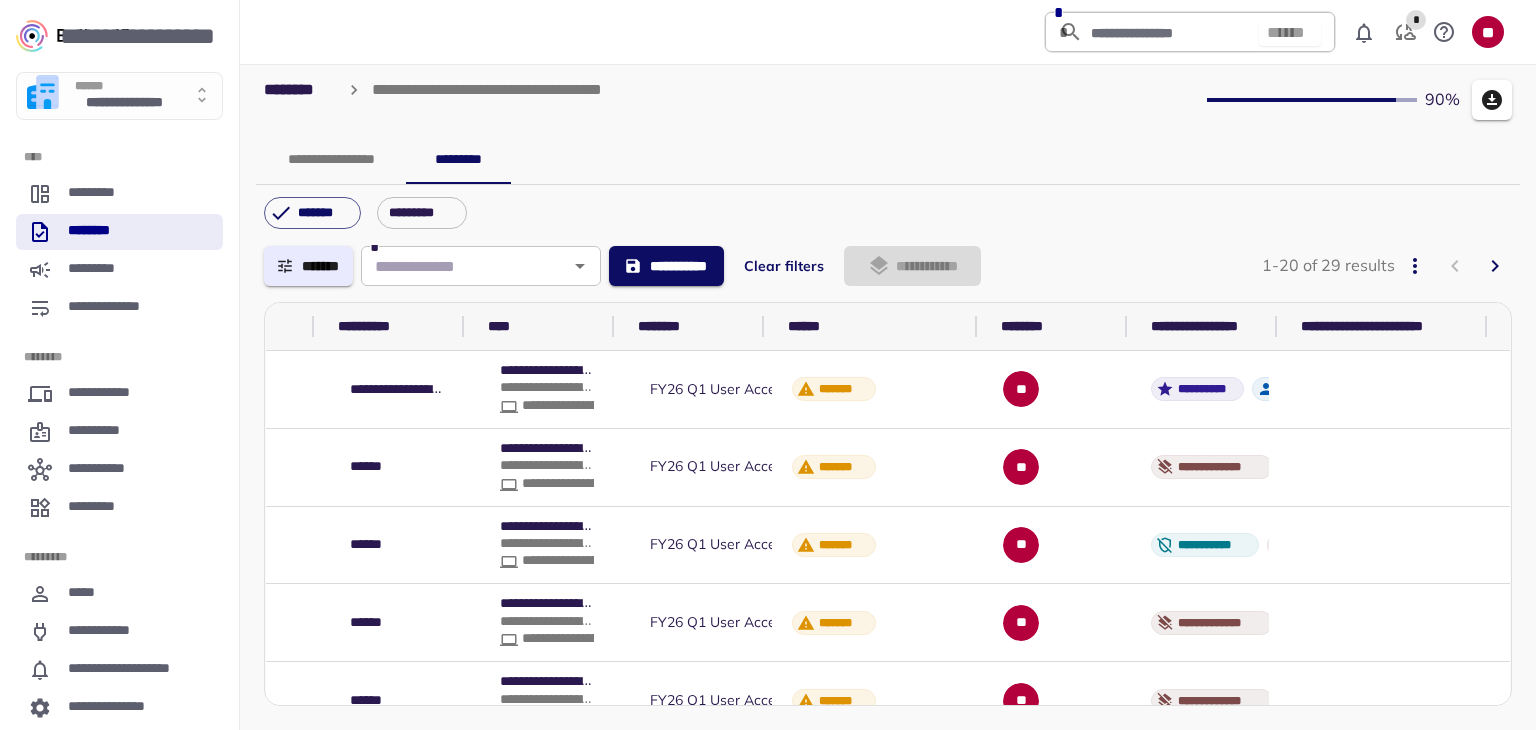 scroll, scrollTop: 0, scrollLeft: 843, axis: horizontal 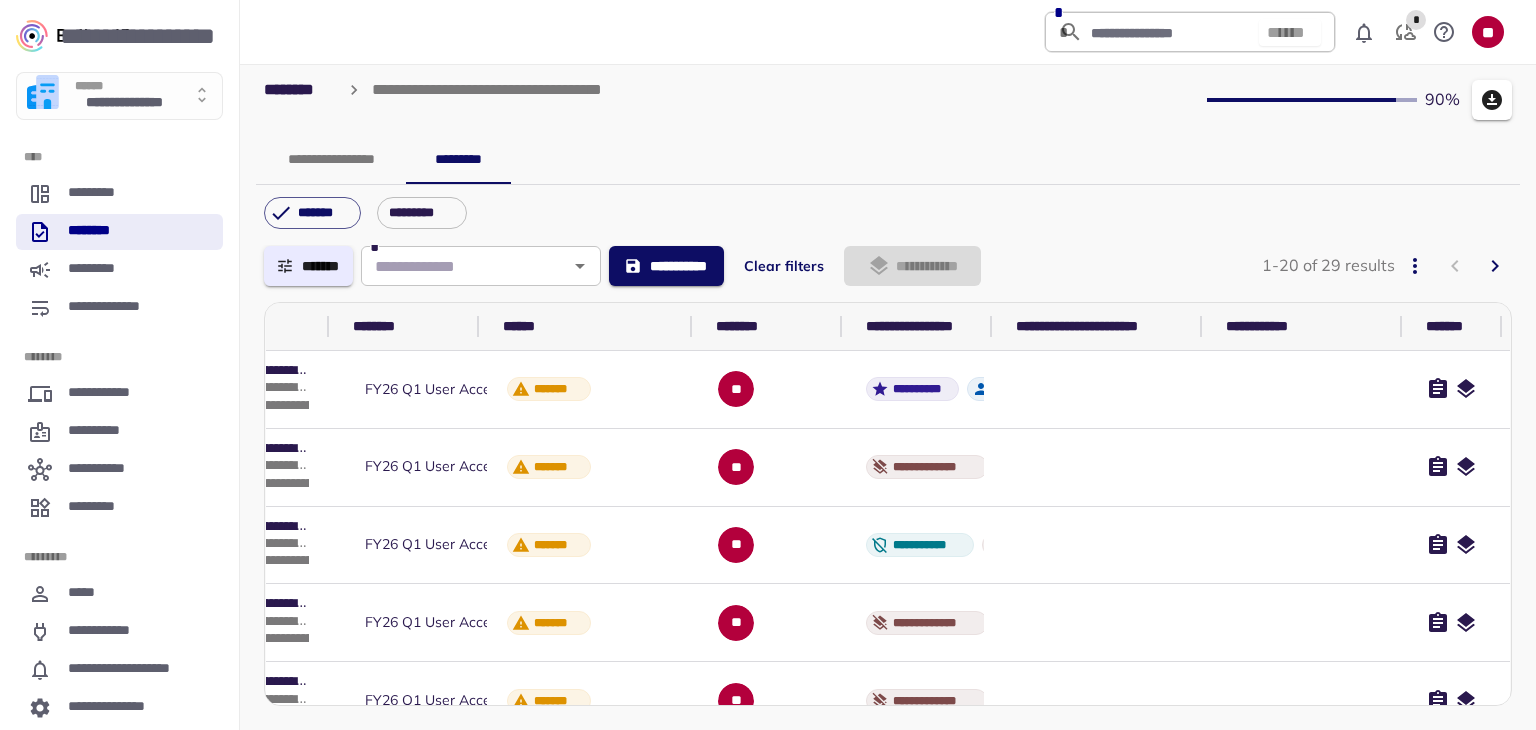 click 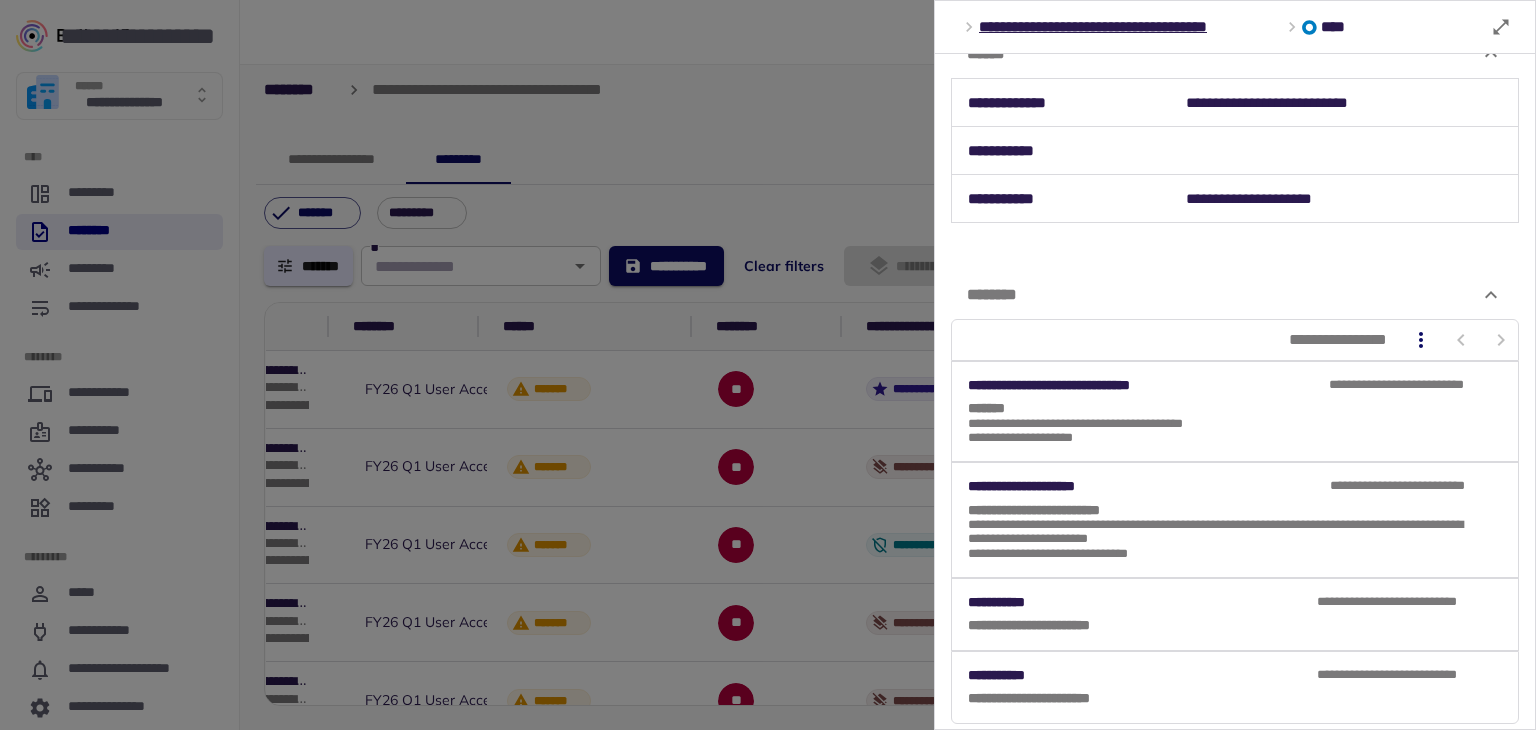 scroll, scrollTop: 0, scrollLeft: 0, axis: both 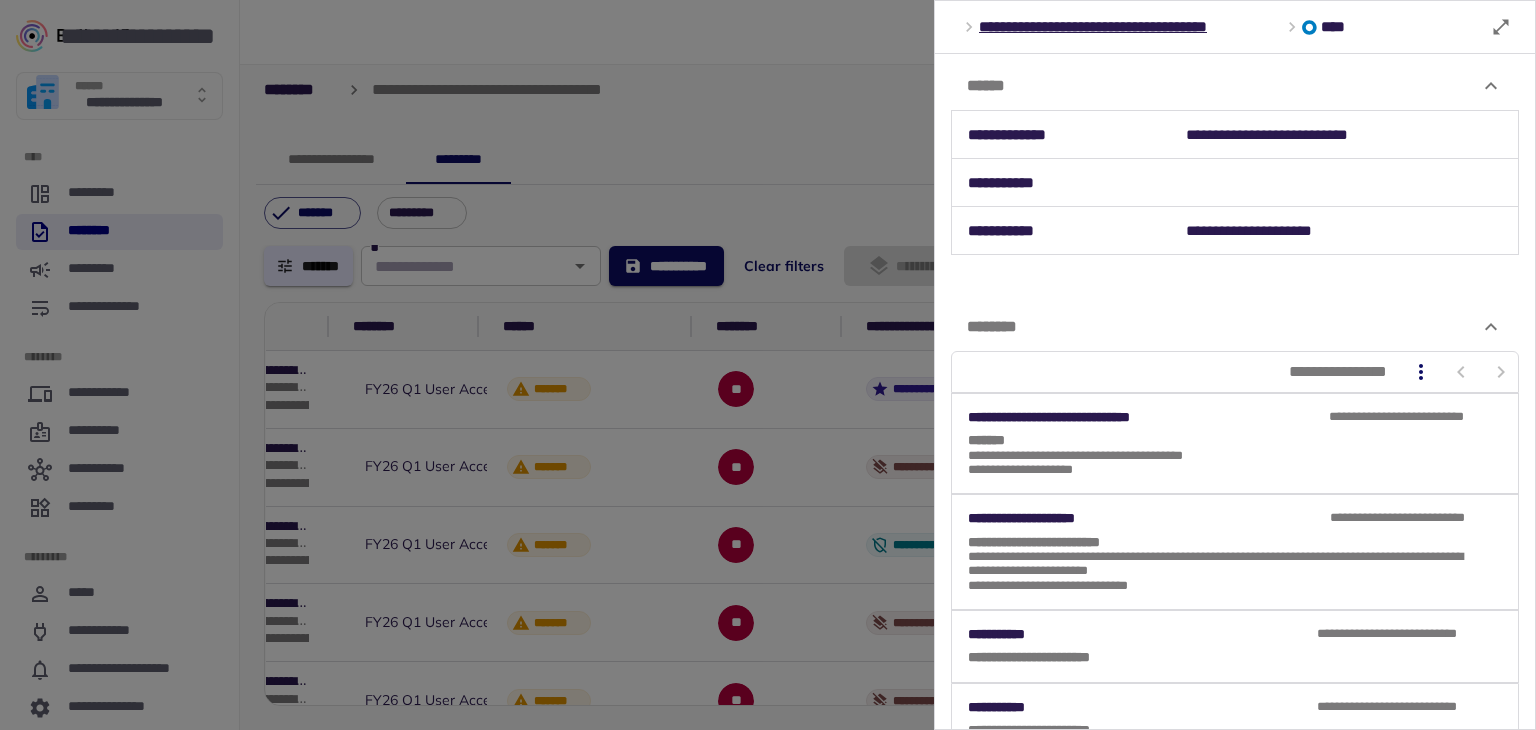 click at bounding box center (768, 365) 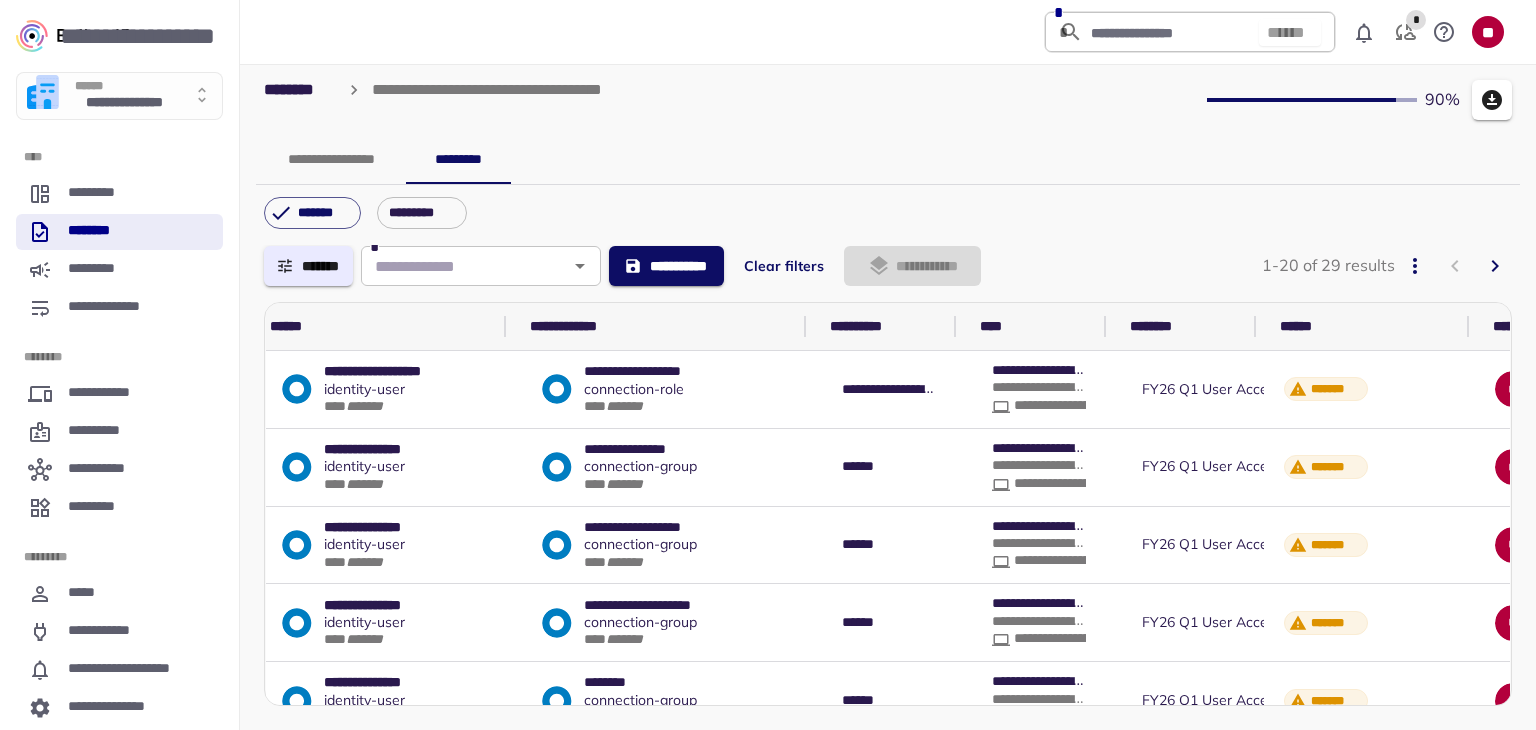 scroll, scrollTop: 0, scrollLeft: 37, axis: horizontal 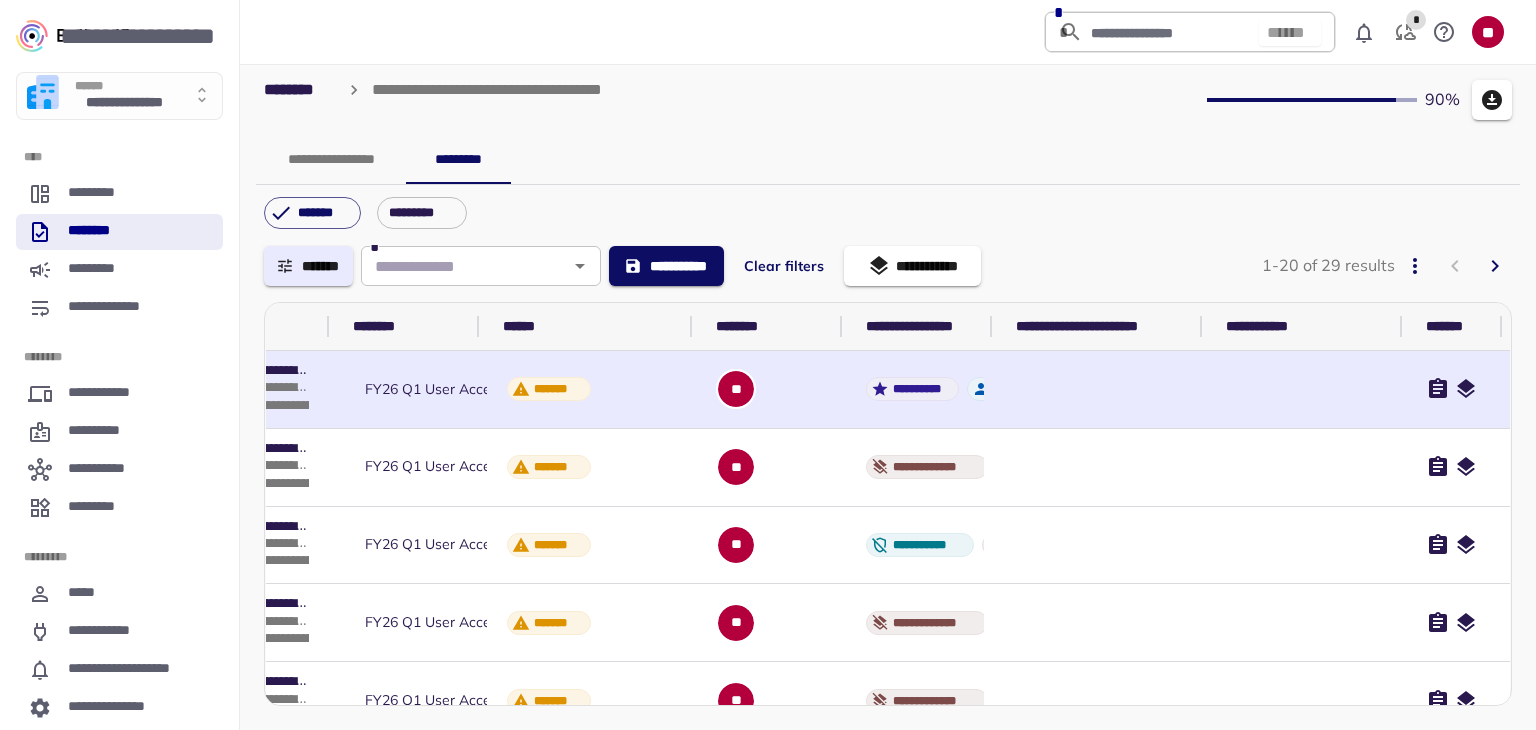 click 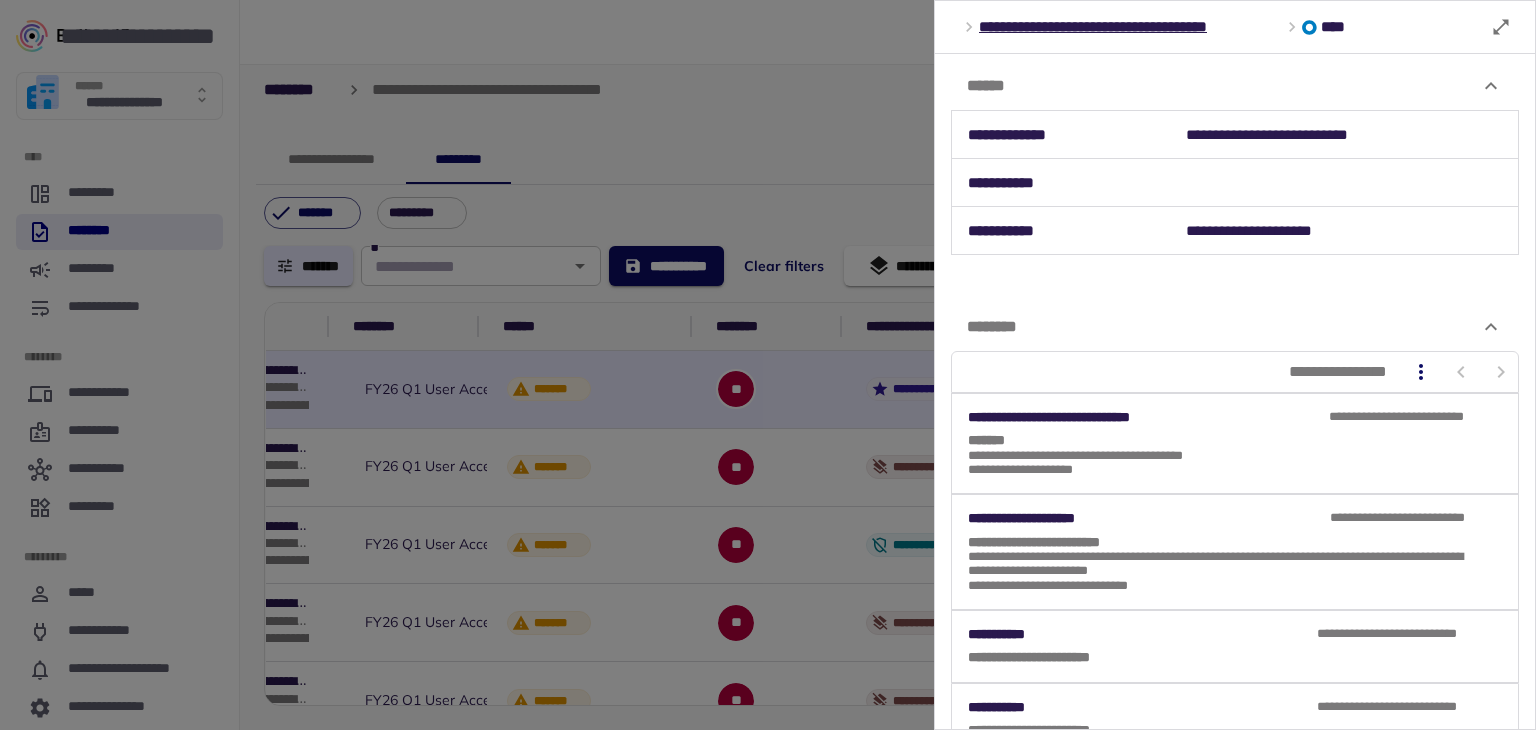 click at bounding box center [768, 365] 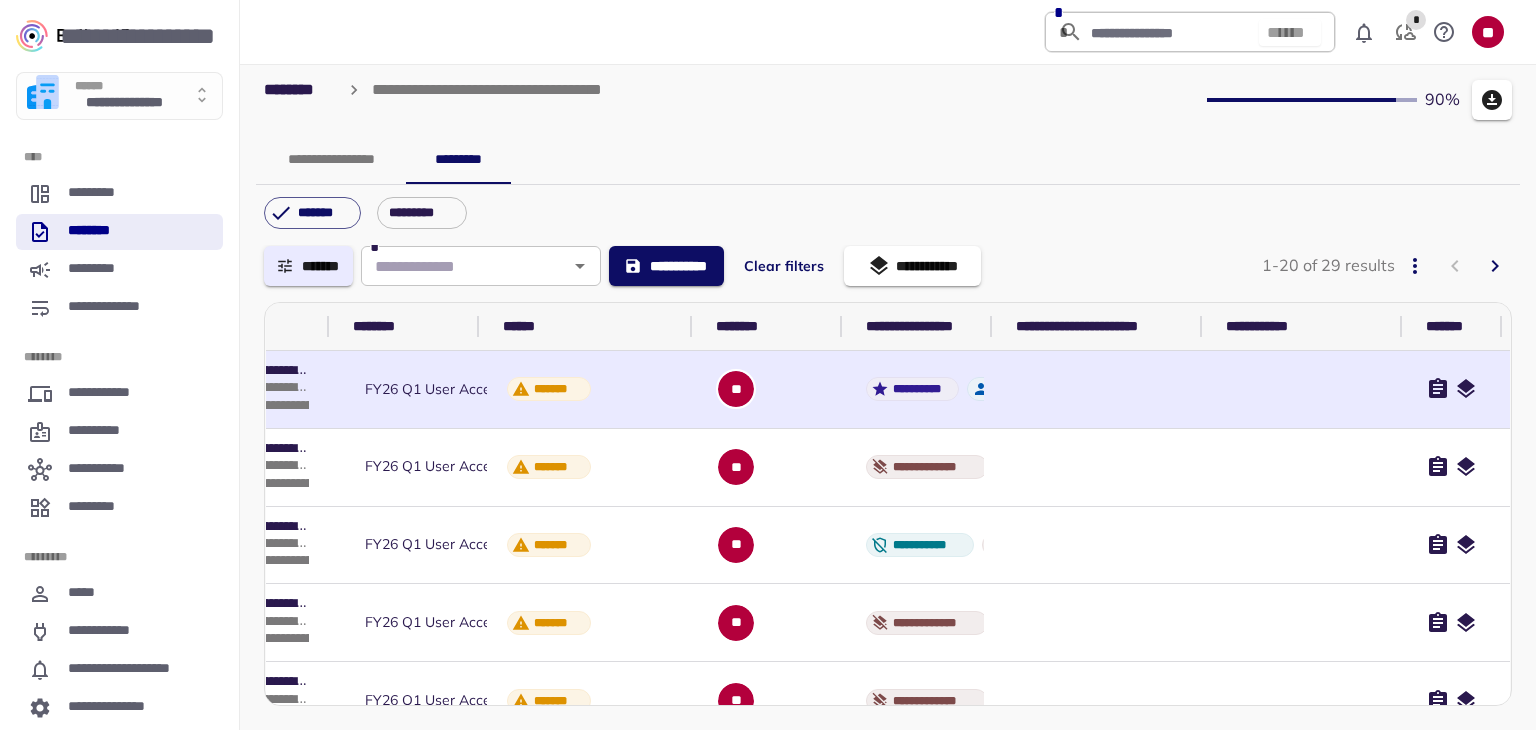 click on "**********" at bounding box center (912, 266) 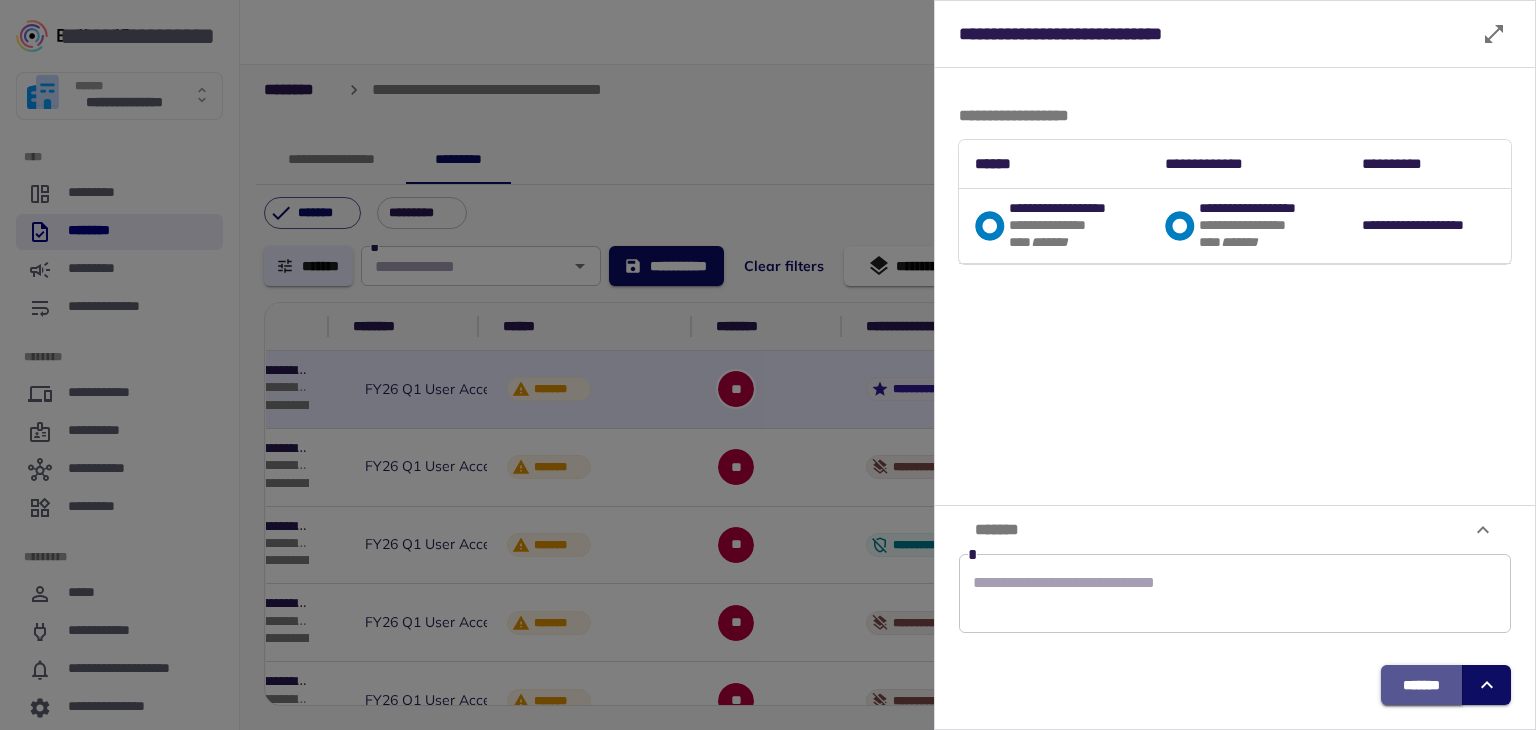 click on "*******" at bounding box center (1421, 685) 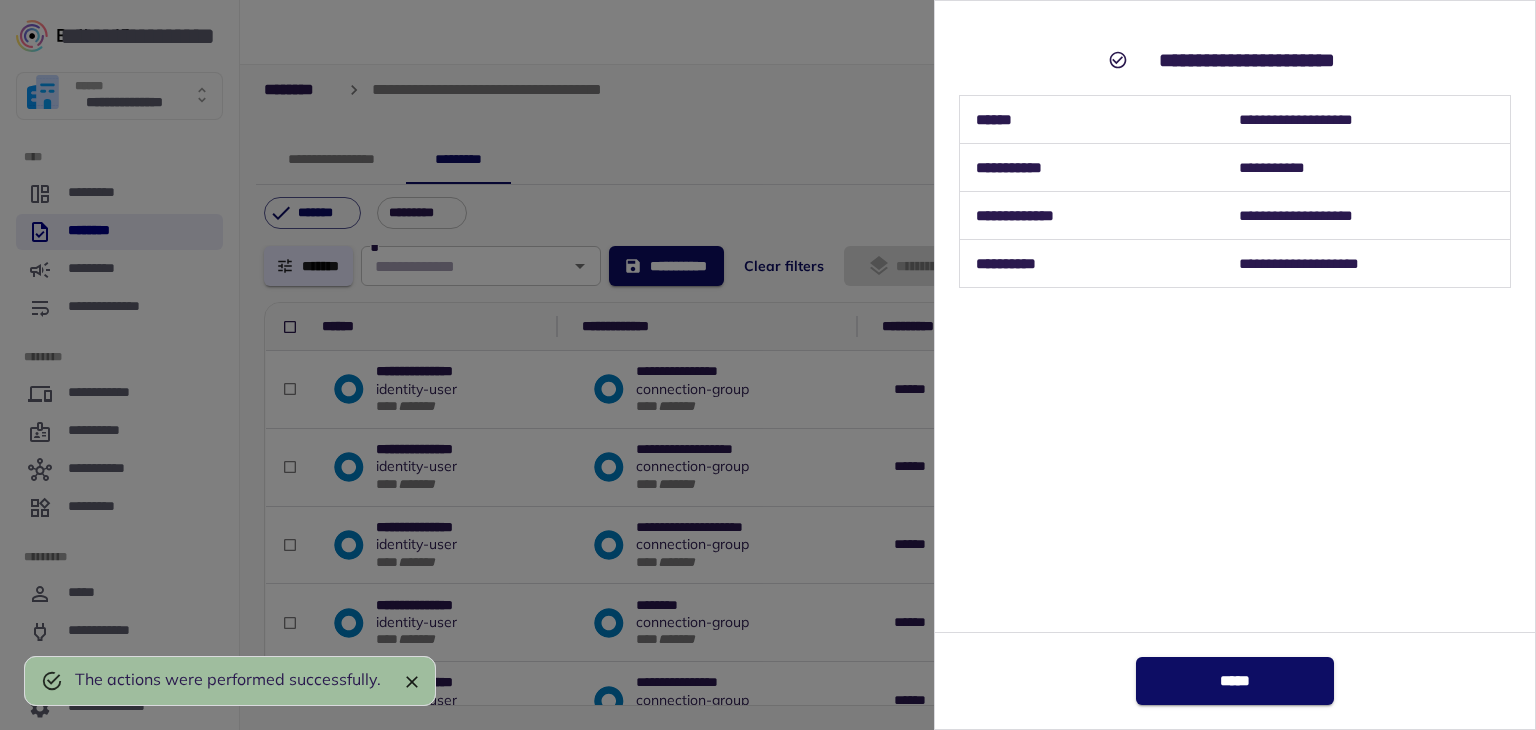 click on "*****" at bounding box center [1235, 681] 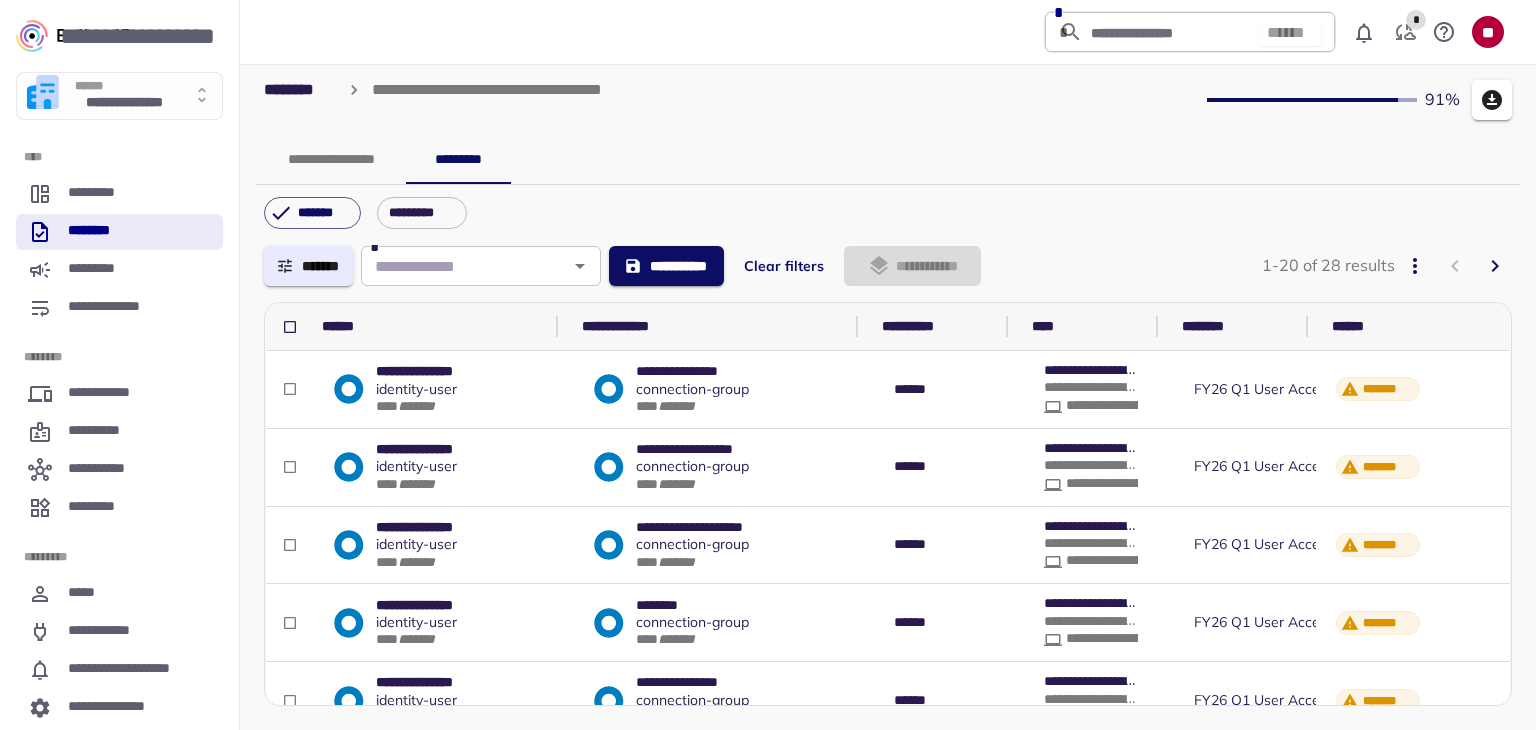 scroll, scrollTop: 0, scrollLeft: 843, axis: horizontal 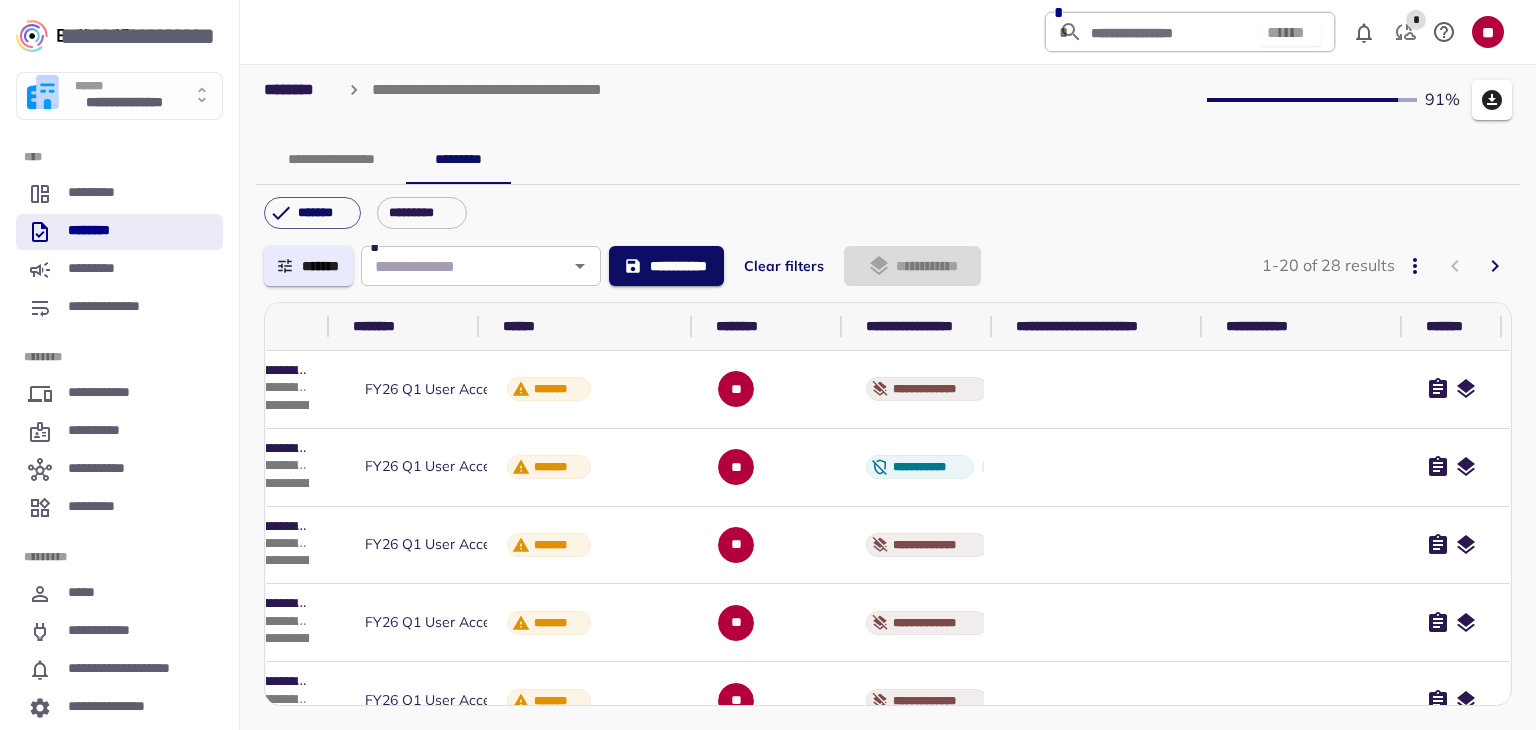click 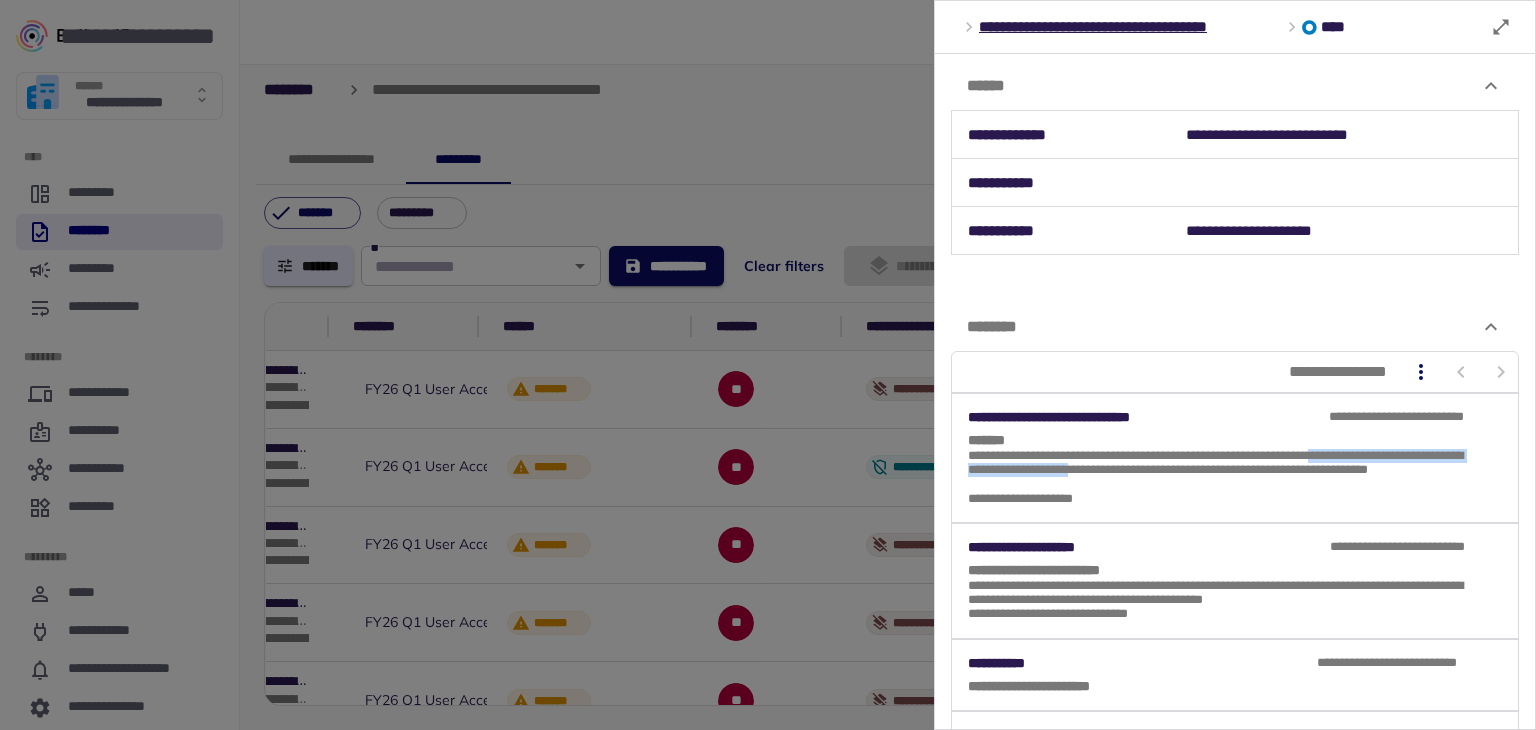 drag, startPoint x: 1278, startPoint y: 469, endPoint x: 969, endPoint y: 469, distance: 309 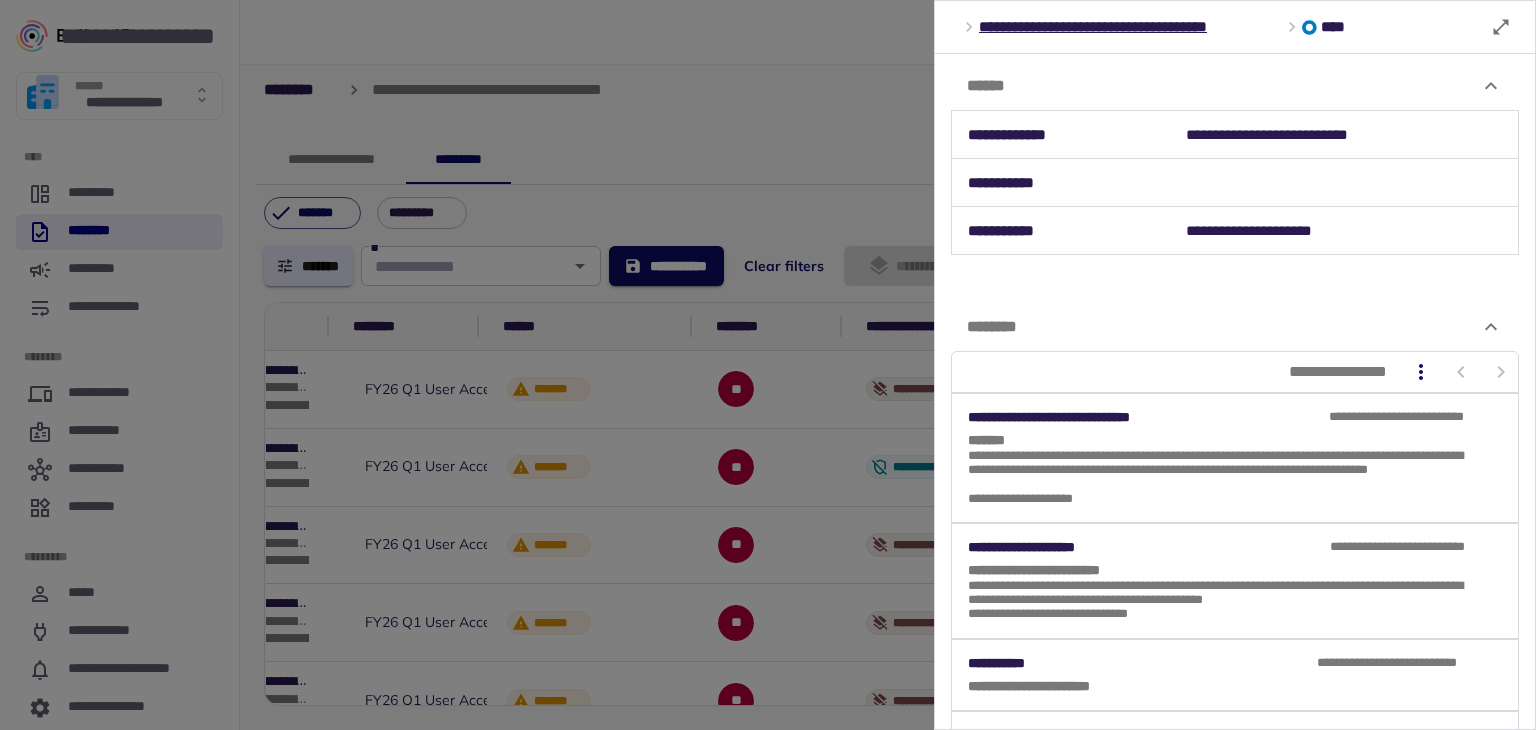 click at bounding box center (768, 365) 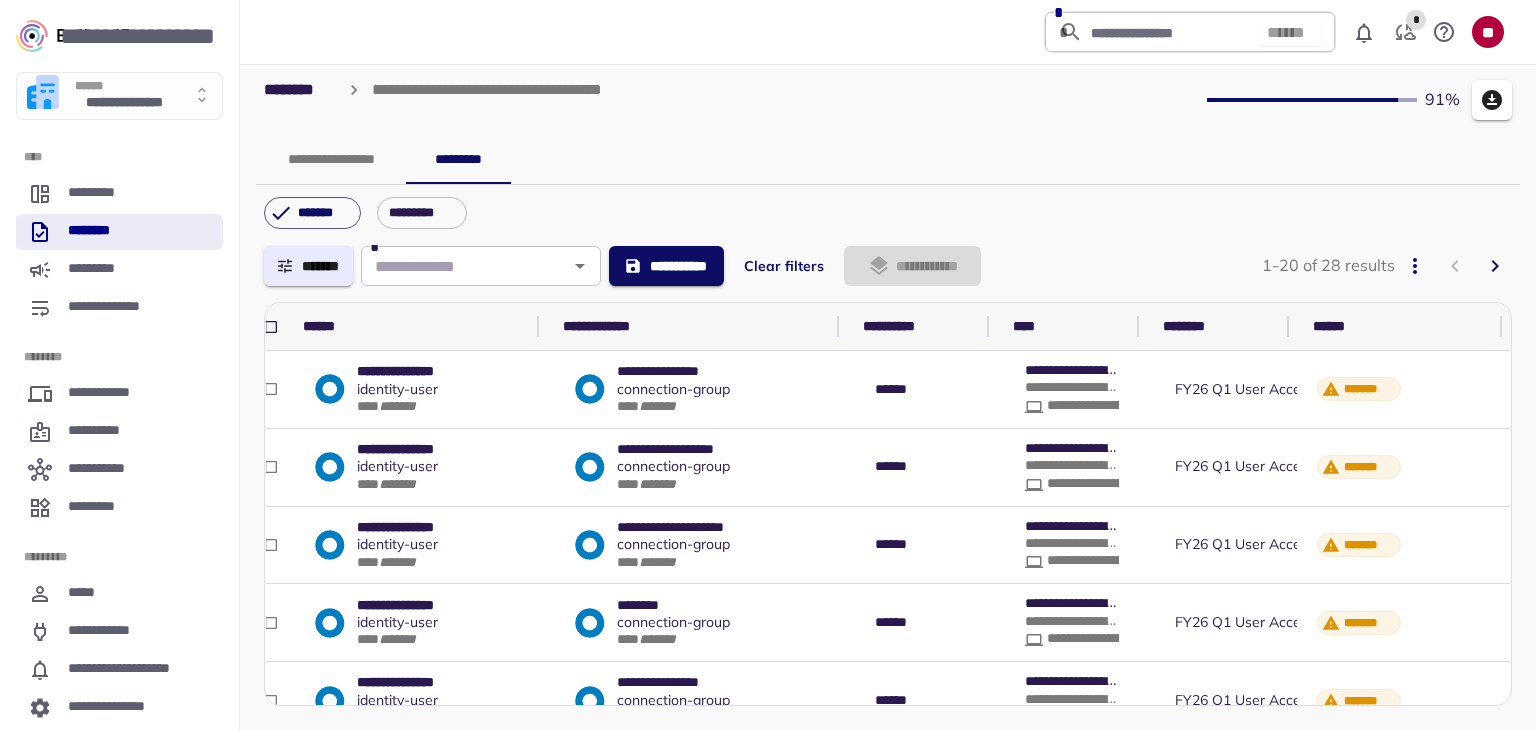 scroll, scrollTop: 0, scrollLeft: 0, axis: both 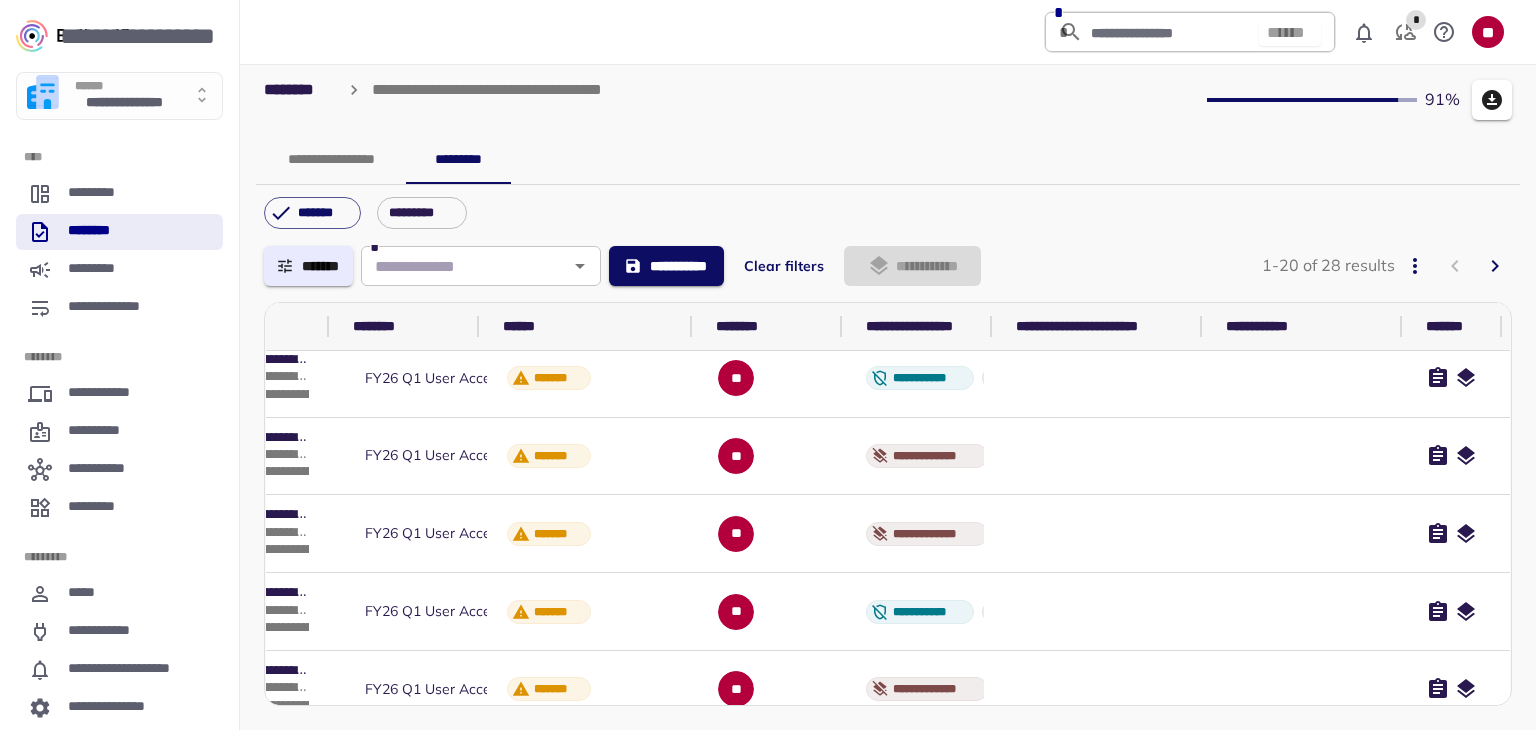 click 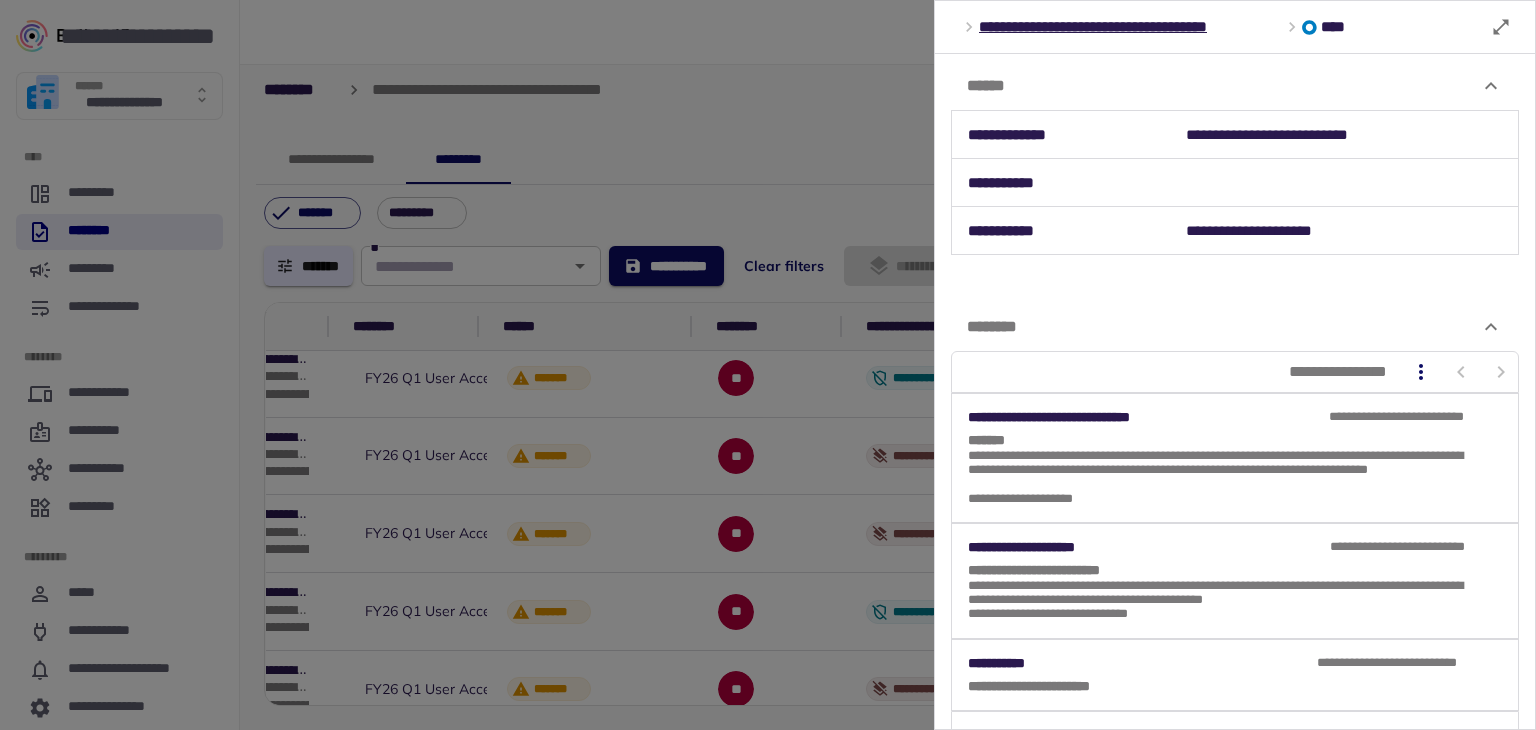 click at bounding box center [768, 365] 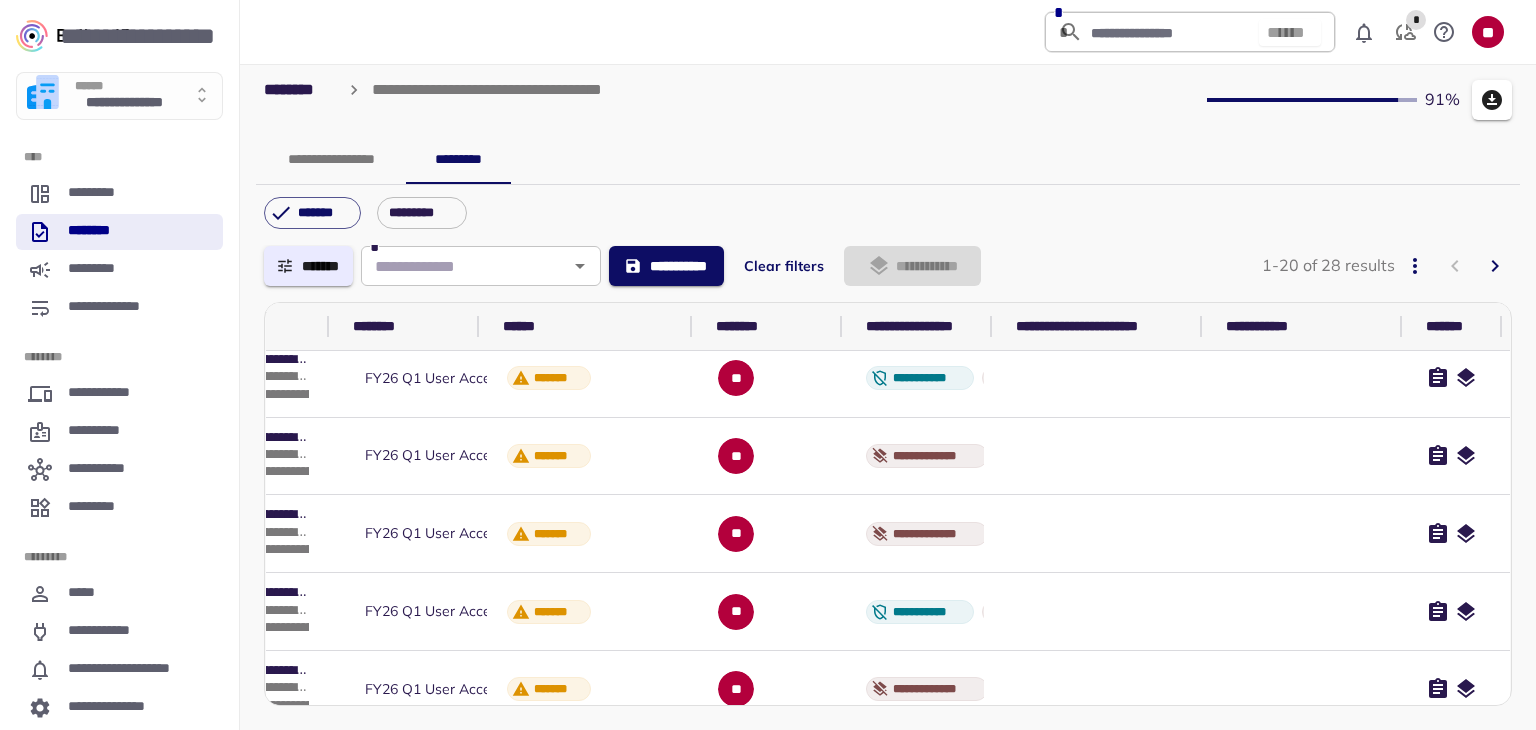 click 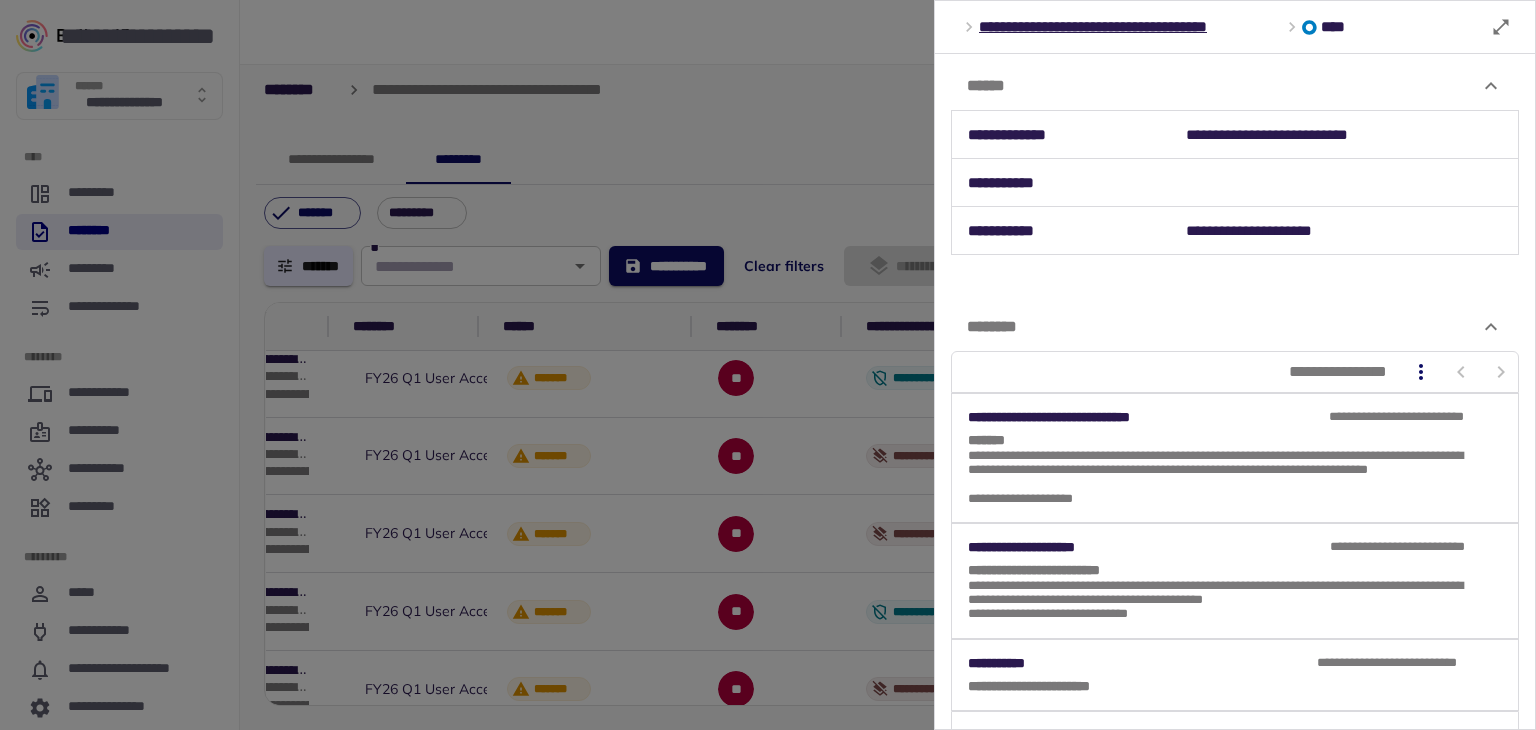 click at bounding box center (768, 365) 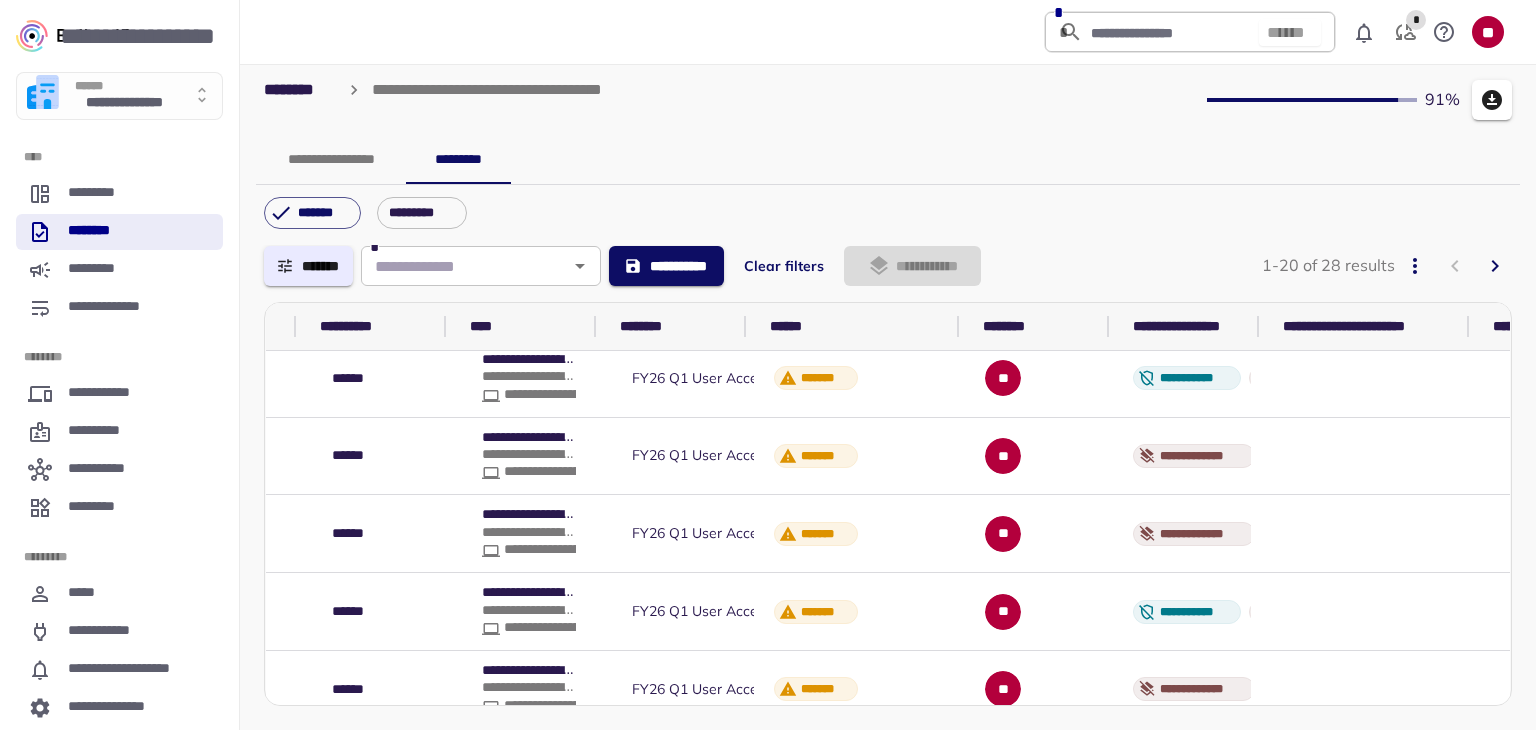 scroll, scrollTop: 400, scrollLeft: 598, axis: both 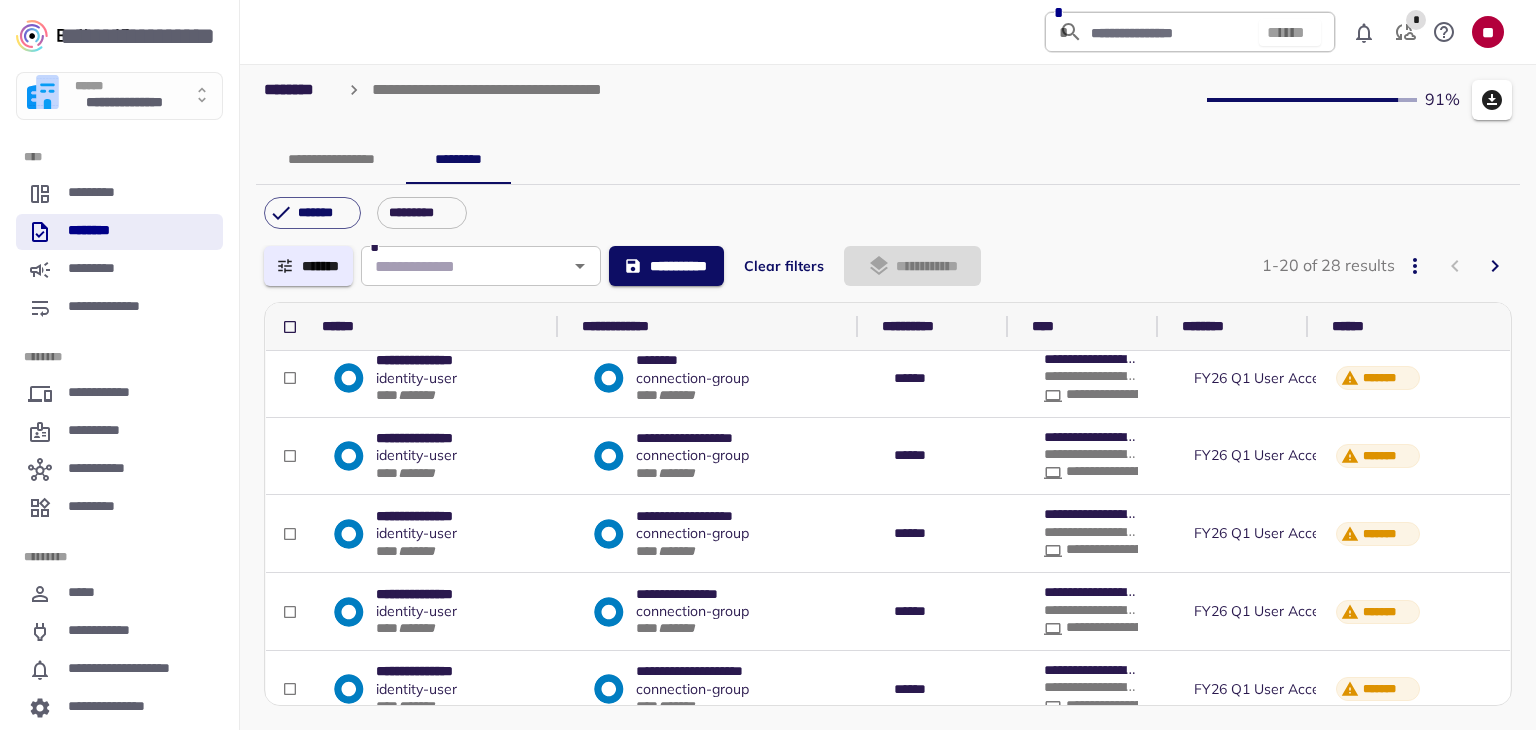 click on "**********" at bounding box center (331, 160) 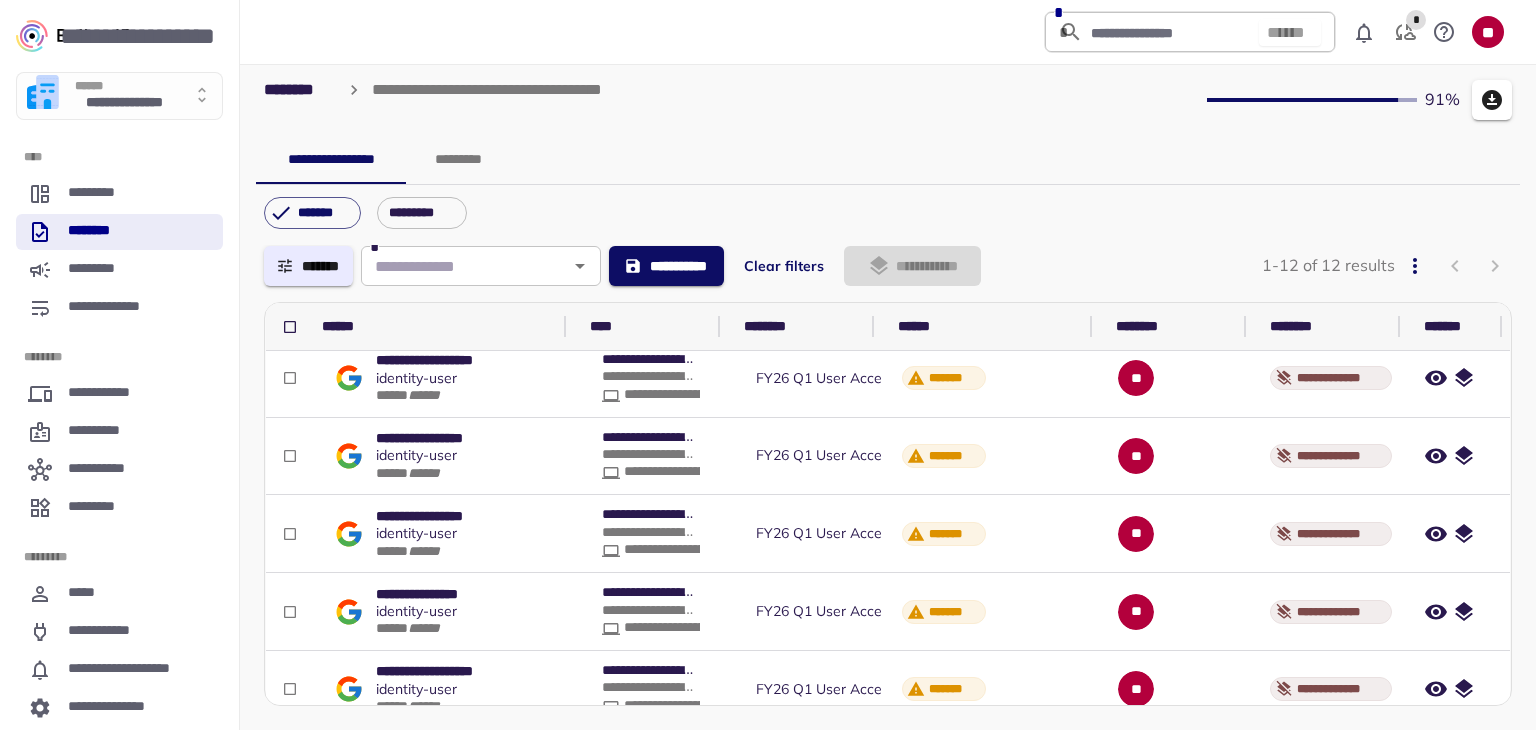 scroll, scrollTop: 0, scrollLeft: 0, axis: both 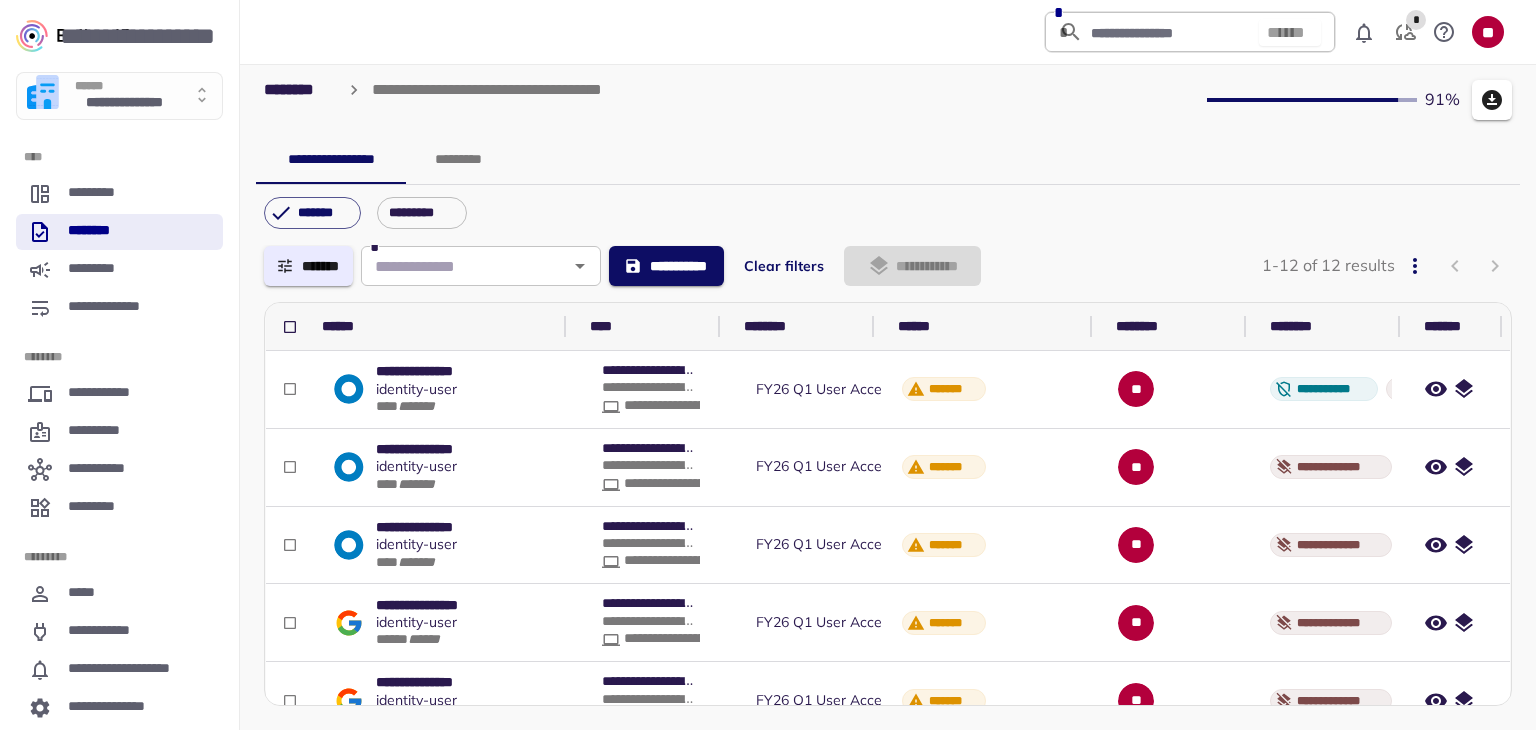 click on "*********" at bounding box center [458, 160] 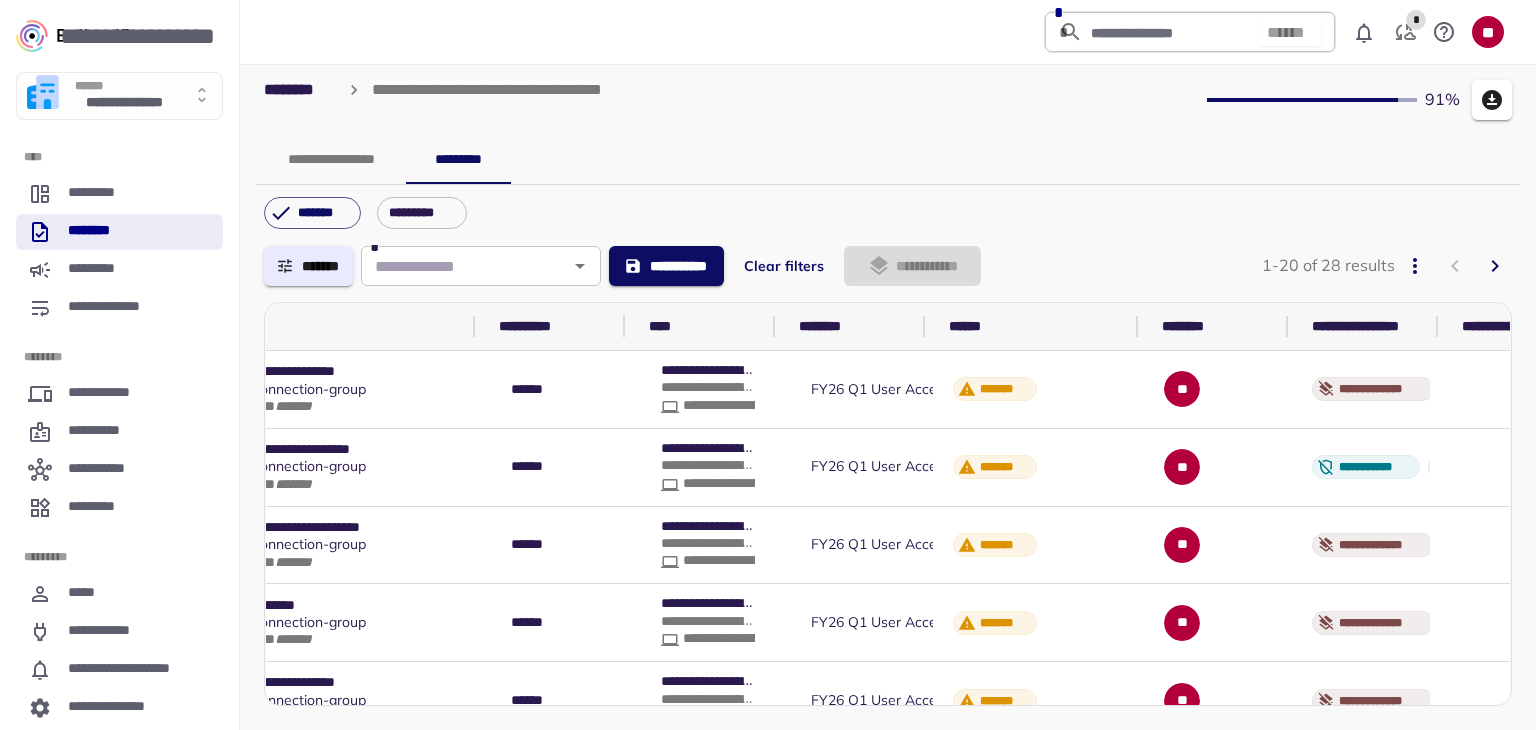 scroll, scrollTop: 0, scrollLeft: 843, axis: horizontal 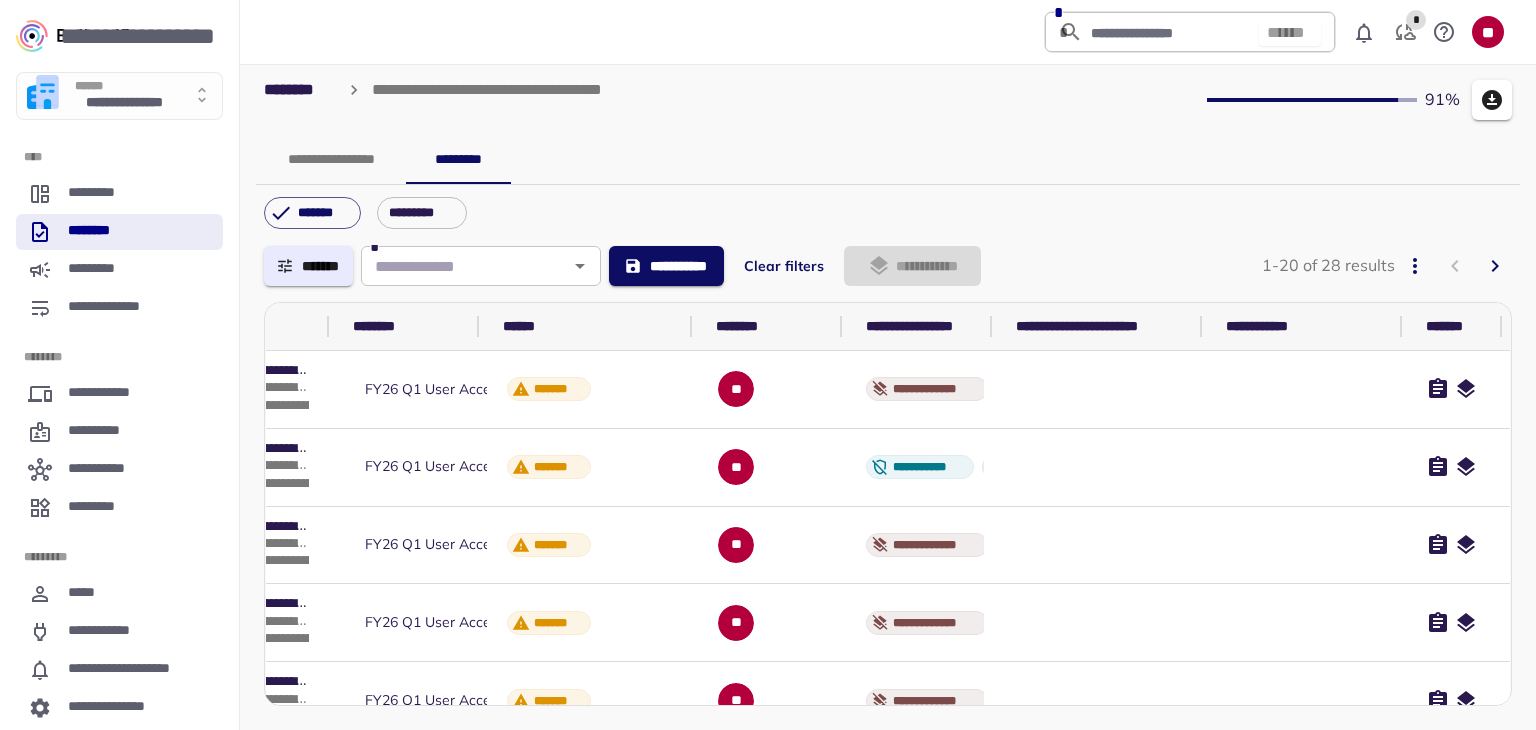 click 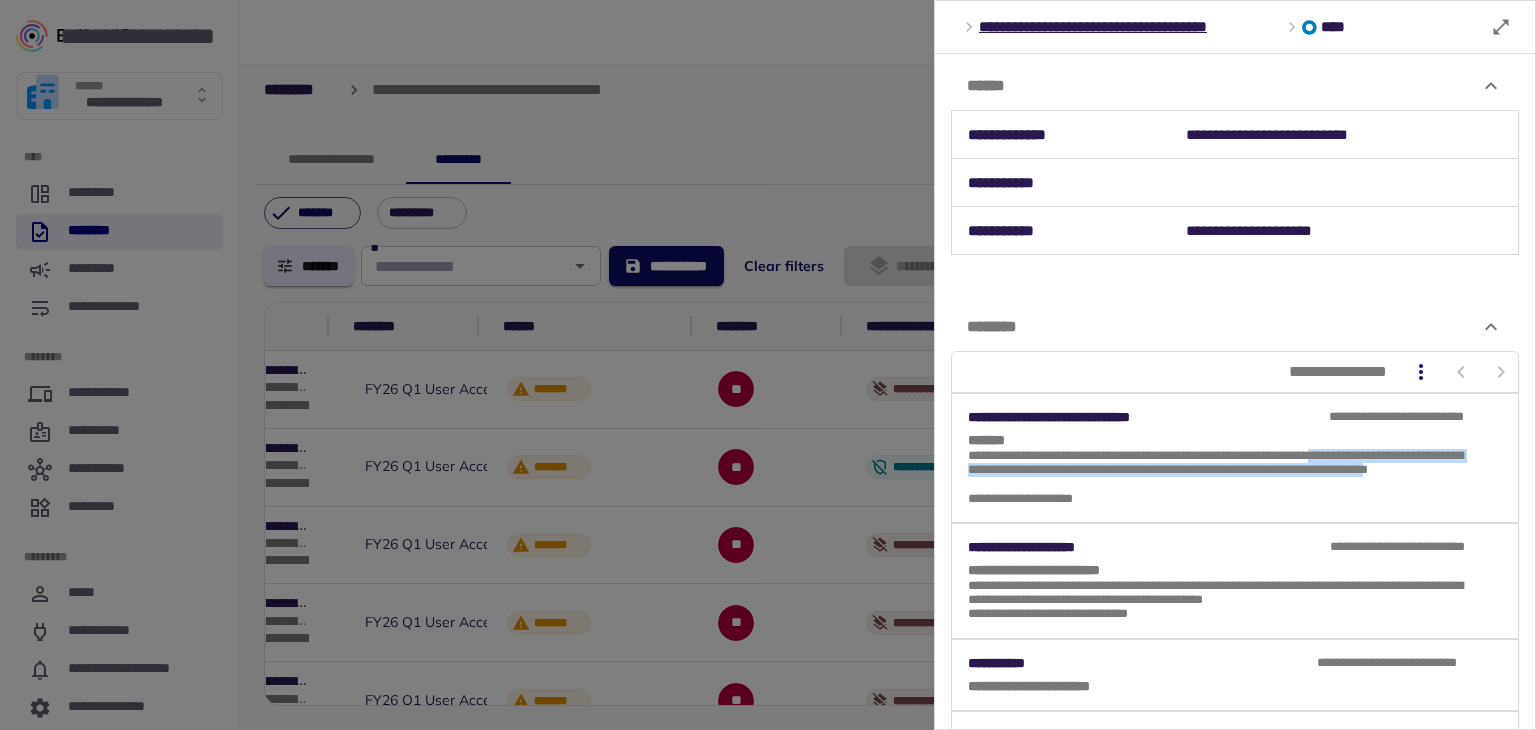 drag, startPoint x: 1113, startPoint y: 480, endPoint x: 964, endPoint y: 469, distance: 149.40549 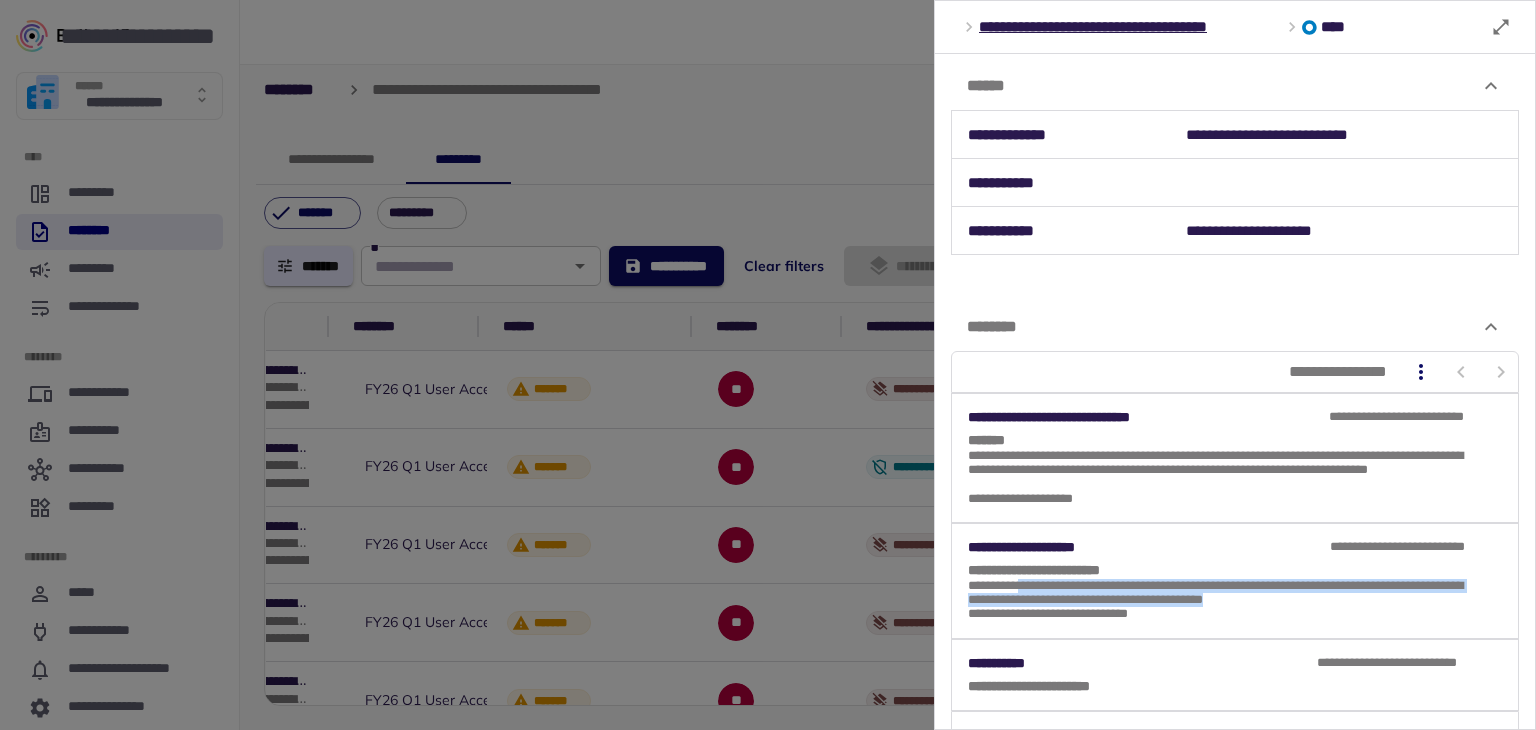 drag, startPoint x: 1020, startPoint y: 585, endPoint x: 1327, endPoint y: 597, distance: 307.23444 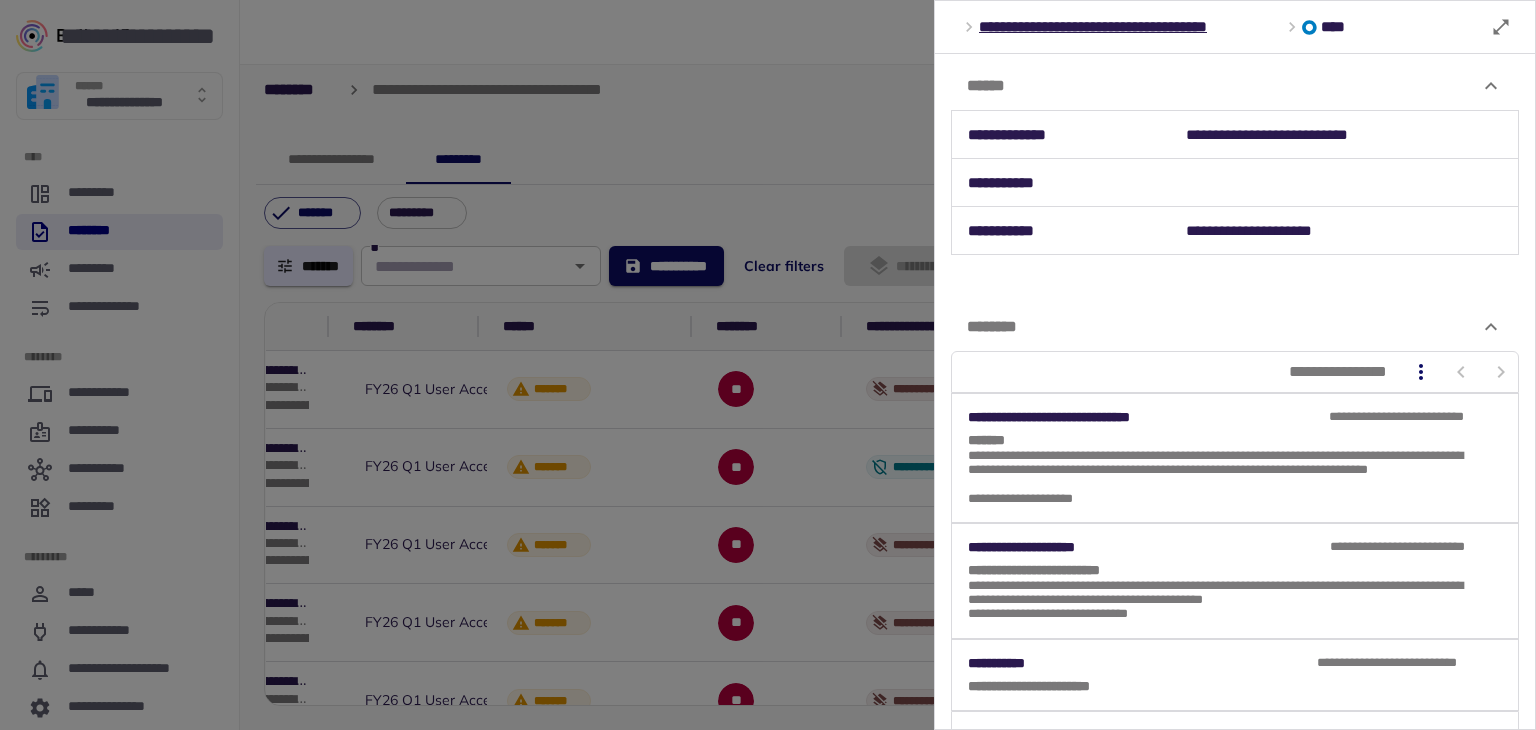 click at bounding box center (768, 365) 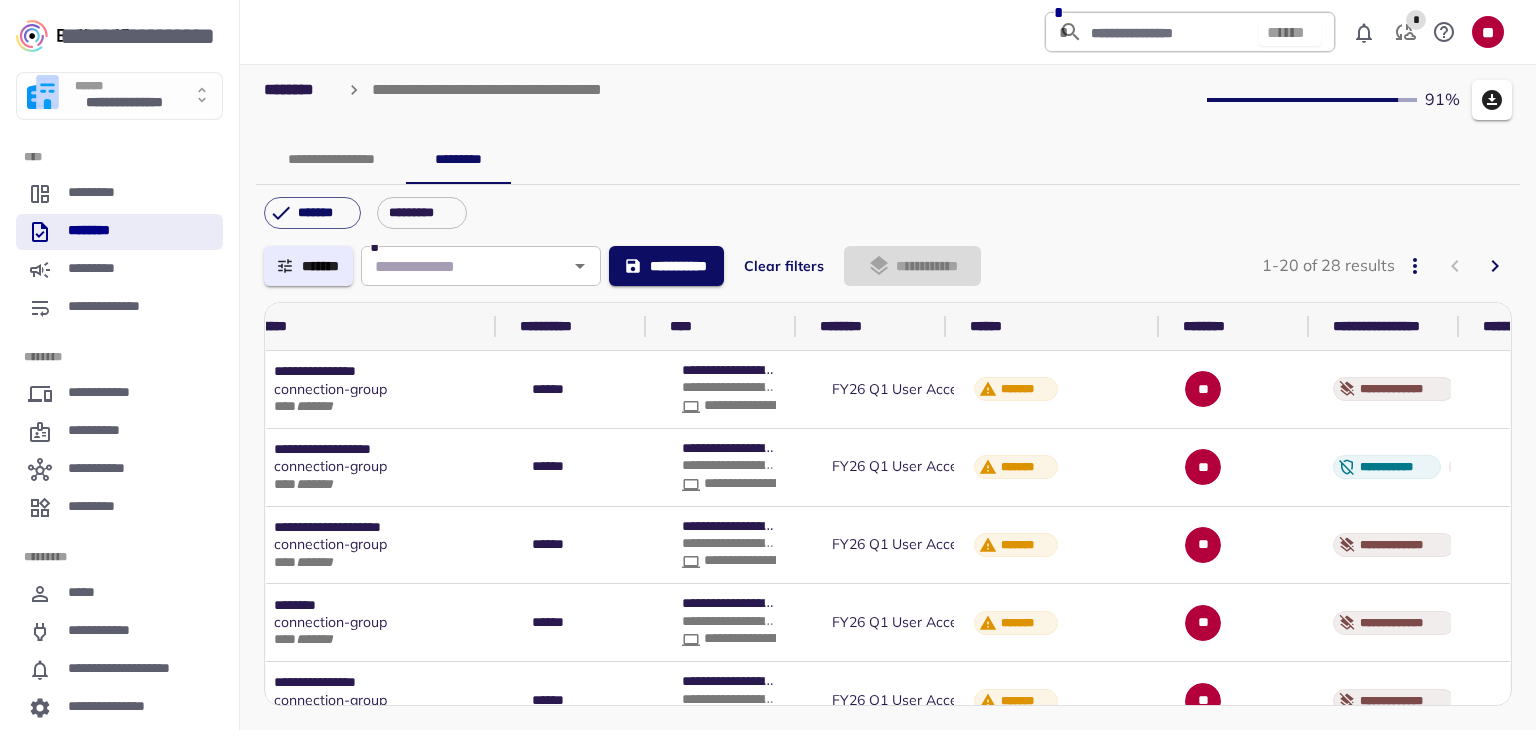 scroll, scrollTop: 0, scrollLeft: 0, axis: both 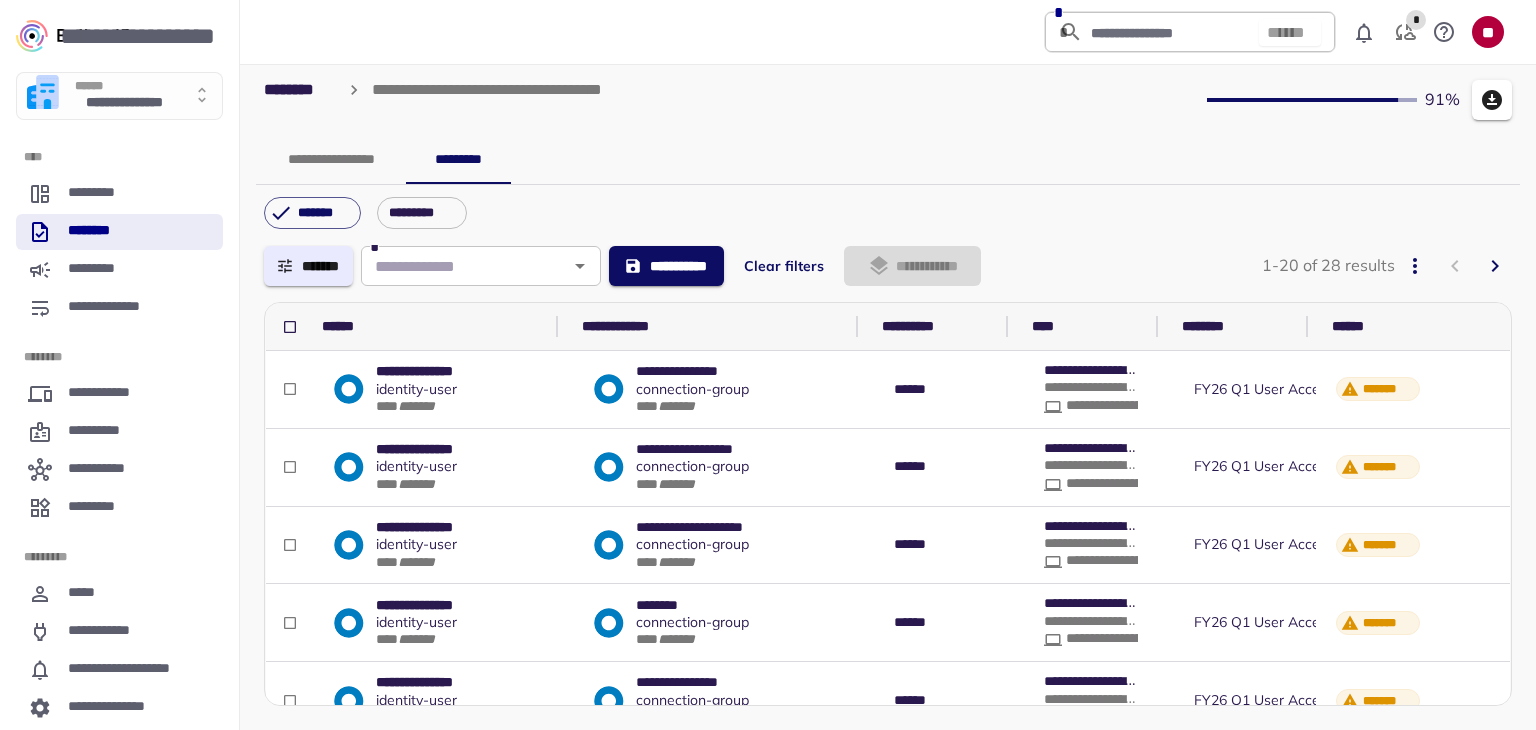 click on "**********" at bounding box center [331, 160] 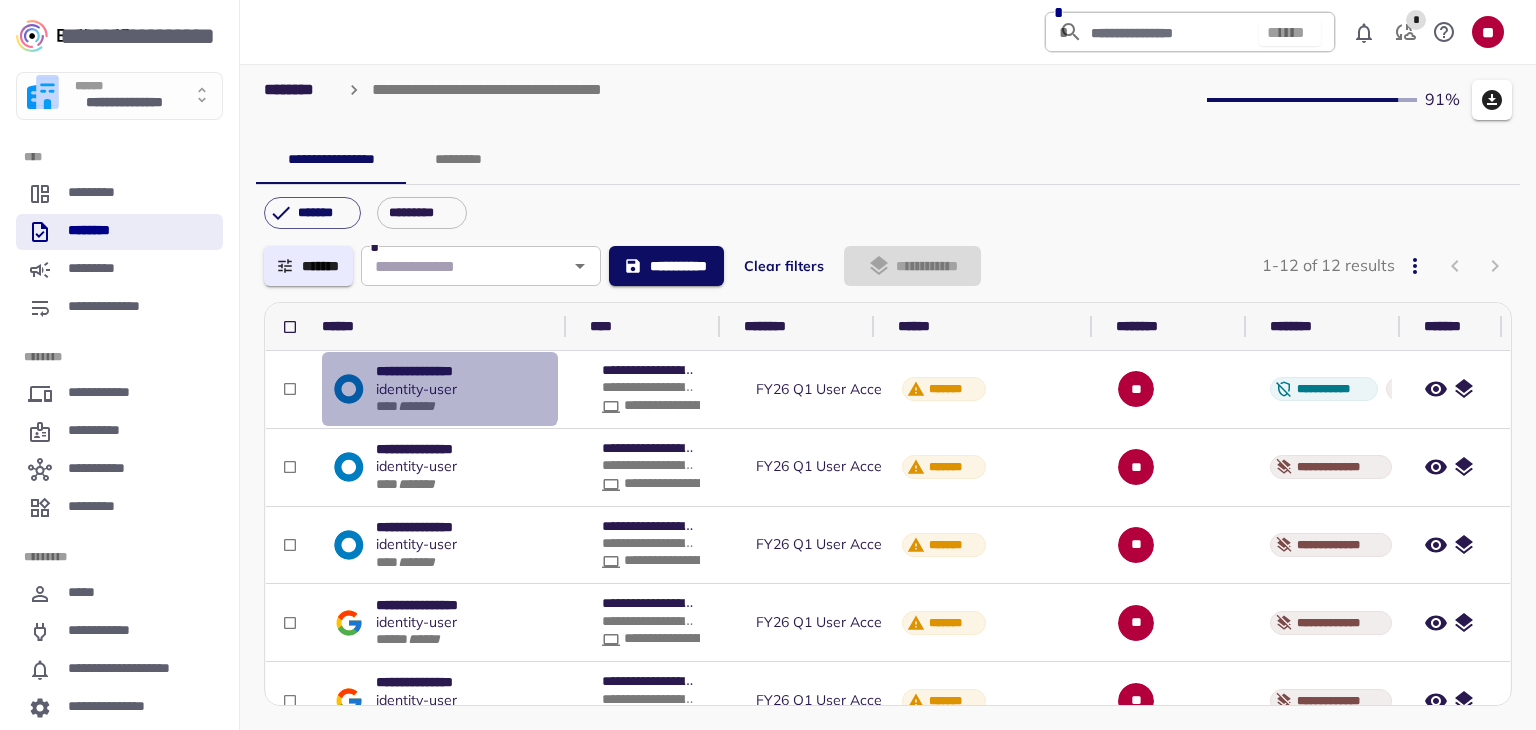 click on "**********" at bounding box center [433, 371] 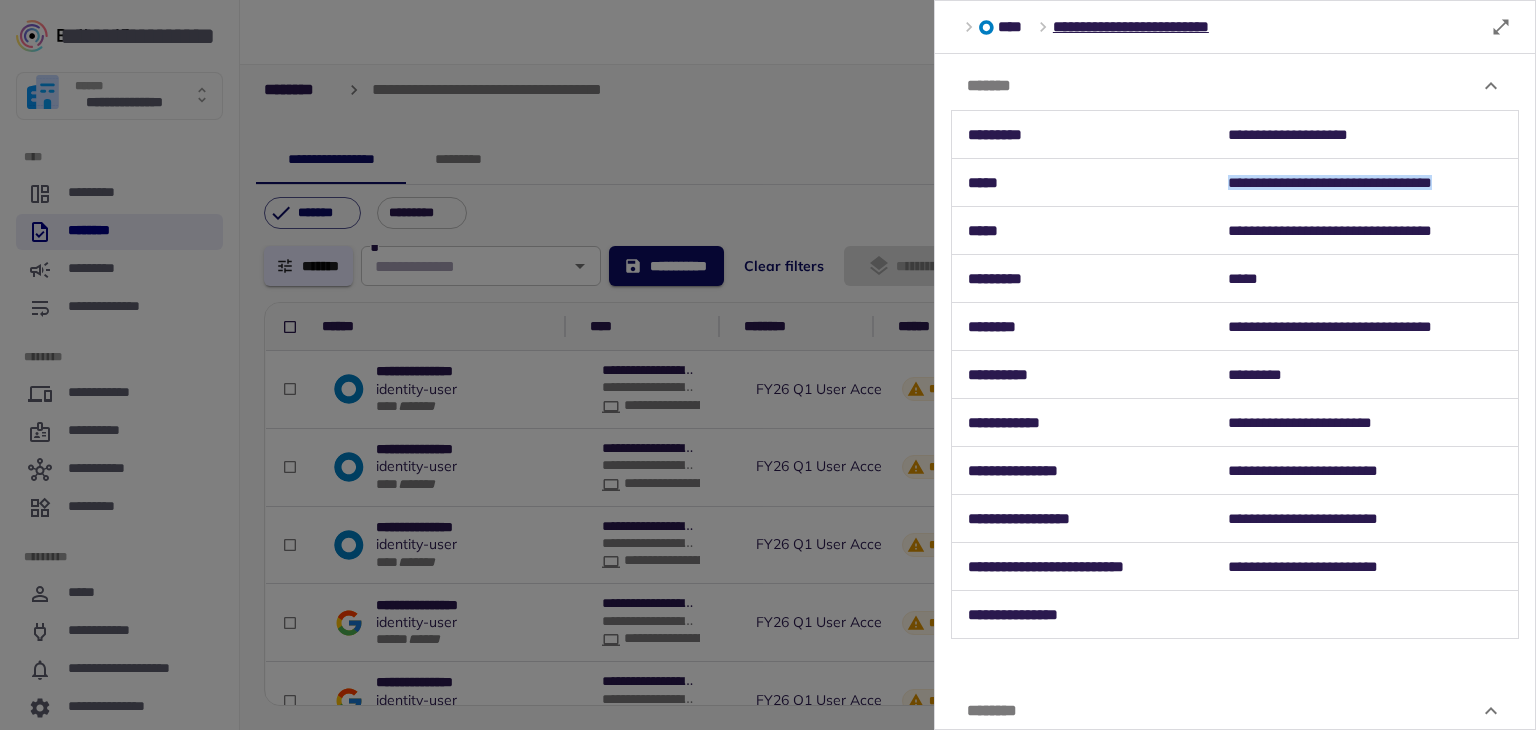 drag, startPoint x: 1222, startPoint y: 184, endPoint x: 1486, endPoint y: 180, distance: 264.0303 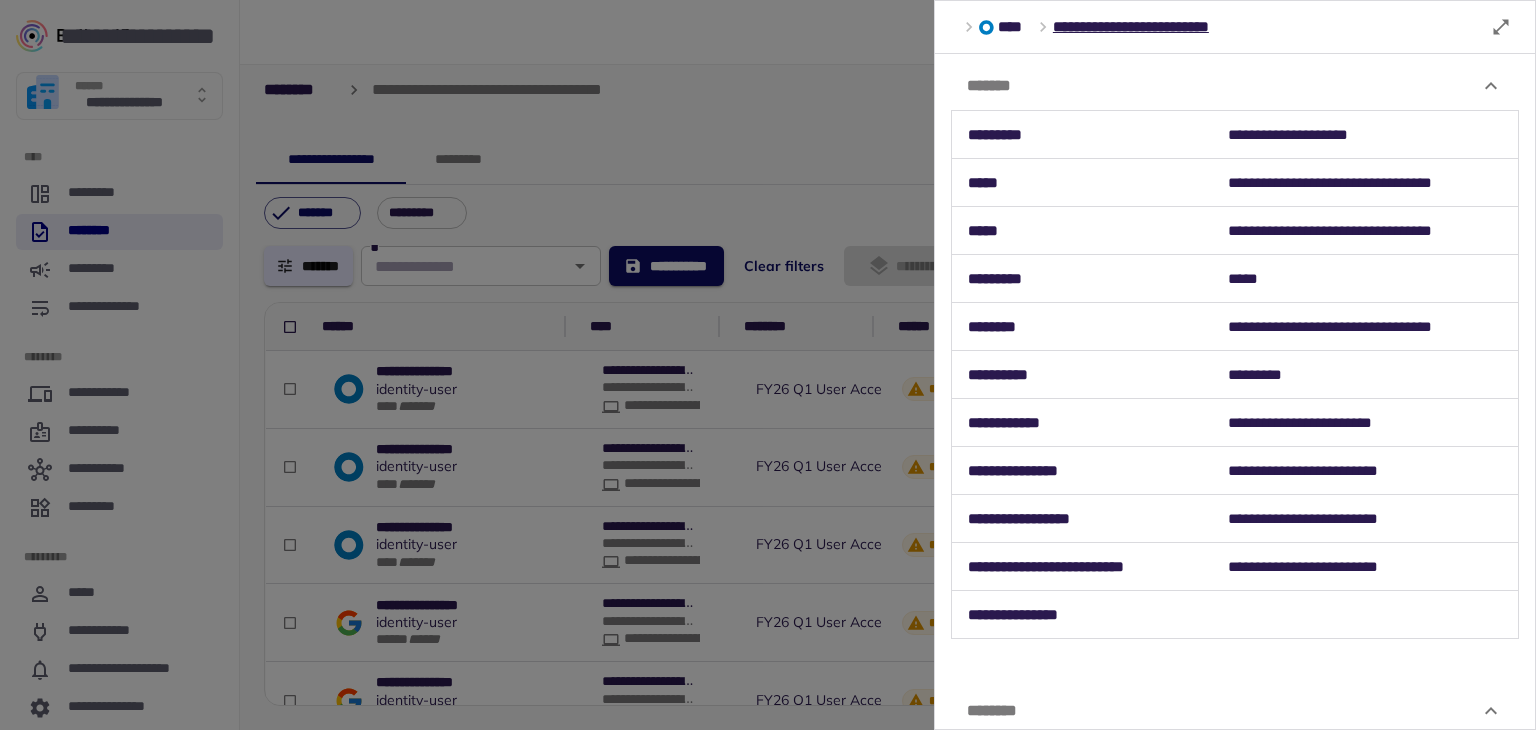 click at bounding box center (768, 365) 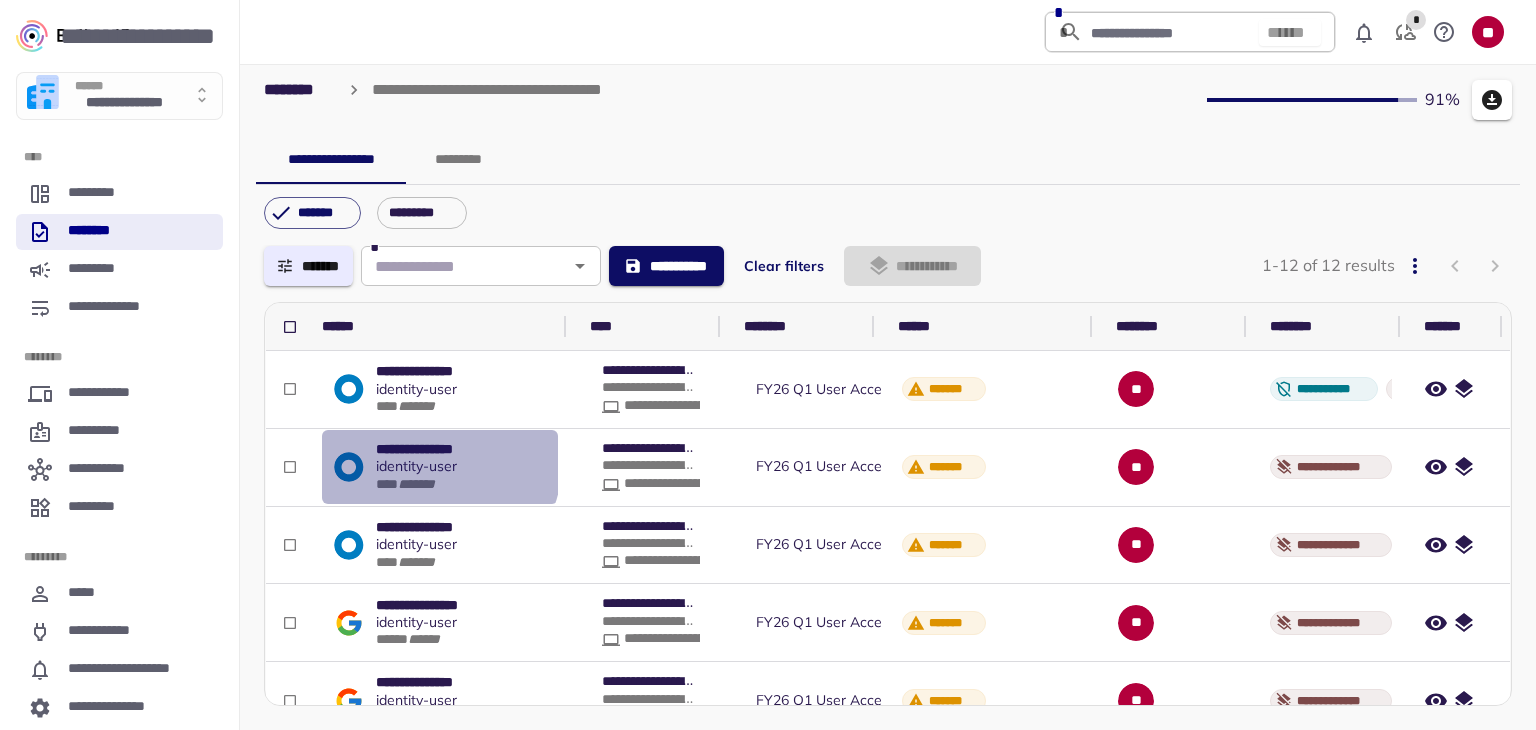 click on "identity  -  user" at bounding box center (416, 466) 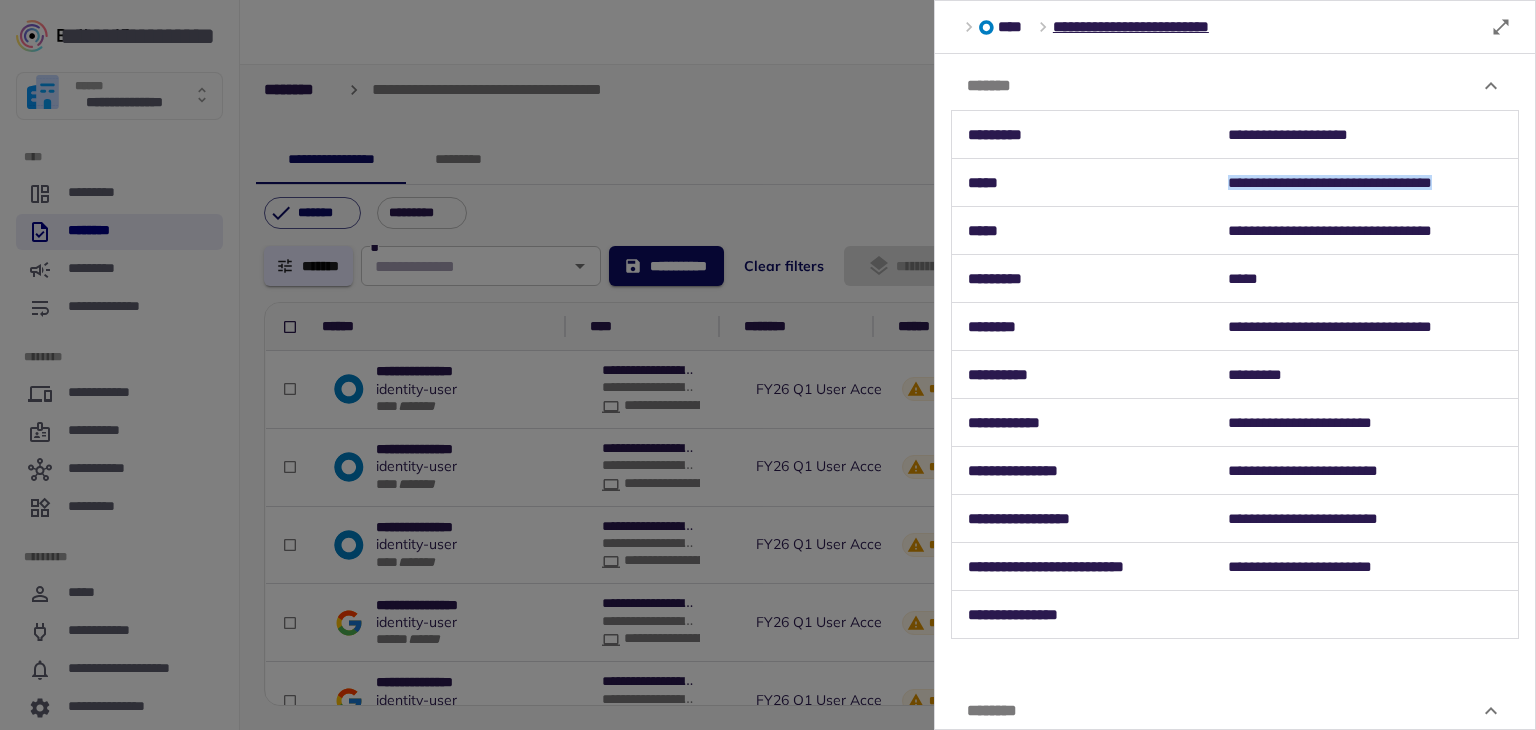 drag, startPoint x: 1222, startPoint y: 188, endPoint x: 1501, endPoint y: 178, distance: 279.17917 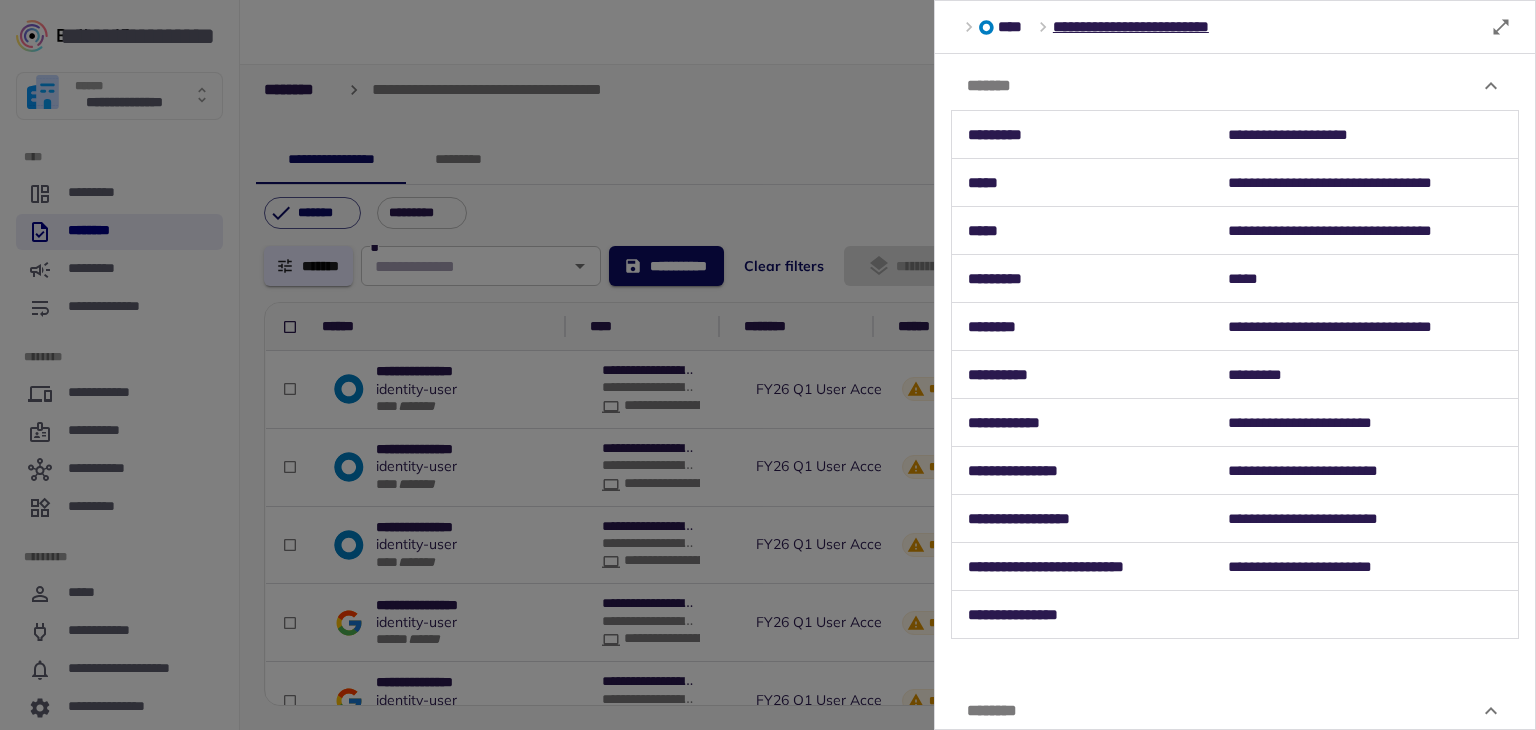 click at bounding box center (768, 365) 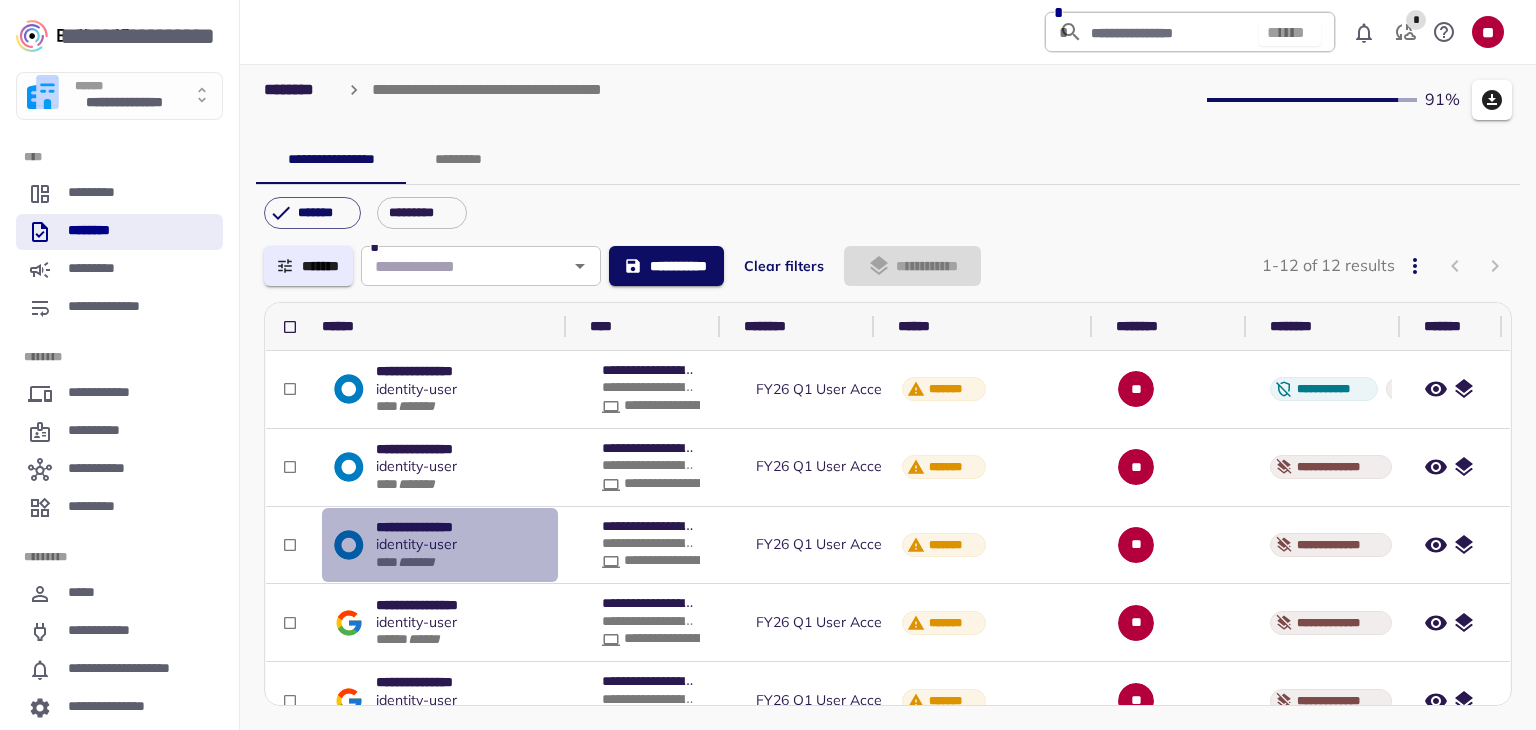 click on "**********" at bounding box center [440, 545] 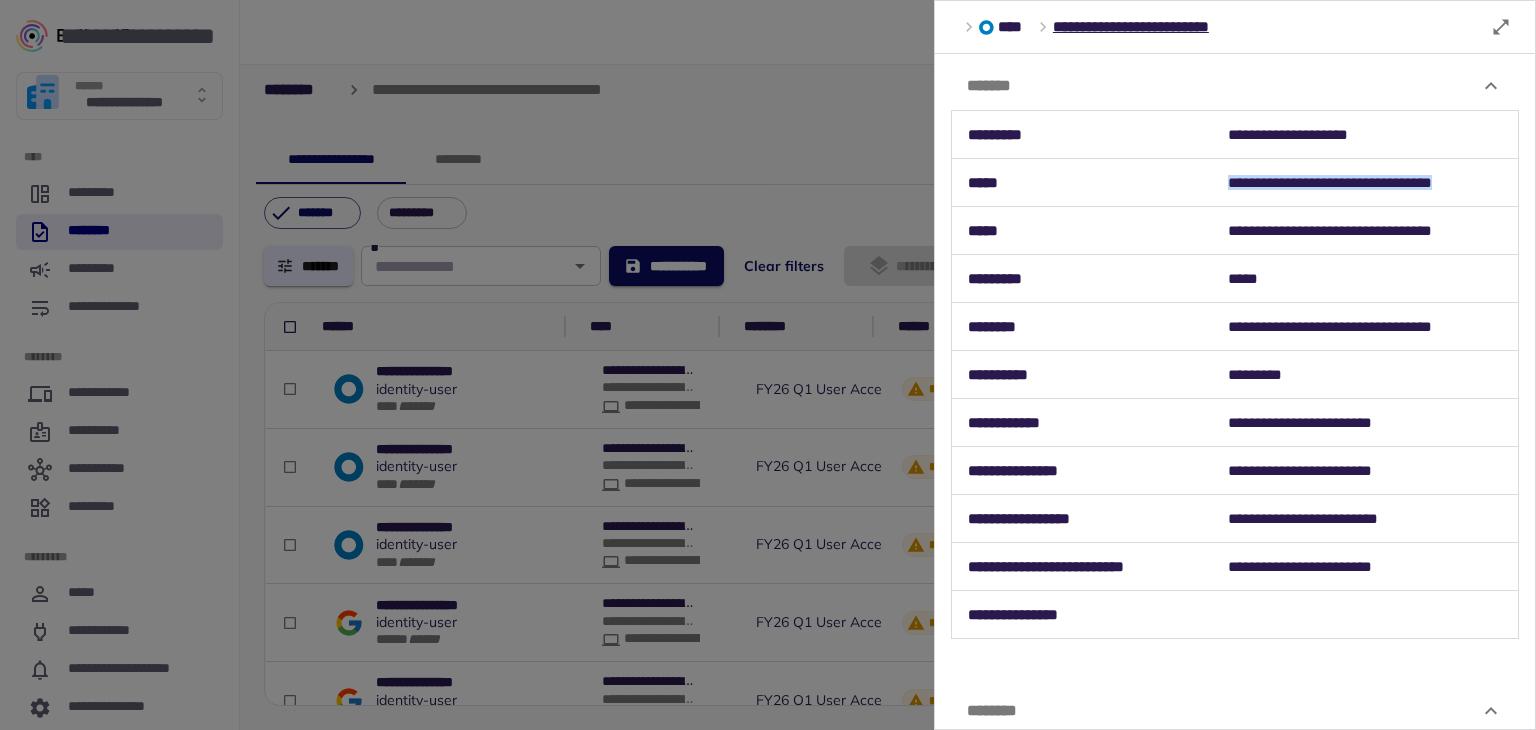 drag, startPoint x: 1221, startPoint y: 182, endPoint x: 1496, endPoint y: 188, distance: 275.06546 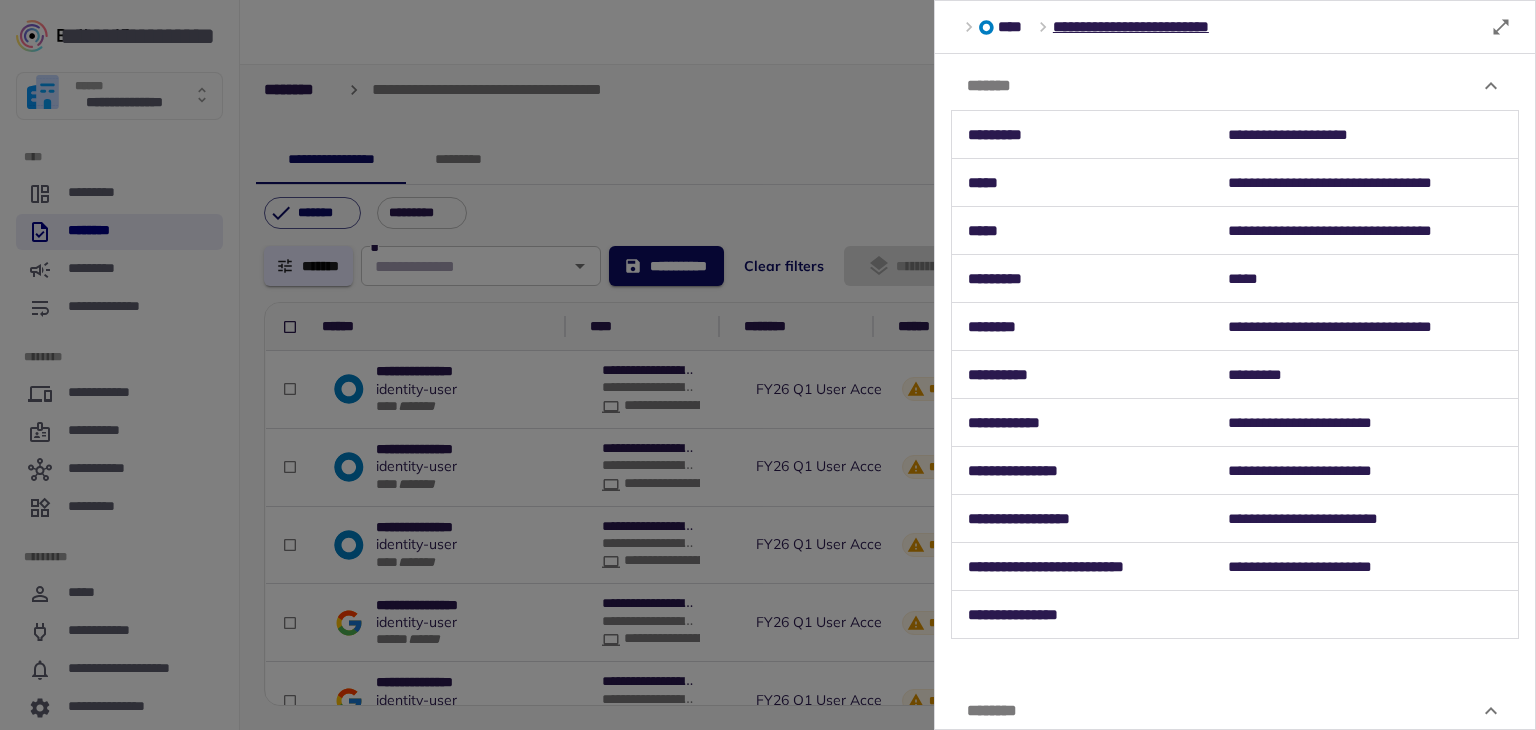 click at bounding box center [768, 365] 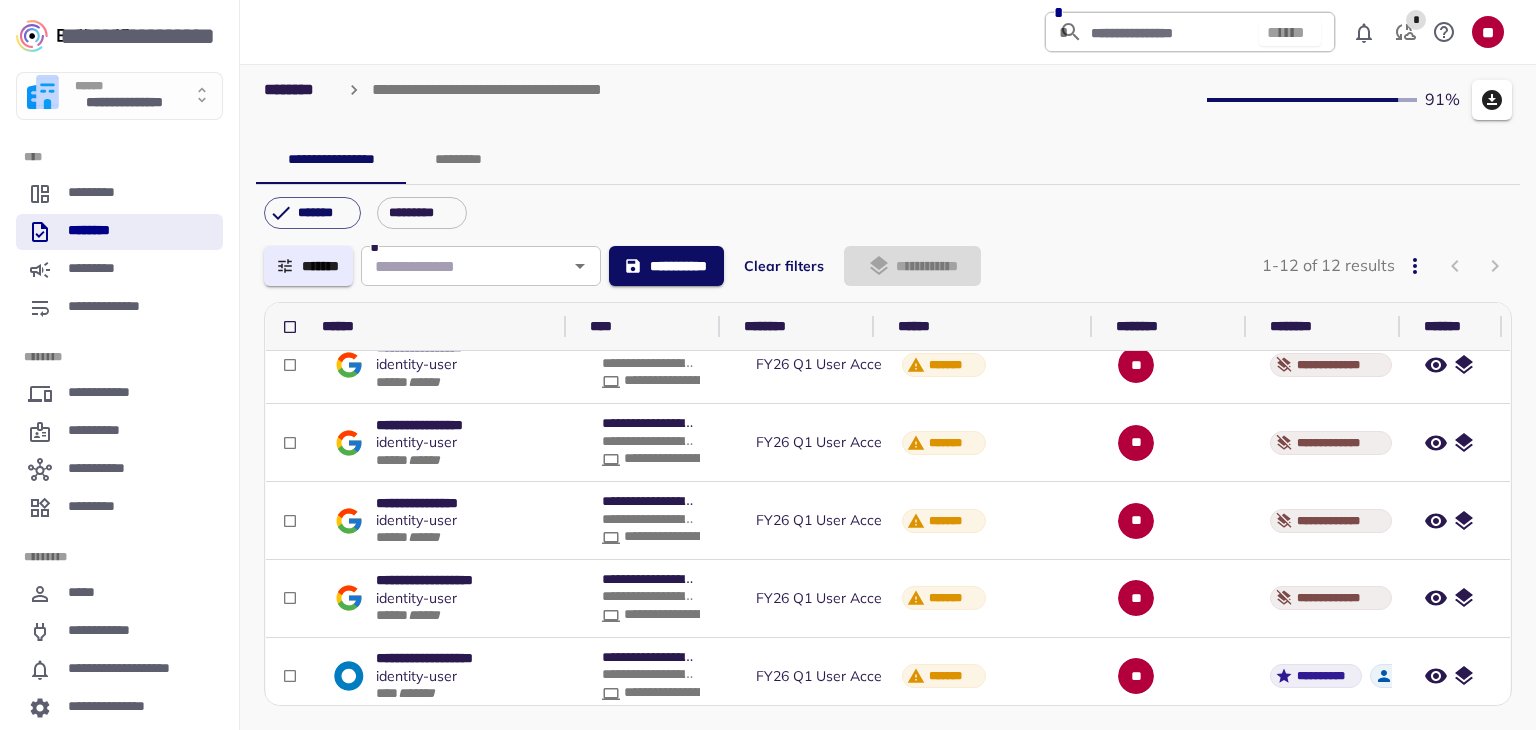 scroll, scrollTop: 576, scrollLeft: 0, axis: vertical 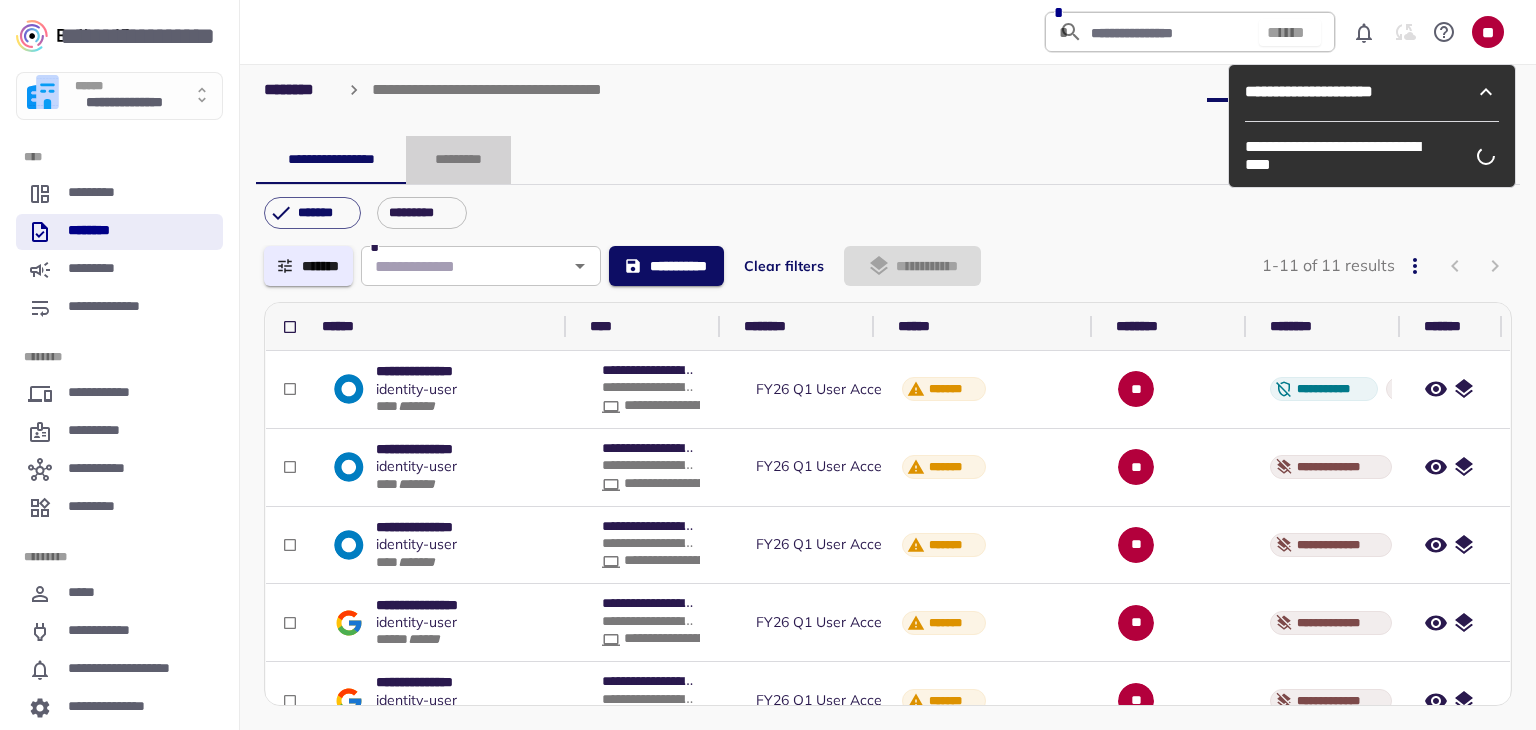 click on "*********" at bounding box center [458, 160] 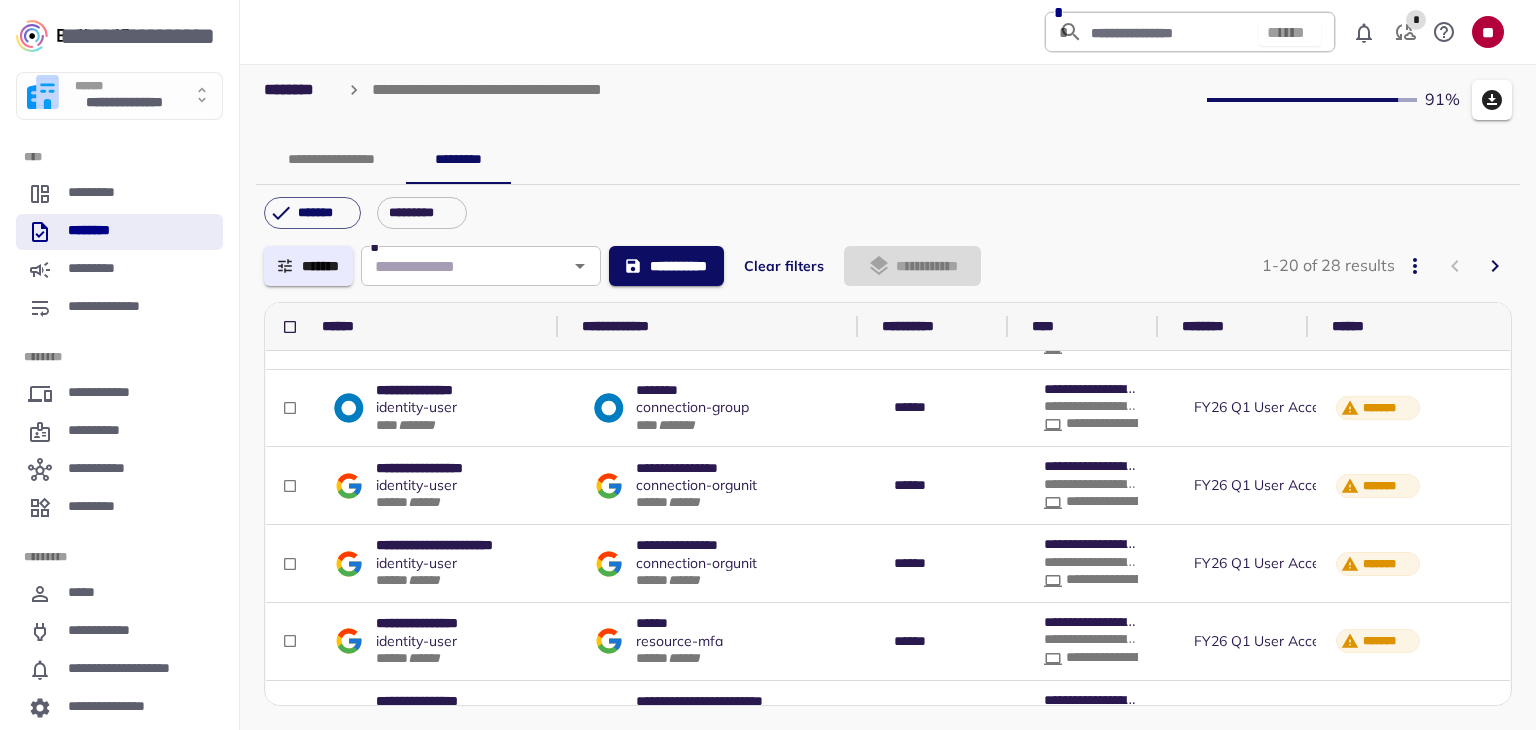 scroll, scrollTop: 900, scrollLeft: 0, axis: vertical 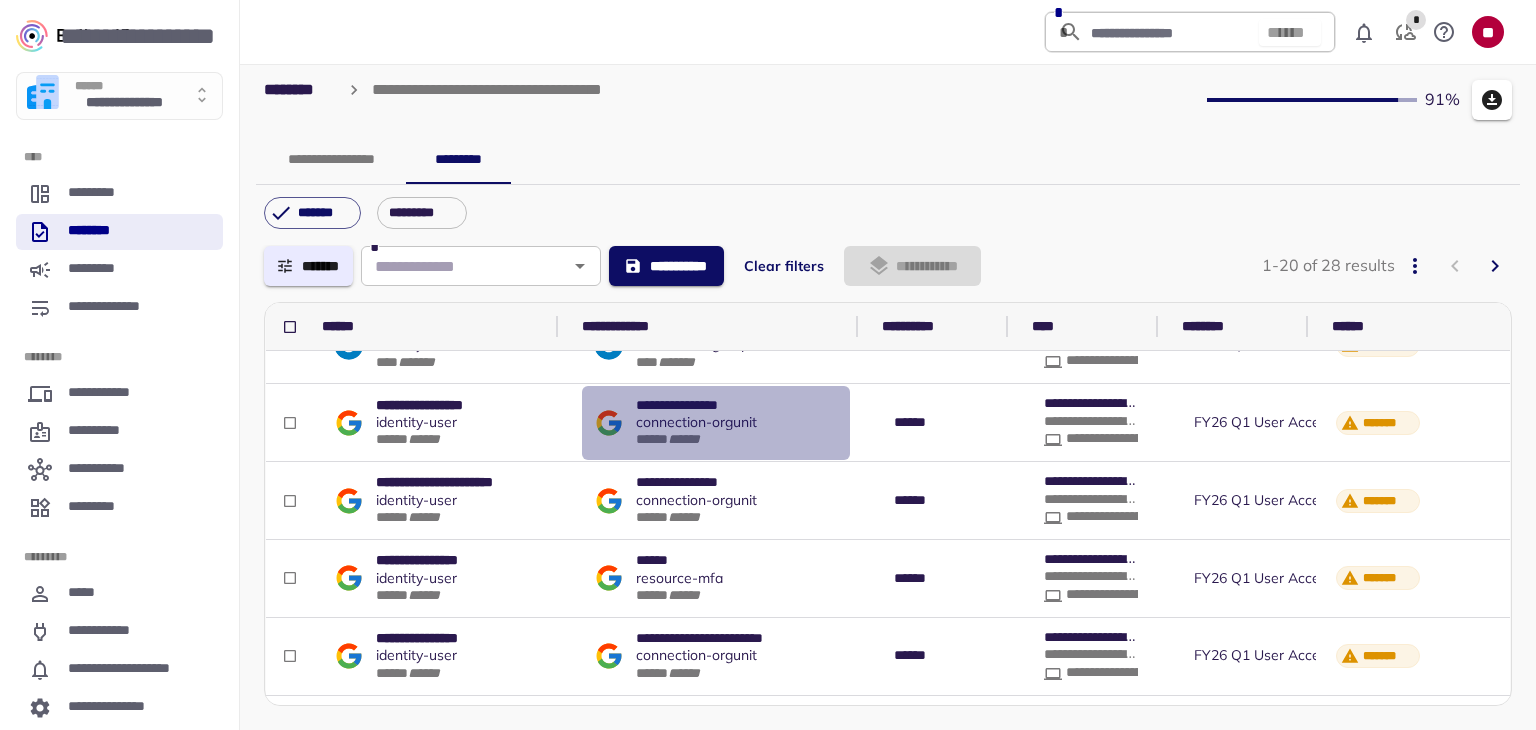 click on "**********" at bounding box center [716, 423] 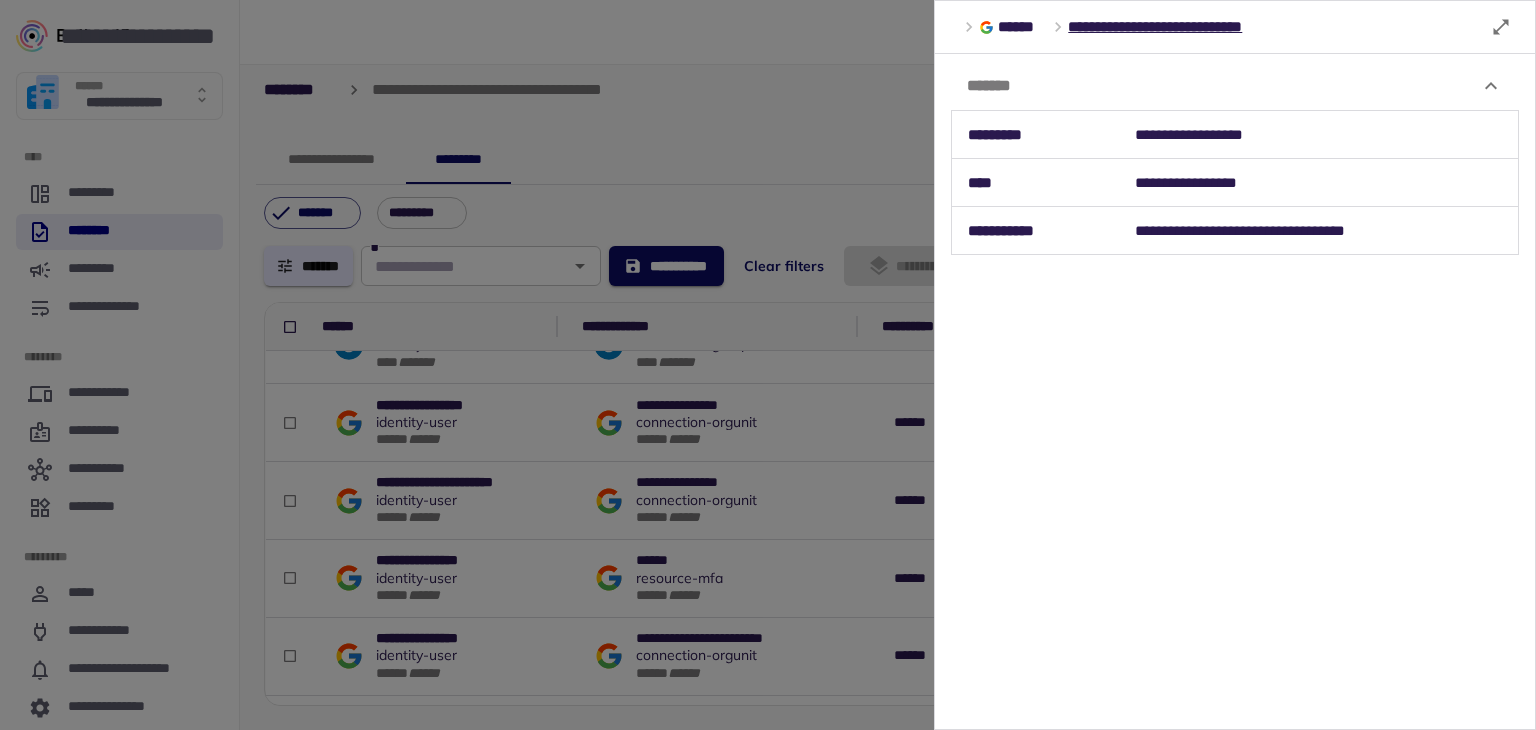 click at bounding box center (768, 365) 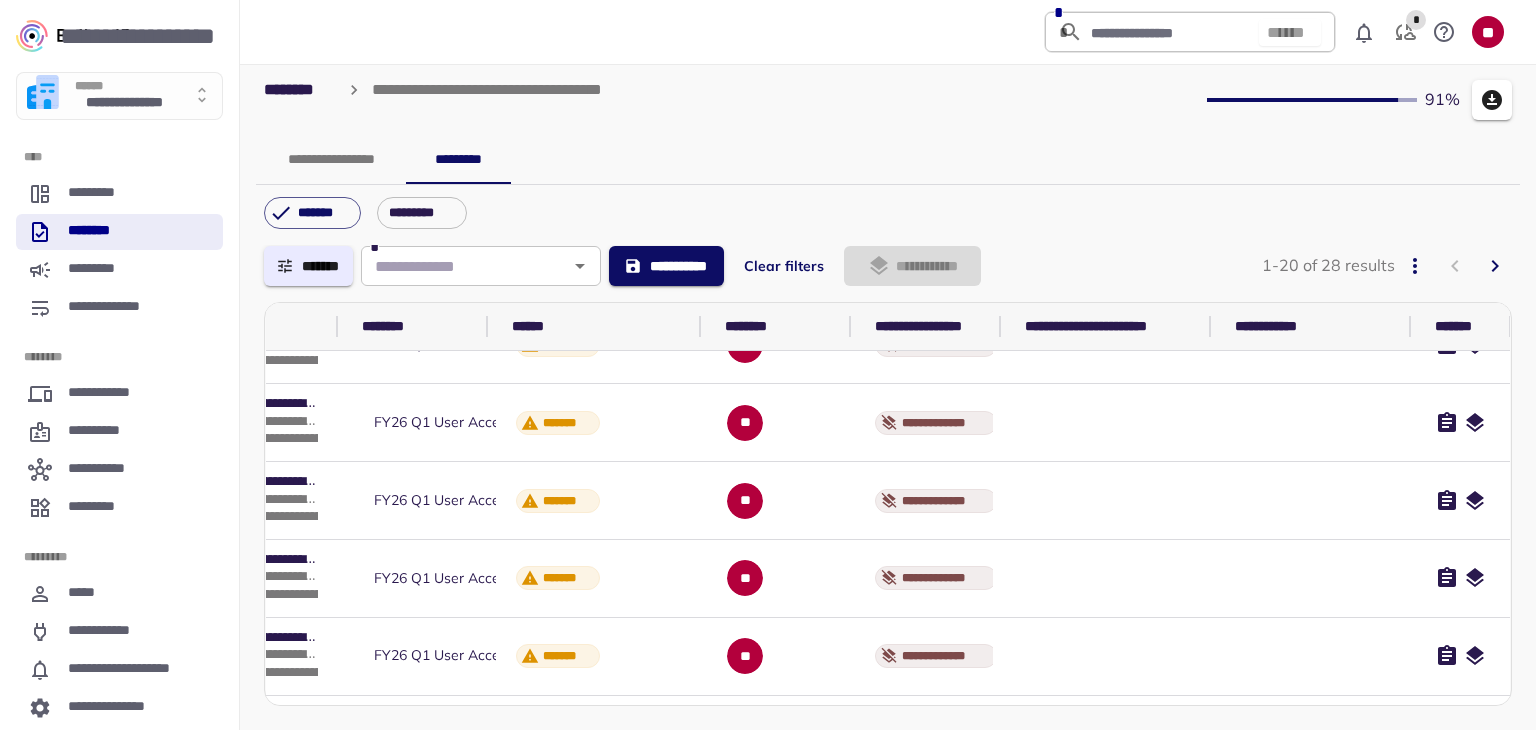 scroll, scrollTop: 900, scrollLeft: 843, axis: both 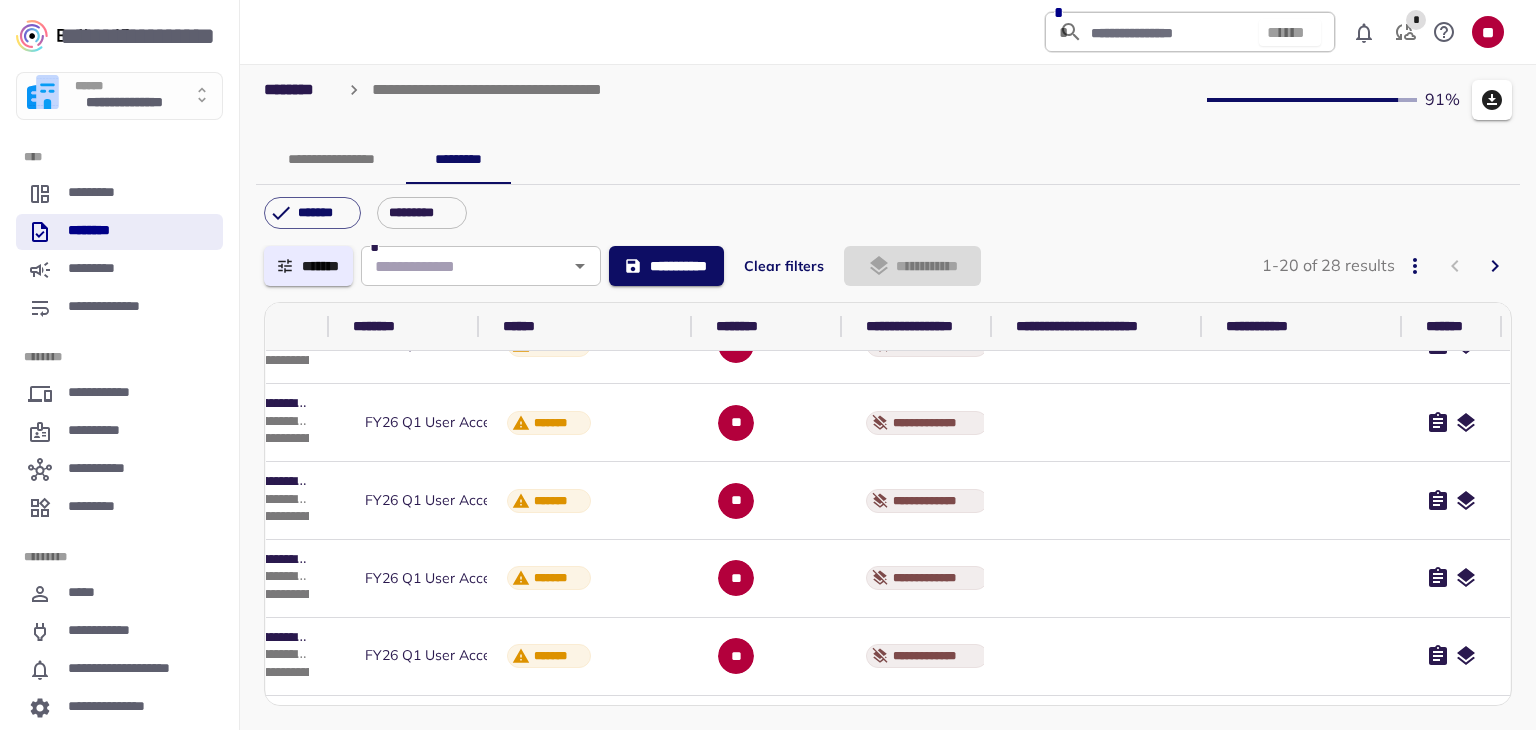 click 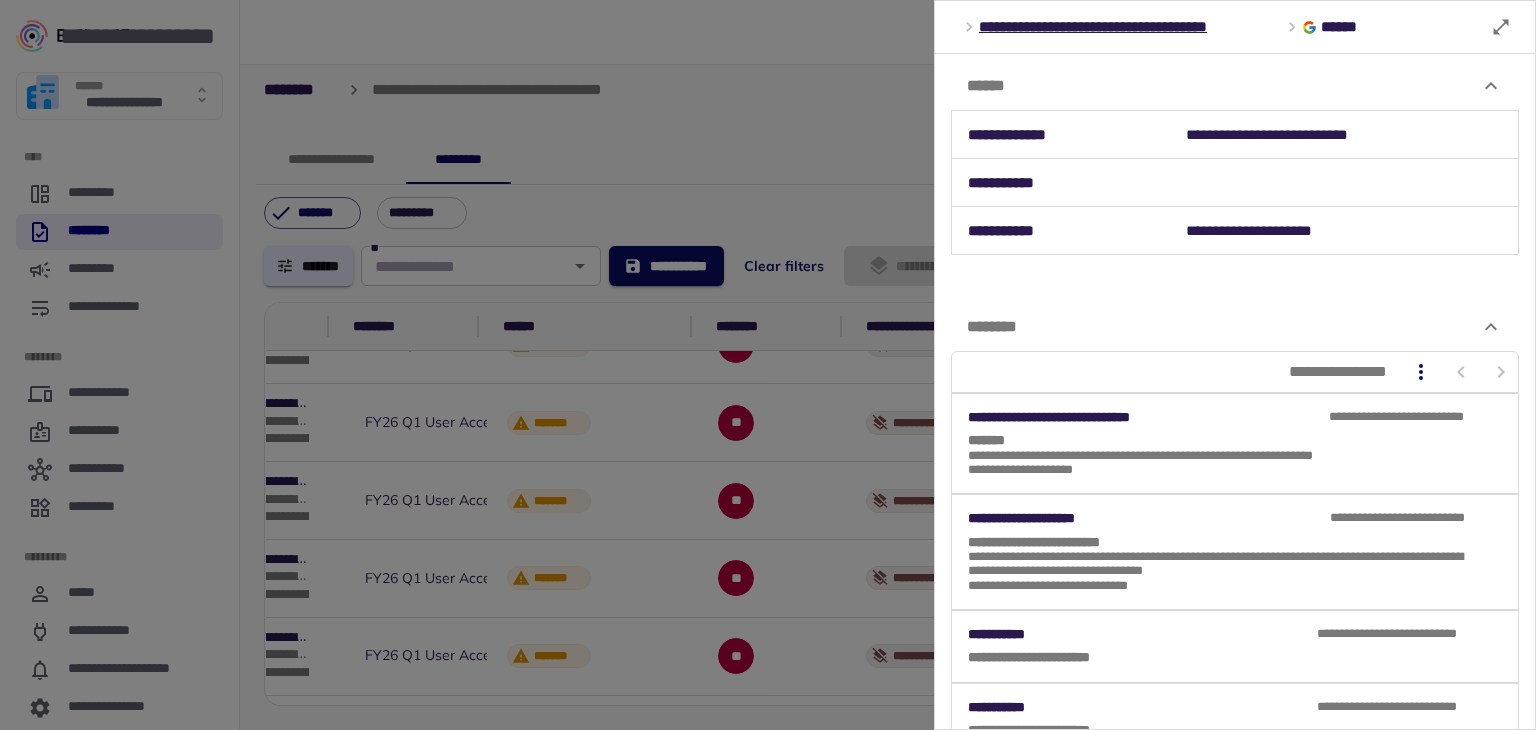 click at bounding box center (768, 365) 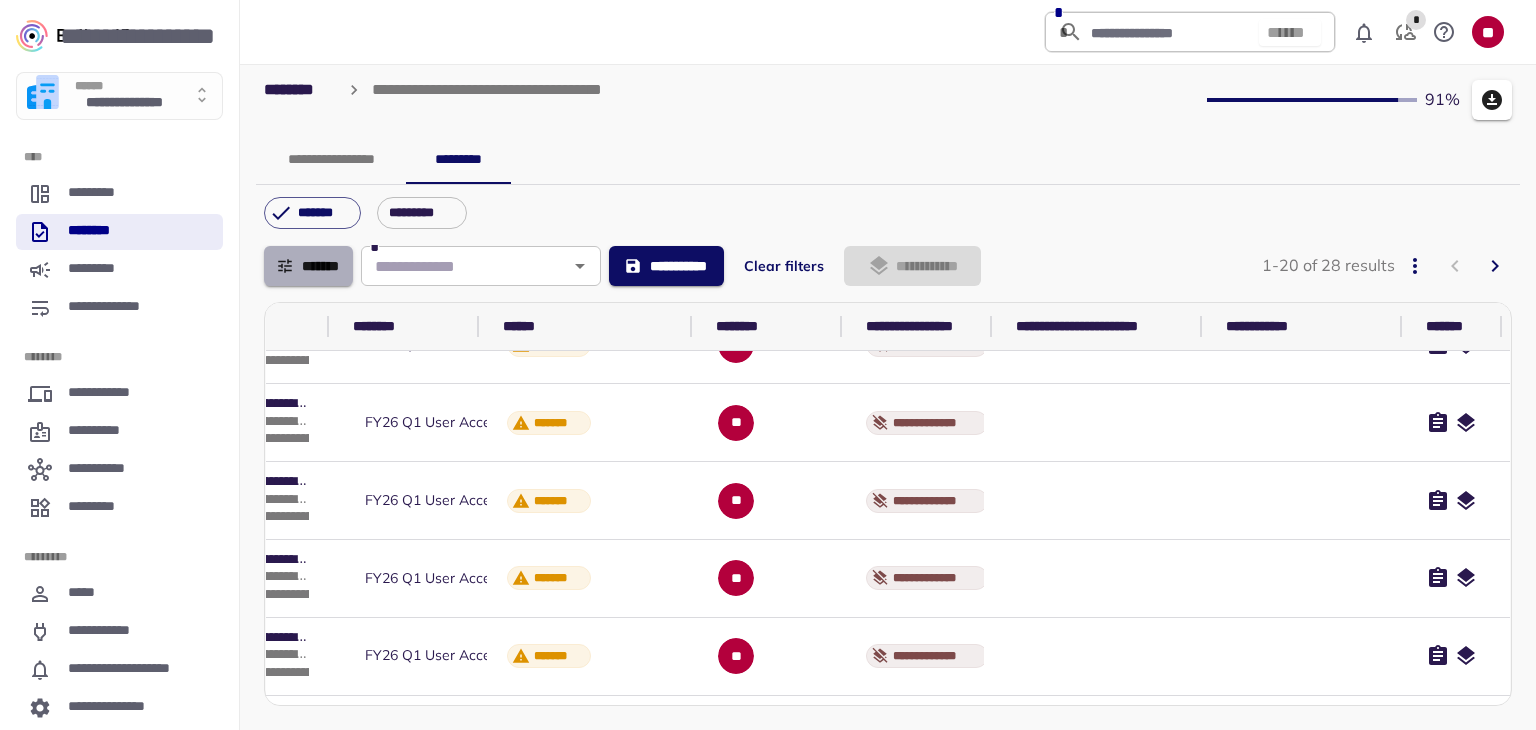 click on "*******" at bounding box center [308, 266] 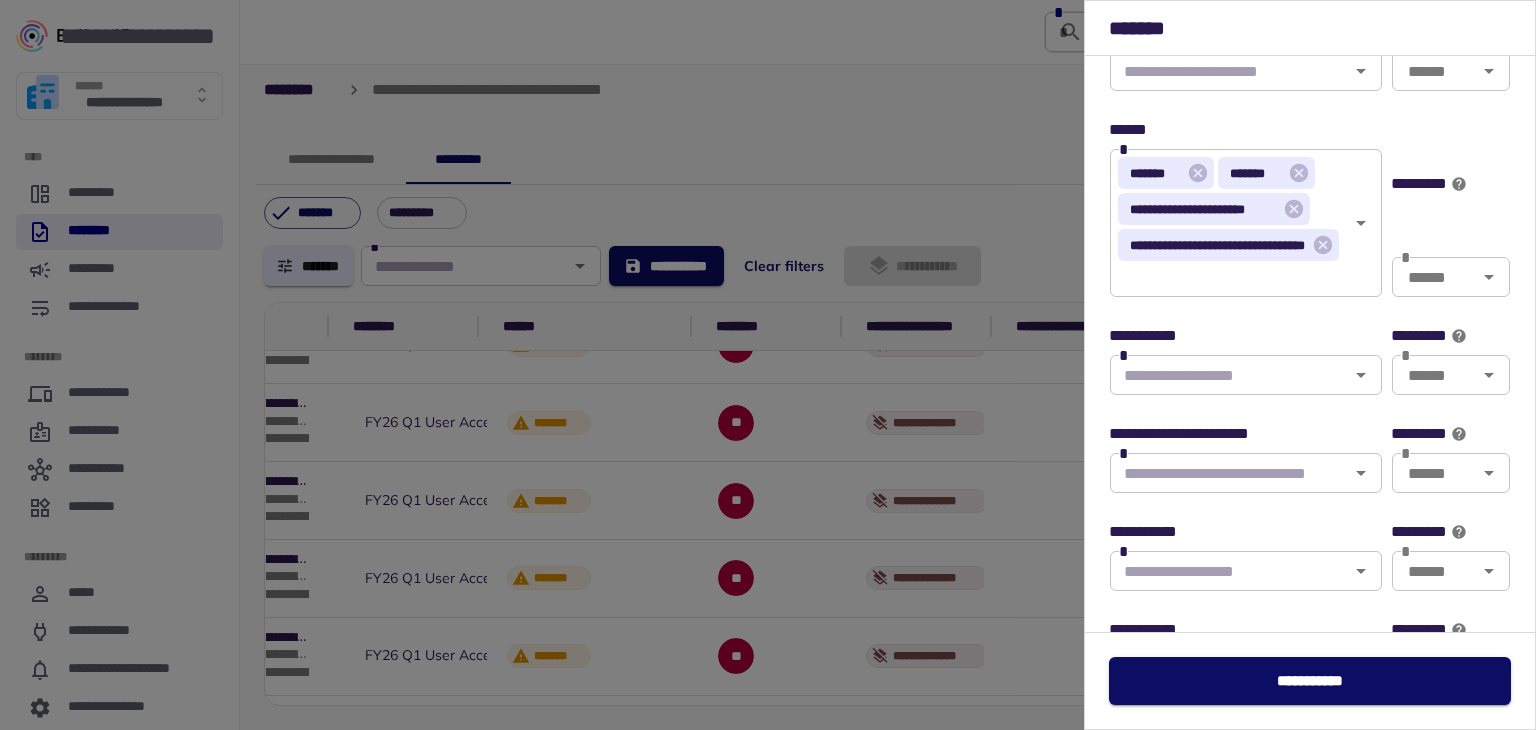 scroll, scrollTop: 900, scrollLeft: 0, axis: vertical 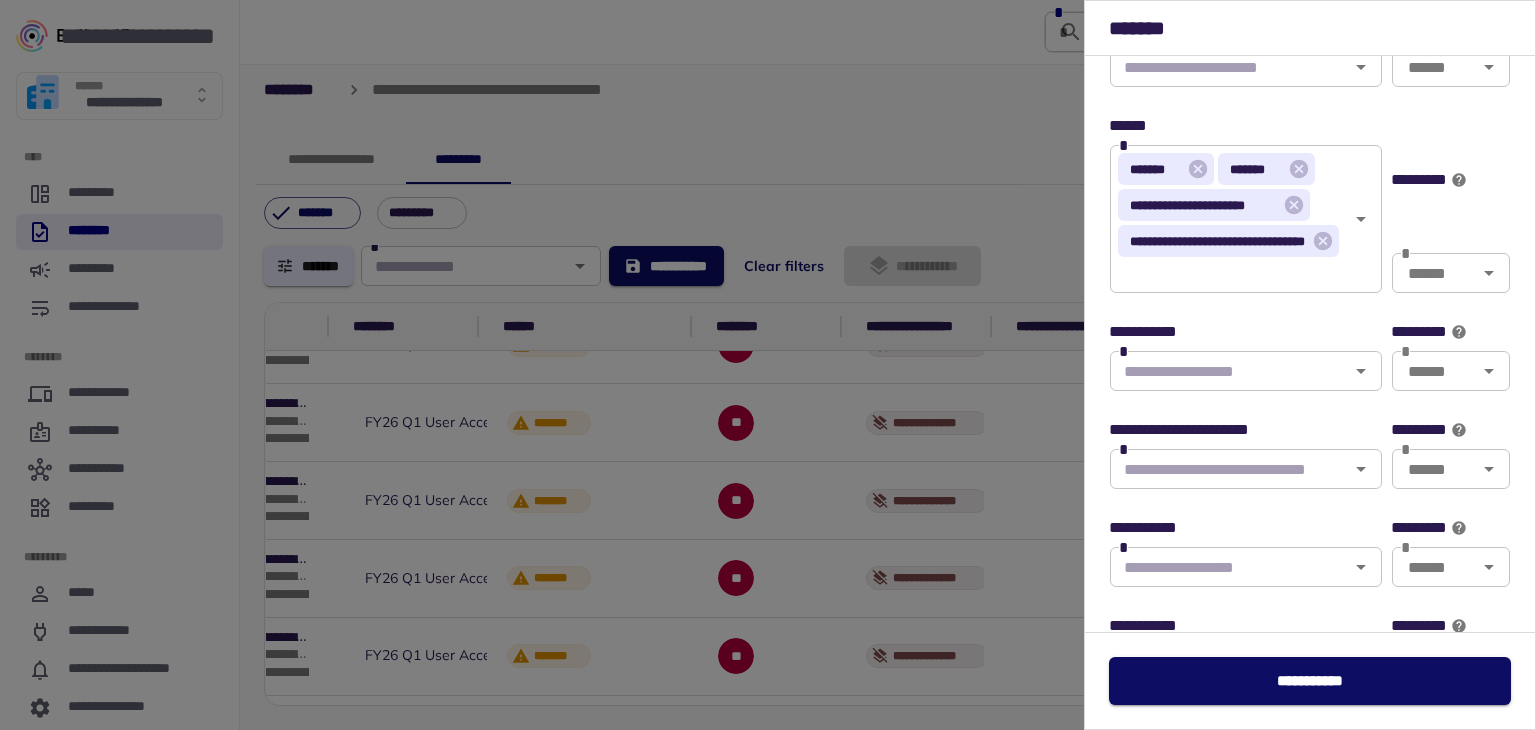 click at bounding box center (1229, 371) 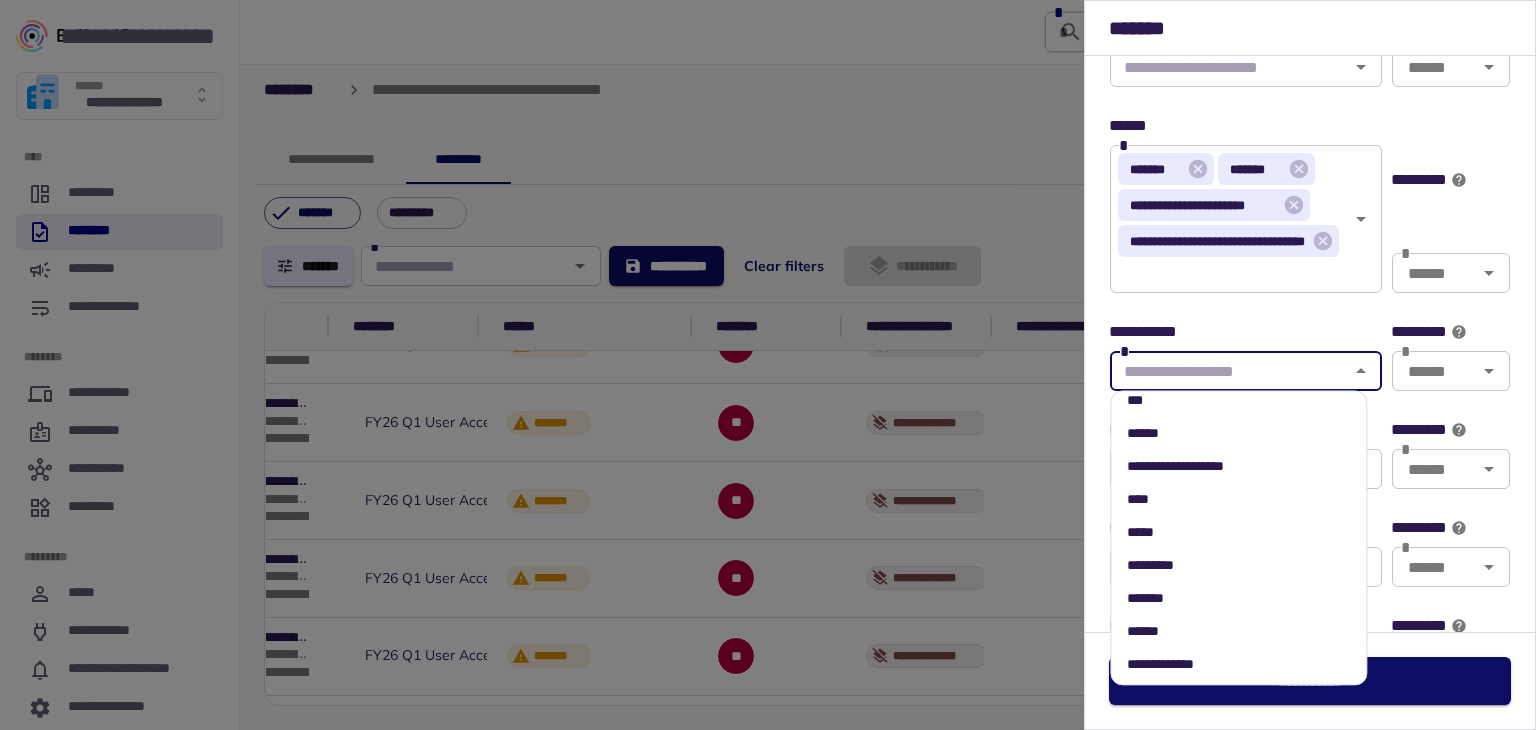 scroll, scrollTop: 0, scrollLeft: 0, axis: both 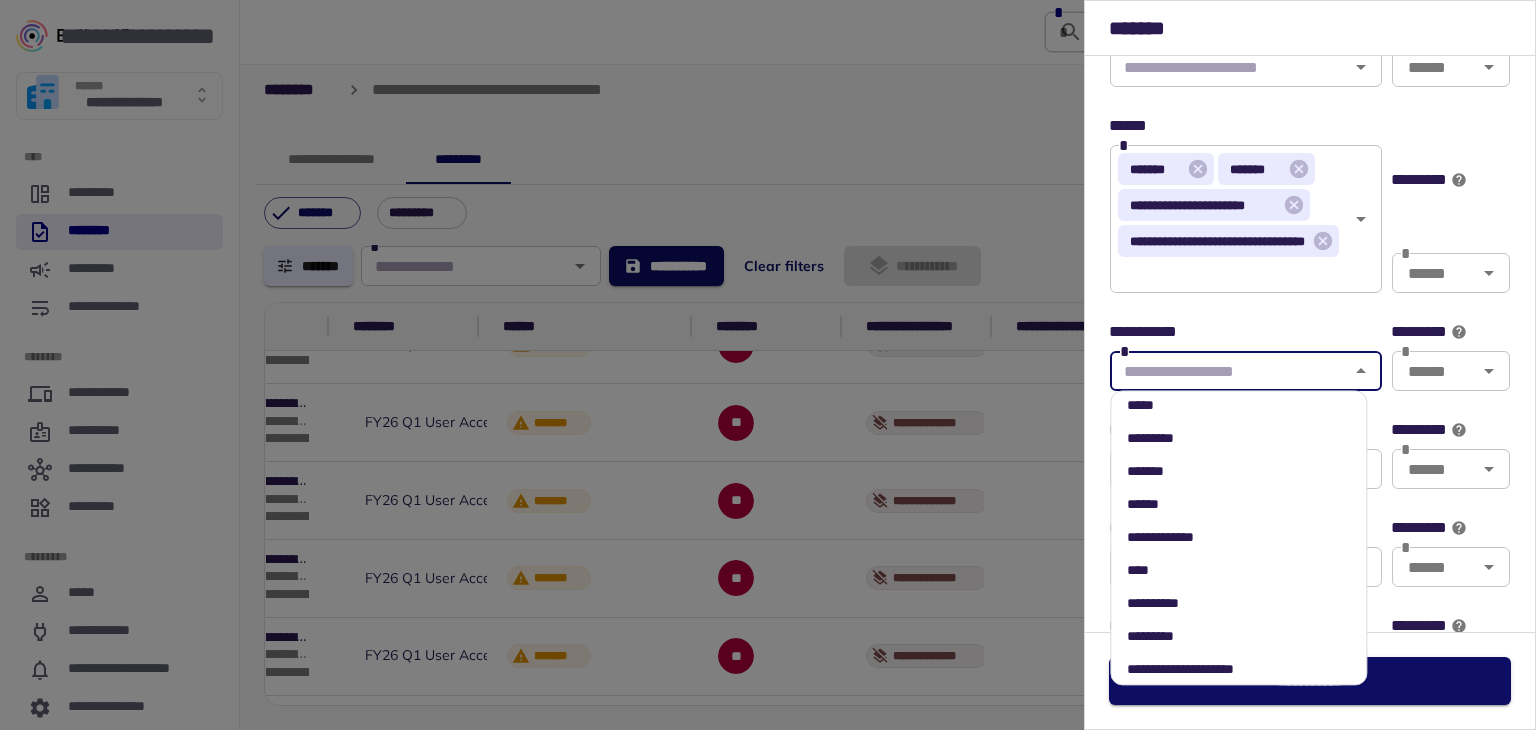 click on "******" at bounding box center (1238, 504) 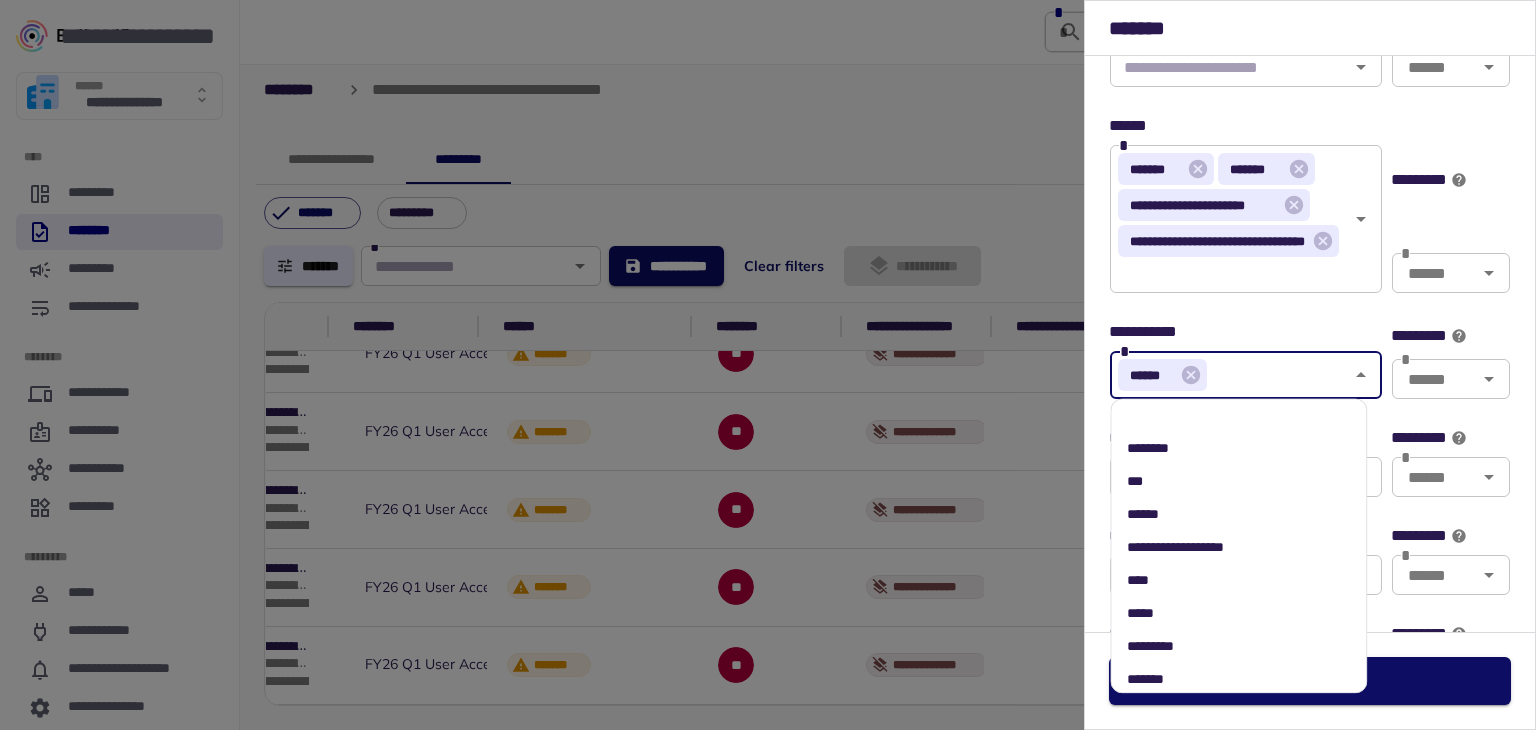 click at bounding box center (768, 365) 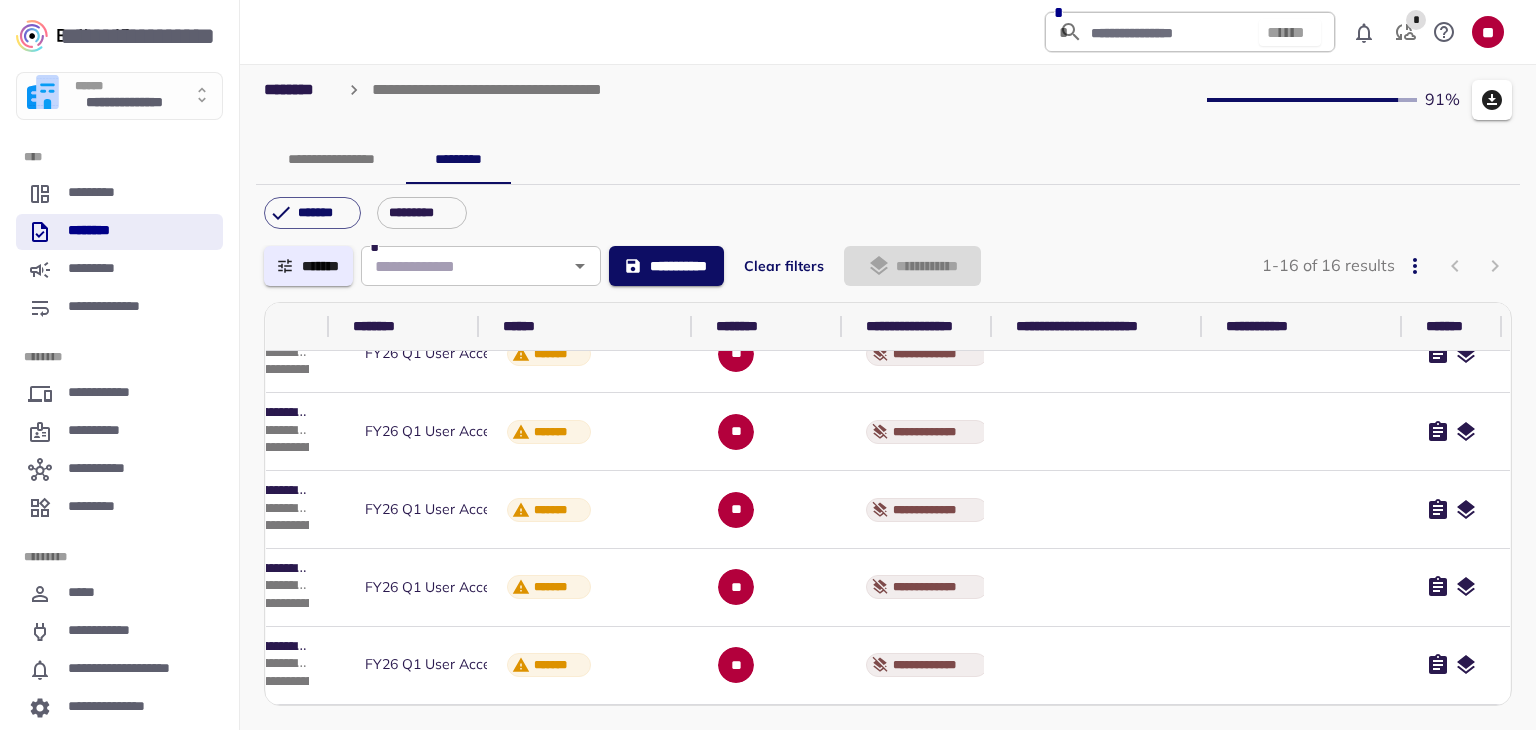 scroll, scrollTop: 1028, scrollLeft: 0, axis: vertical 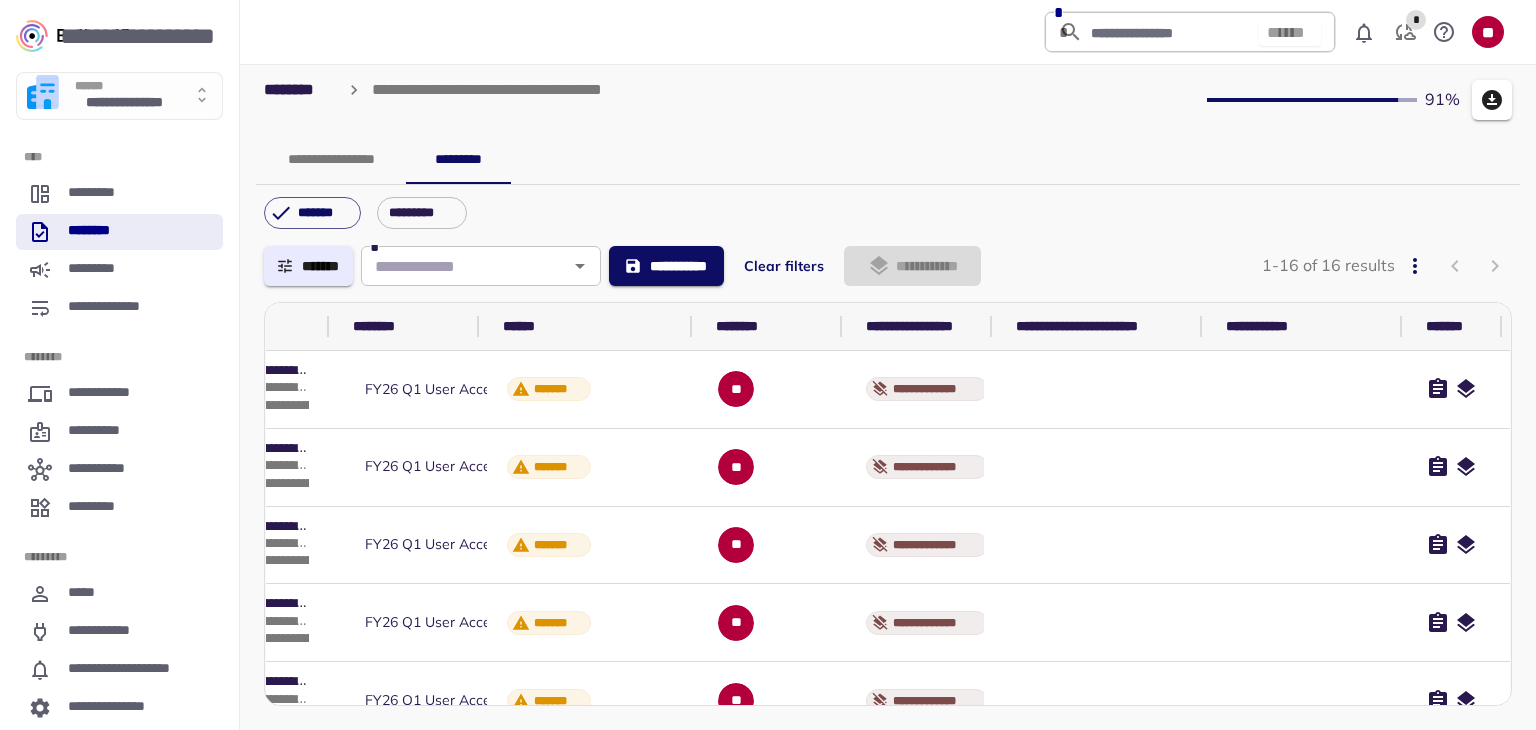 click 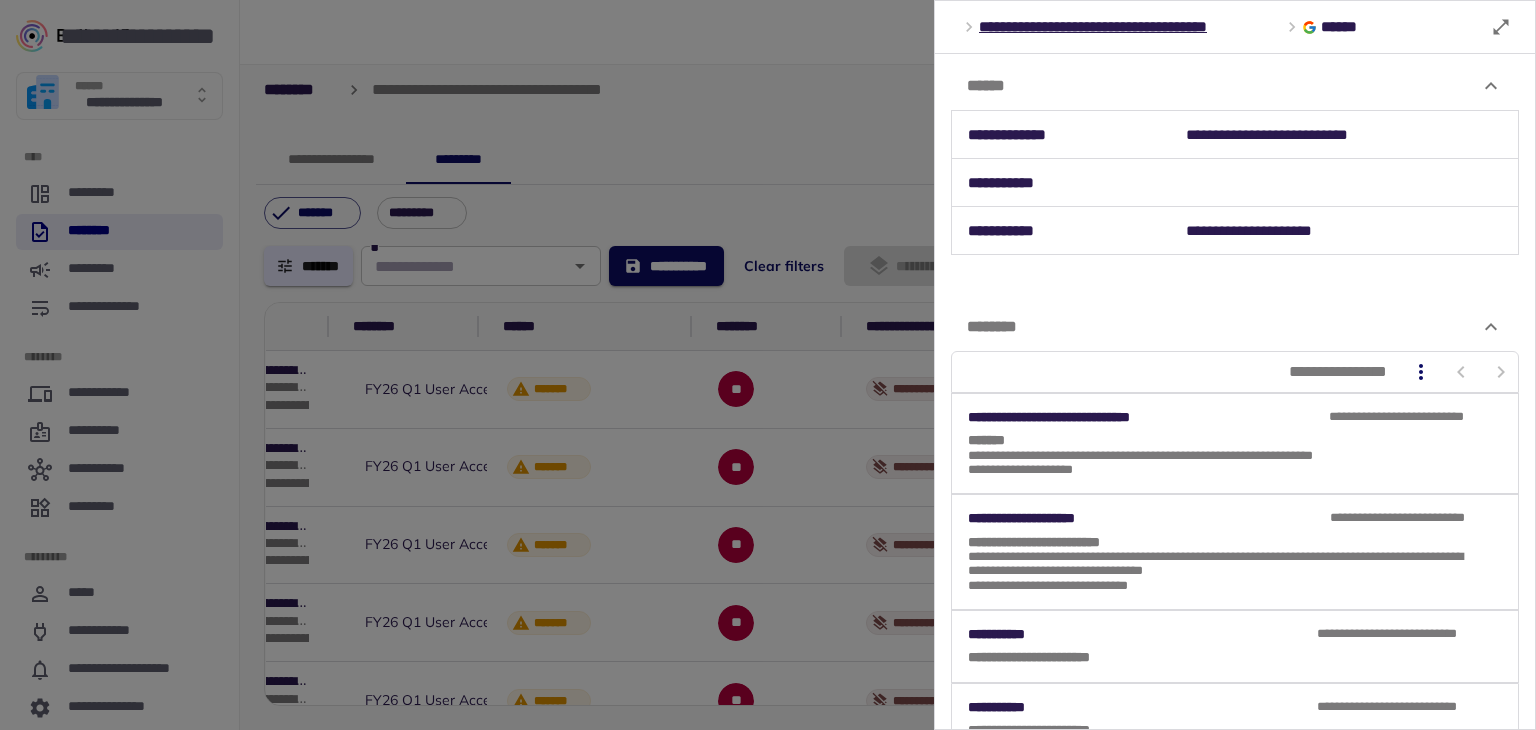 click at bounding box center [768, 365] 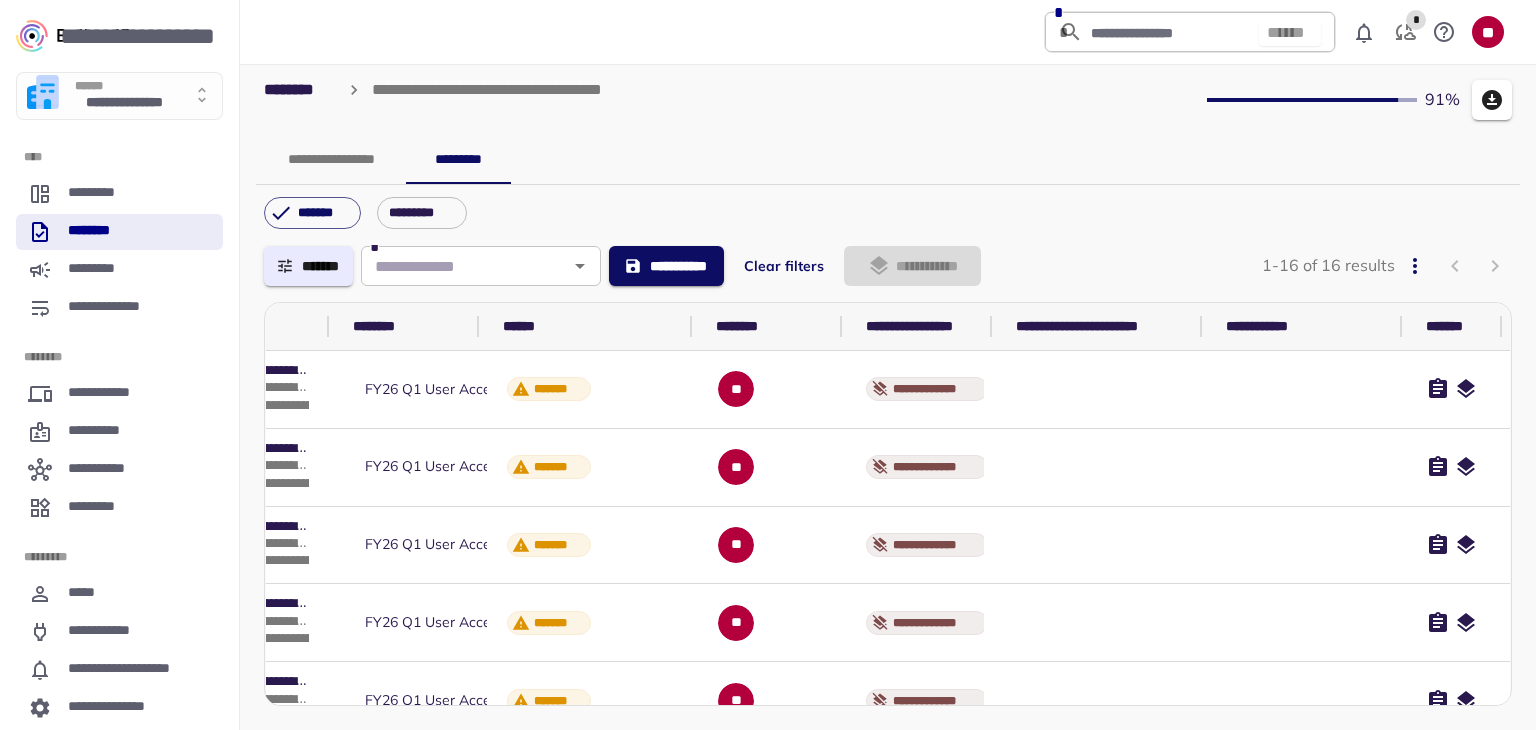 click 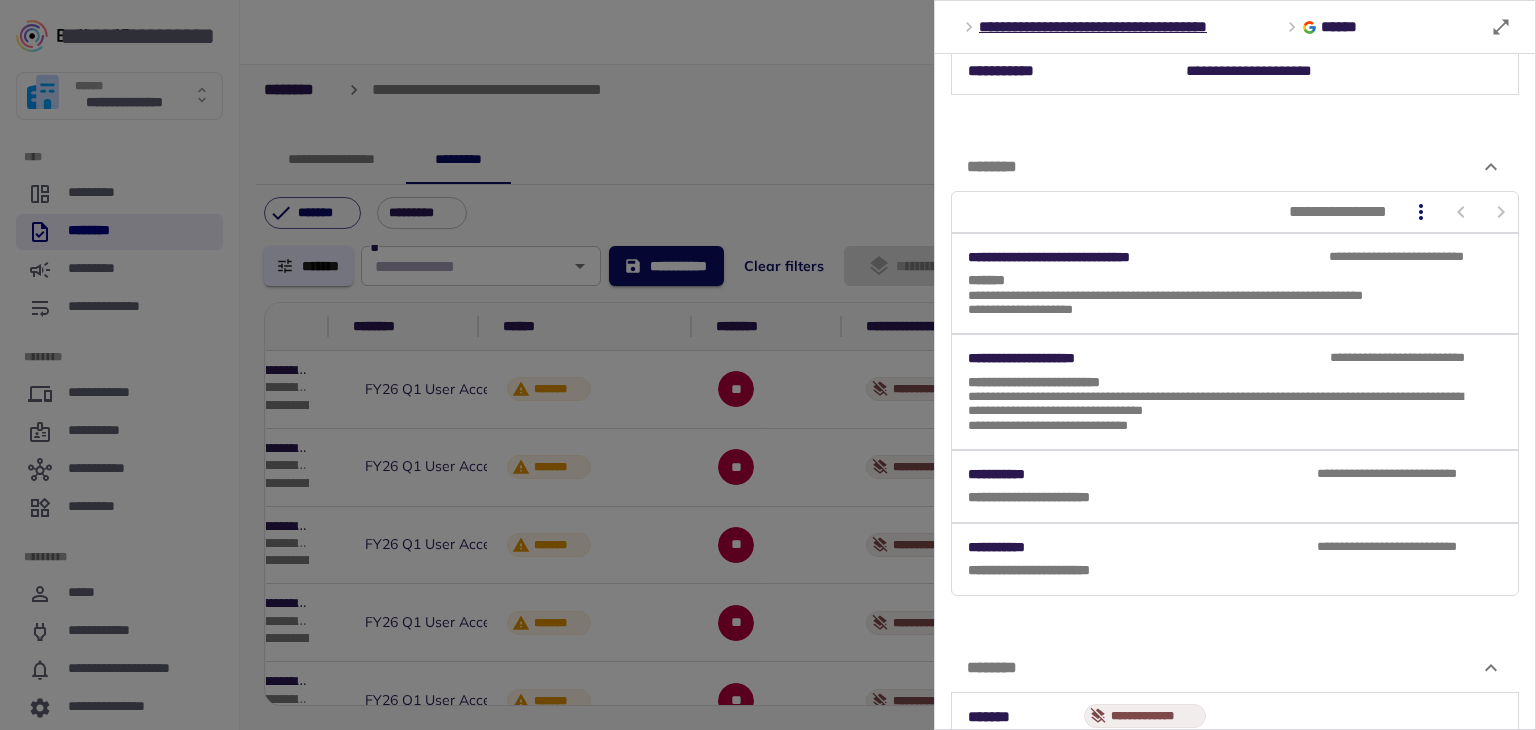 scroll, scrollTop: 0, scrollLeft: 0, axis: both 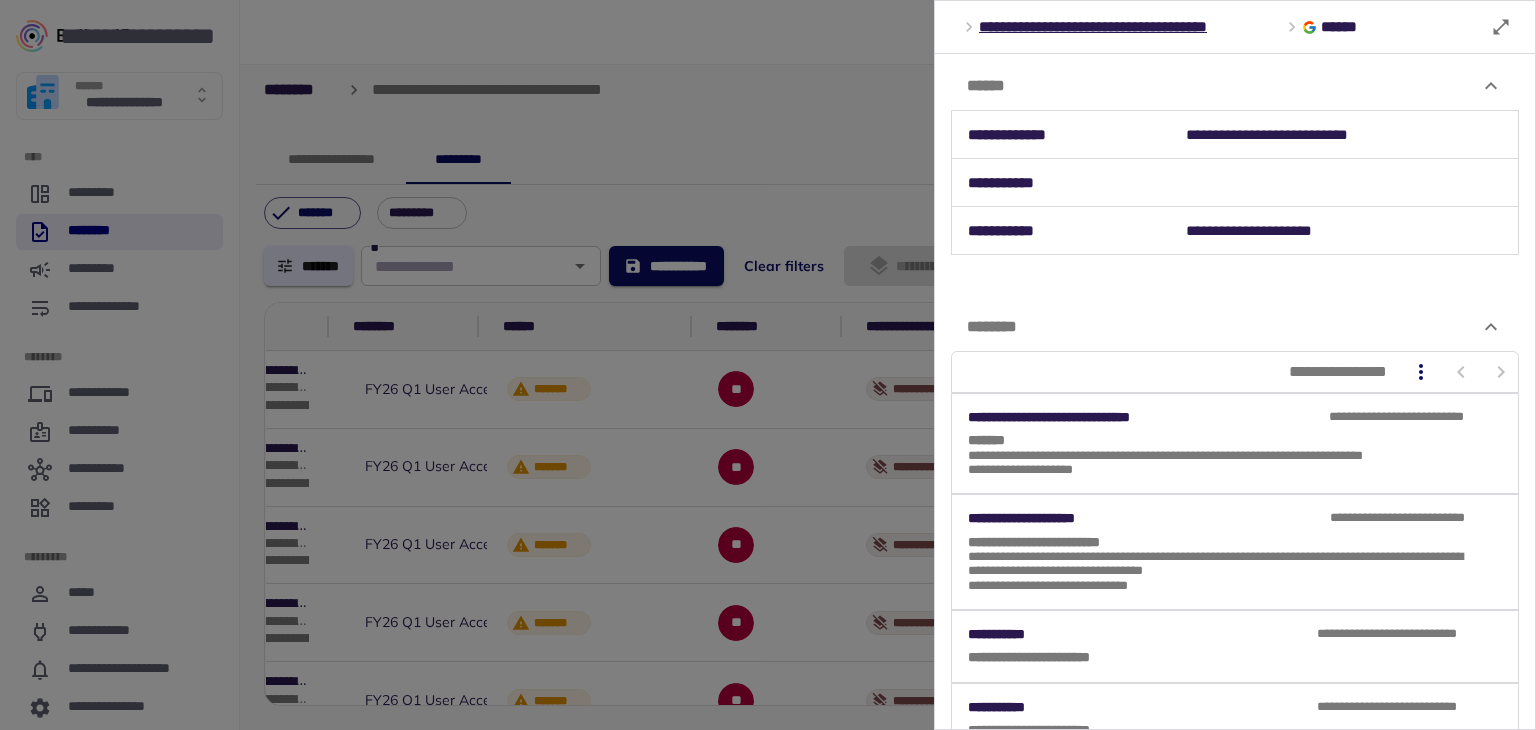 click at bounding box center [768, 365] 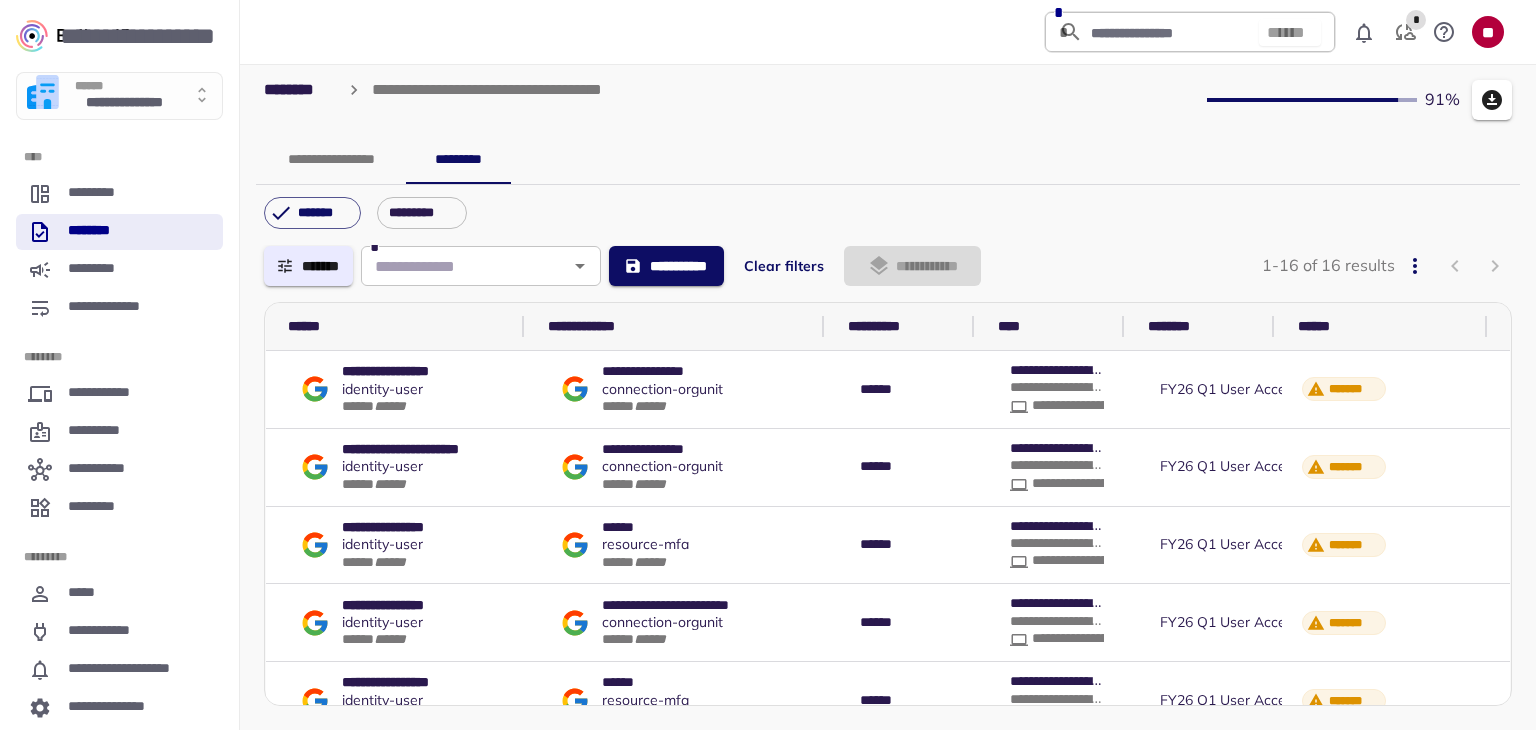 scroll, scrollTop: 0, scrollLeft: 0, axis: both 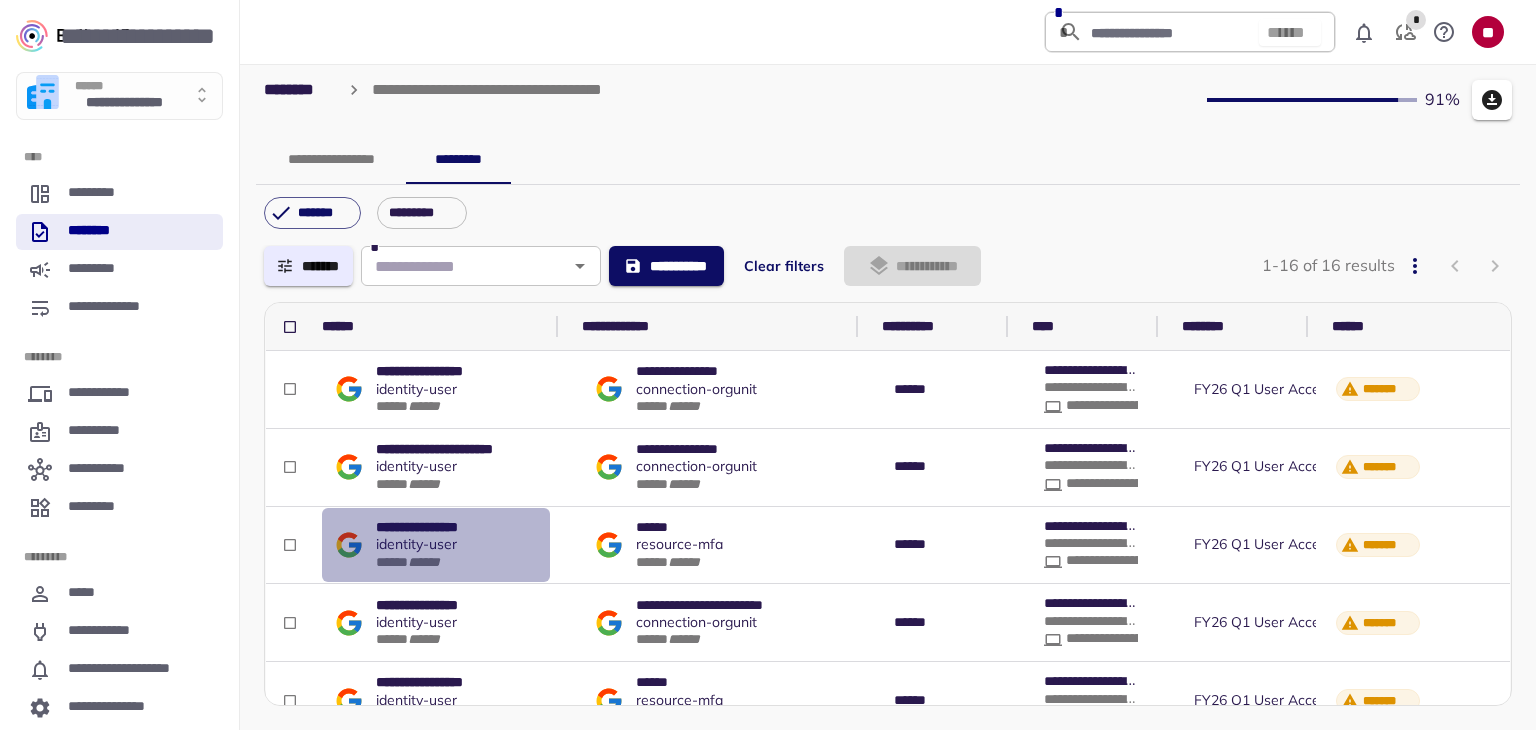 click on "identity  -  user" at bounding box center [440, 544] 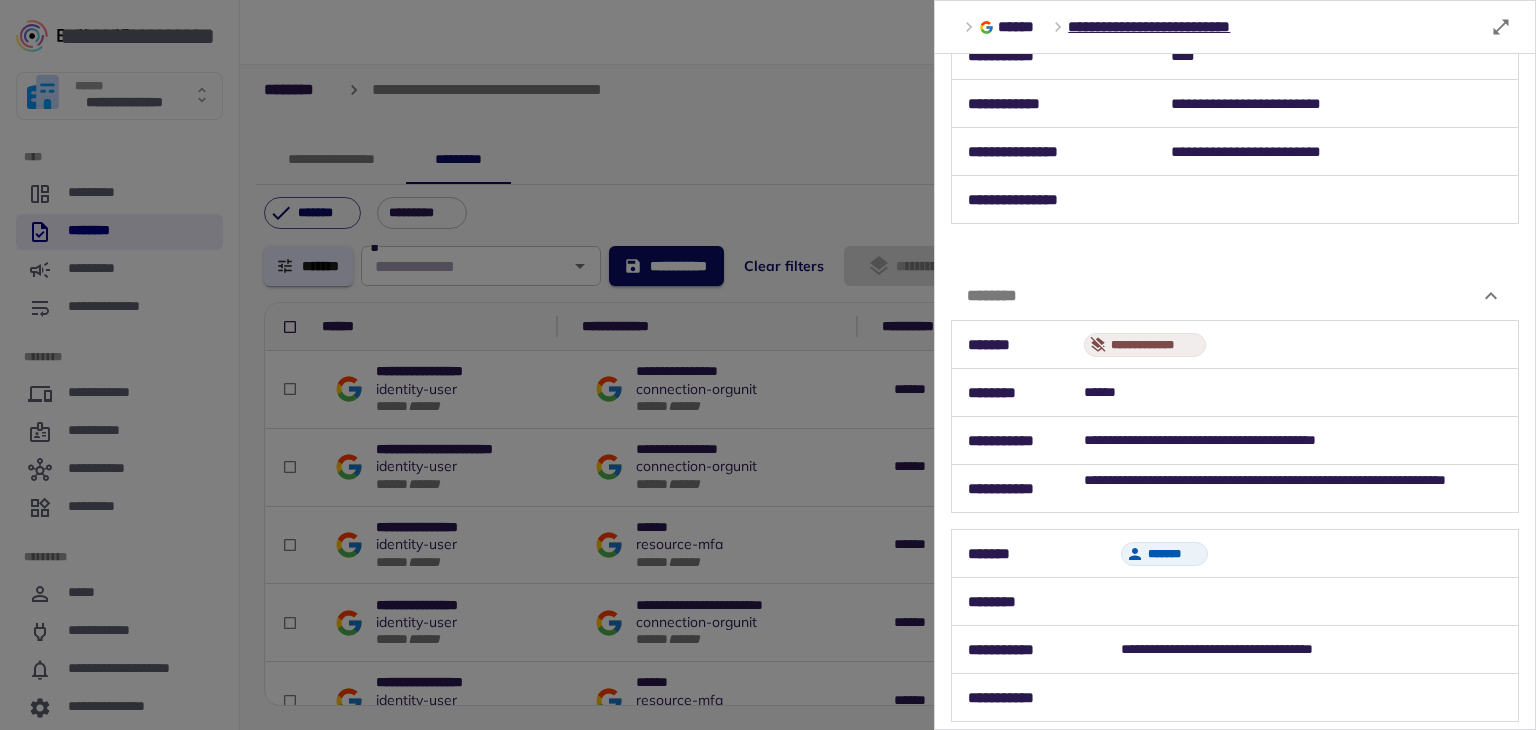 scroll, scrollTop: 0, scrollLeft: 0, axis: both 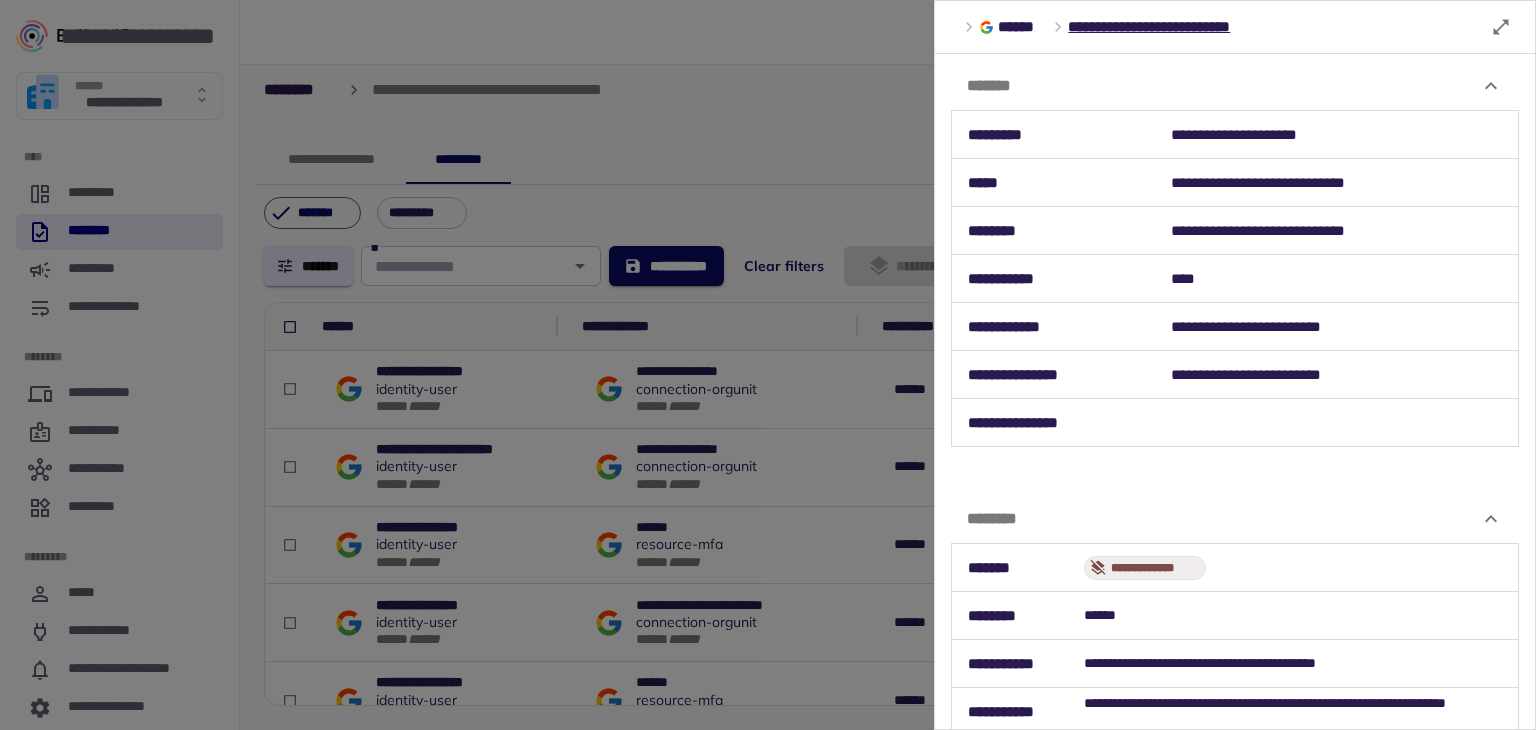 click at bounding box center (768, 365) 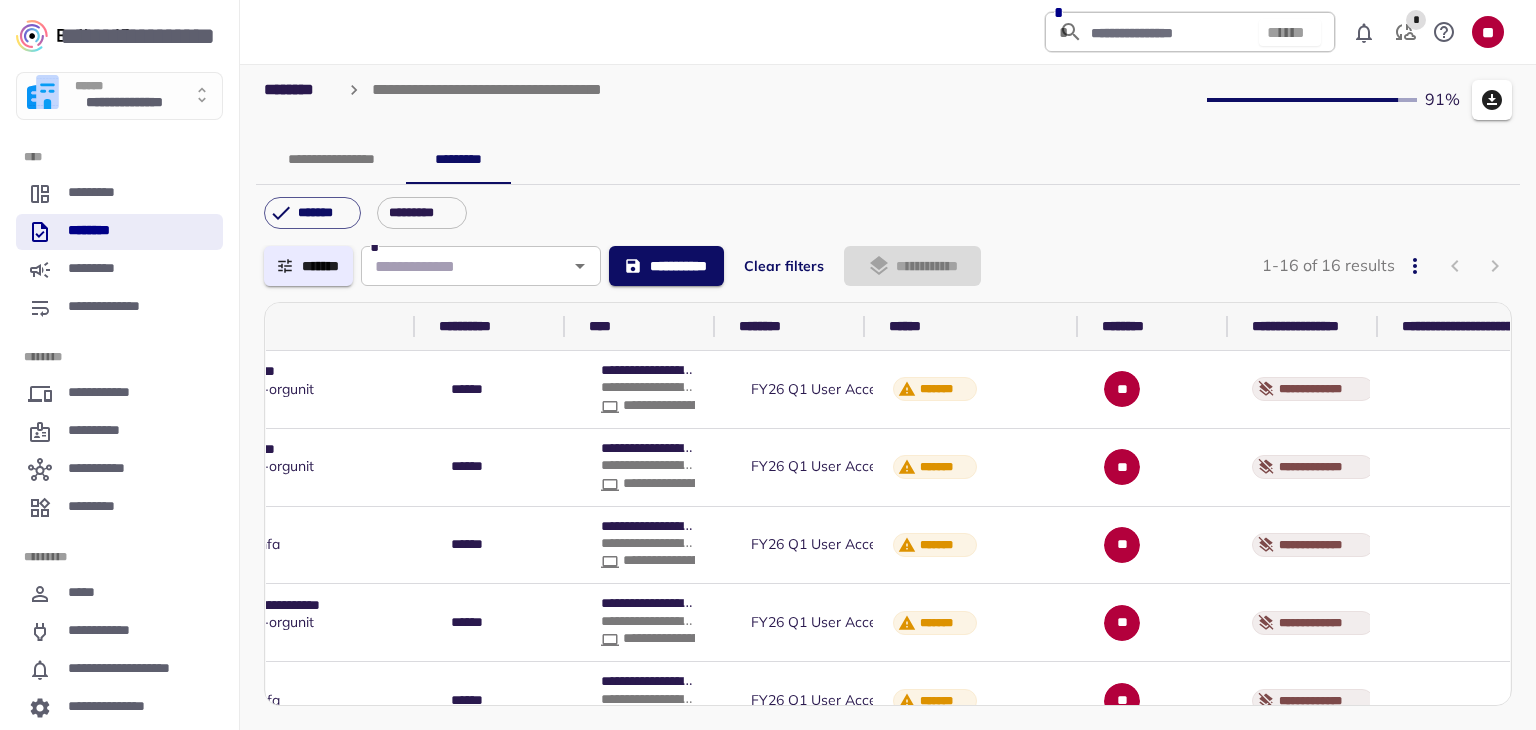 scroll, scrollTop: 0, scrollLeft: 843, axis: horizontal 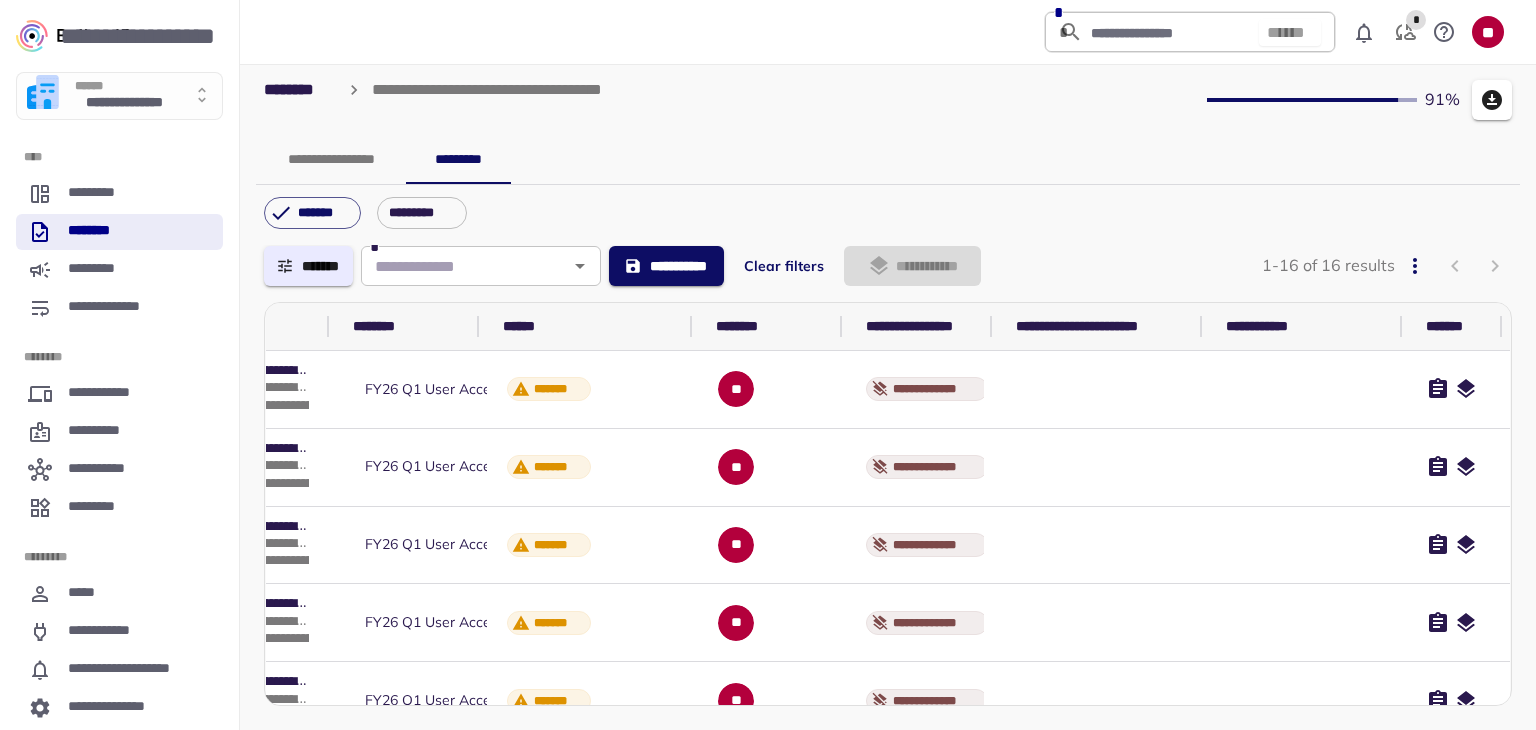 click 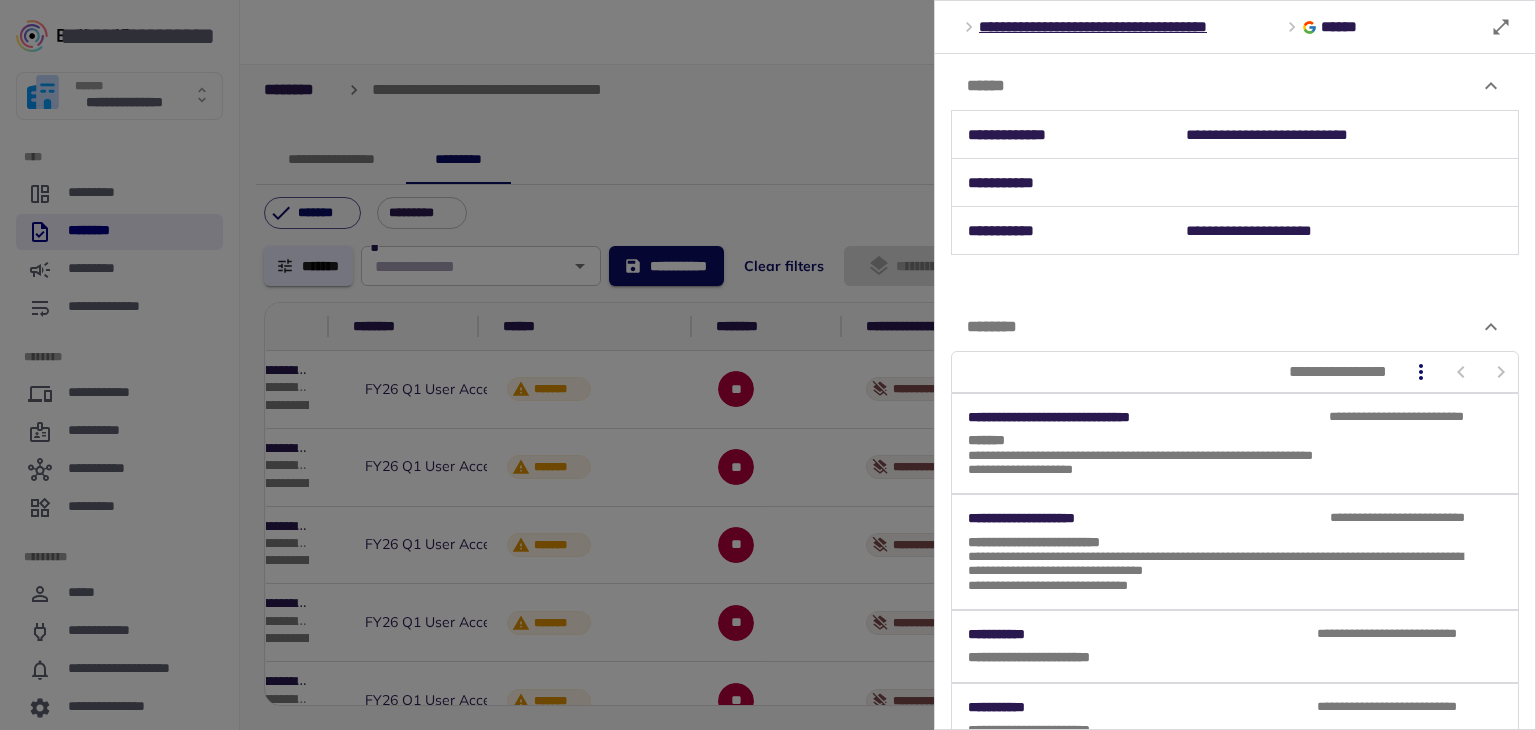 drag, startPoint x: 820, startPoint y: 156, endPoint x: 949, endPoint y: 278, distance: 177.55281 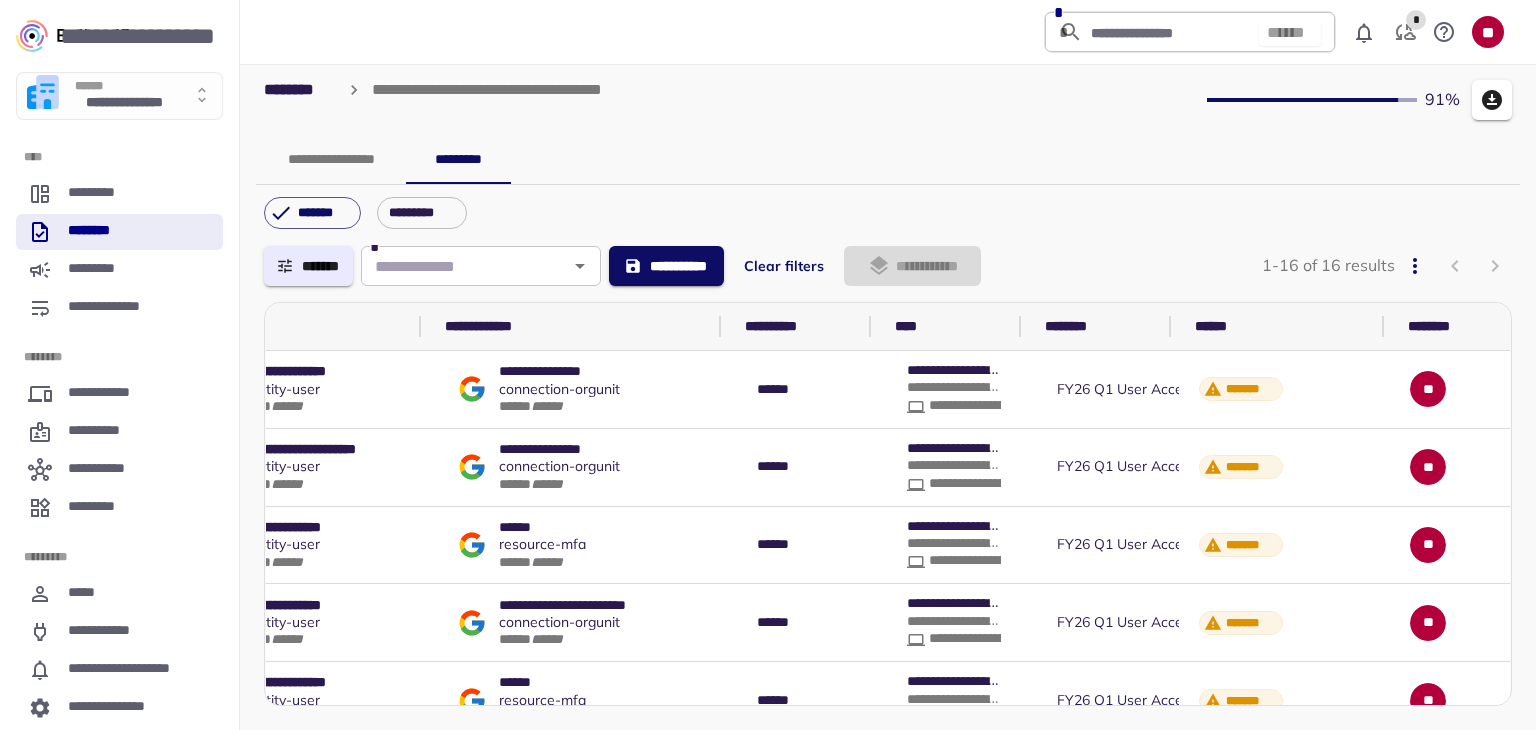 scroll, scrollTop: 0, scrollLeft: 0, axis: both 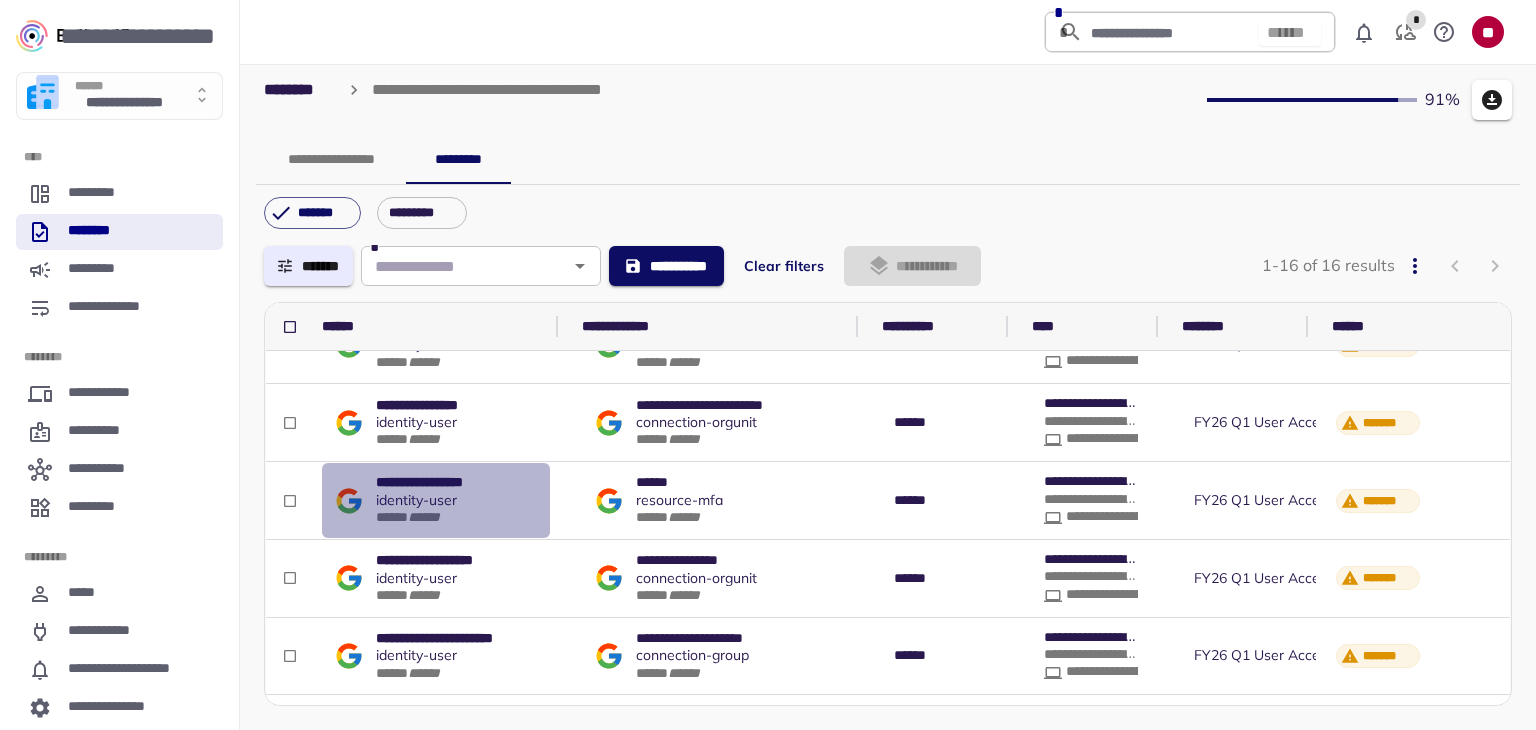 click on "**********" at bounding box center [443, 482] 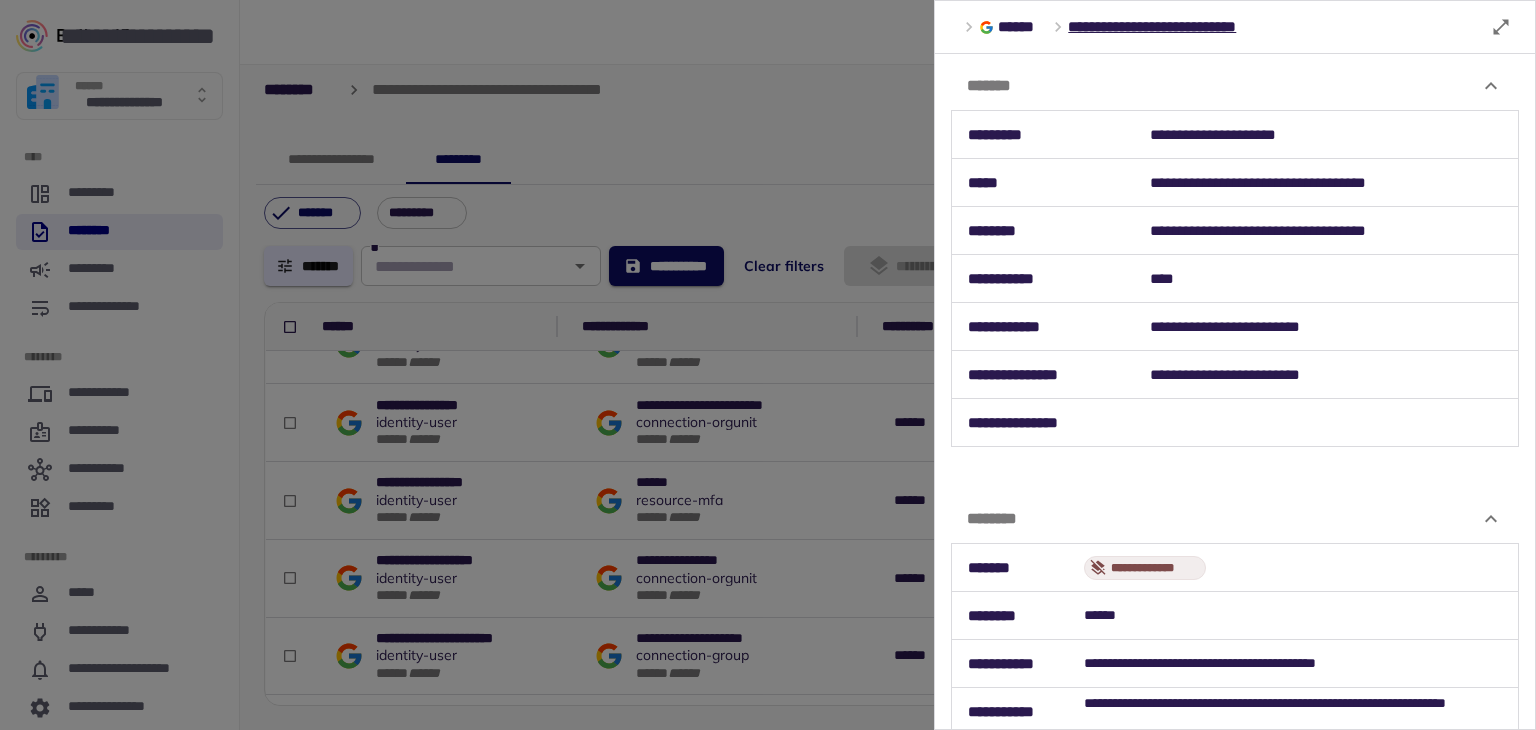 drag, startPoint x: 810, startPoint y: 118, endPoint x: 816, endPoint y: 137, distance: 19.924858 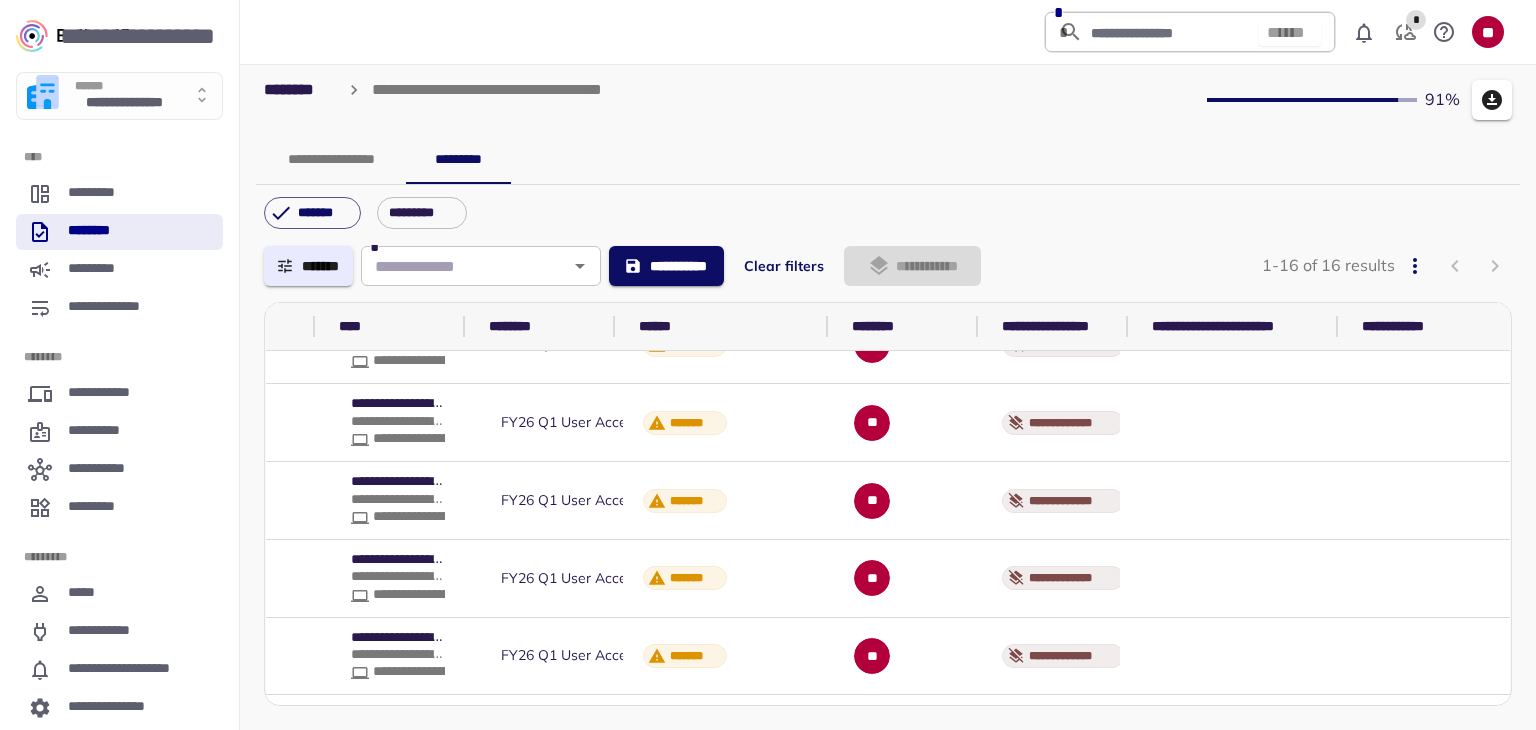 scroll, scrollTop: 200, scrollLeft: 843, axis: both 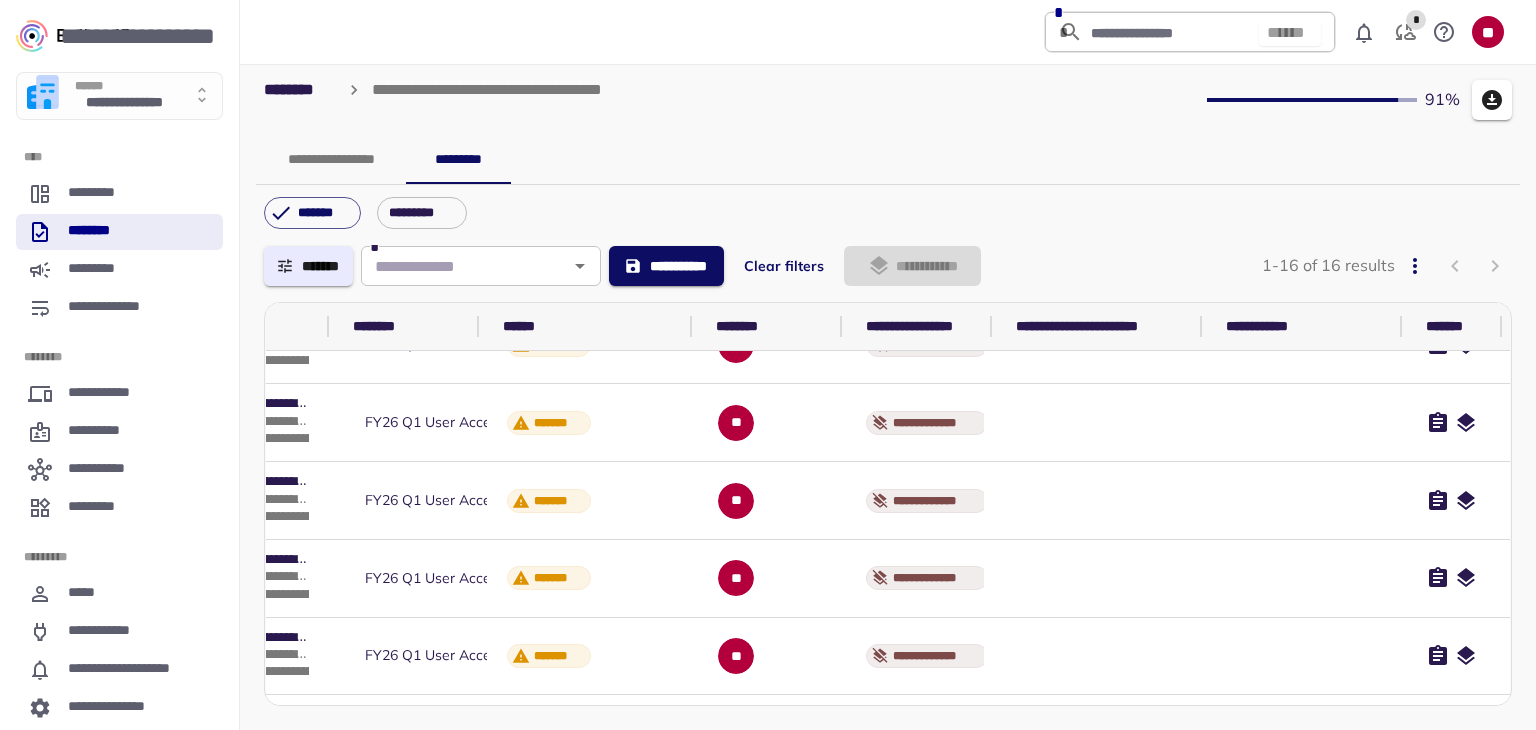 click 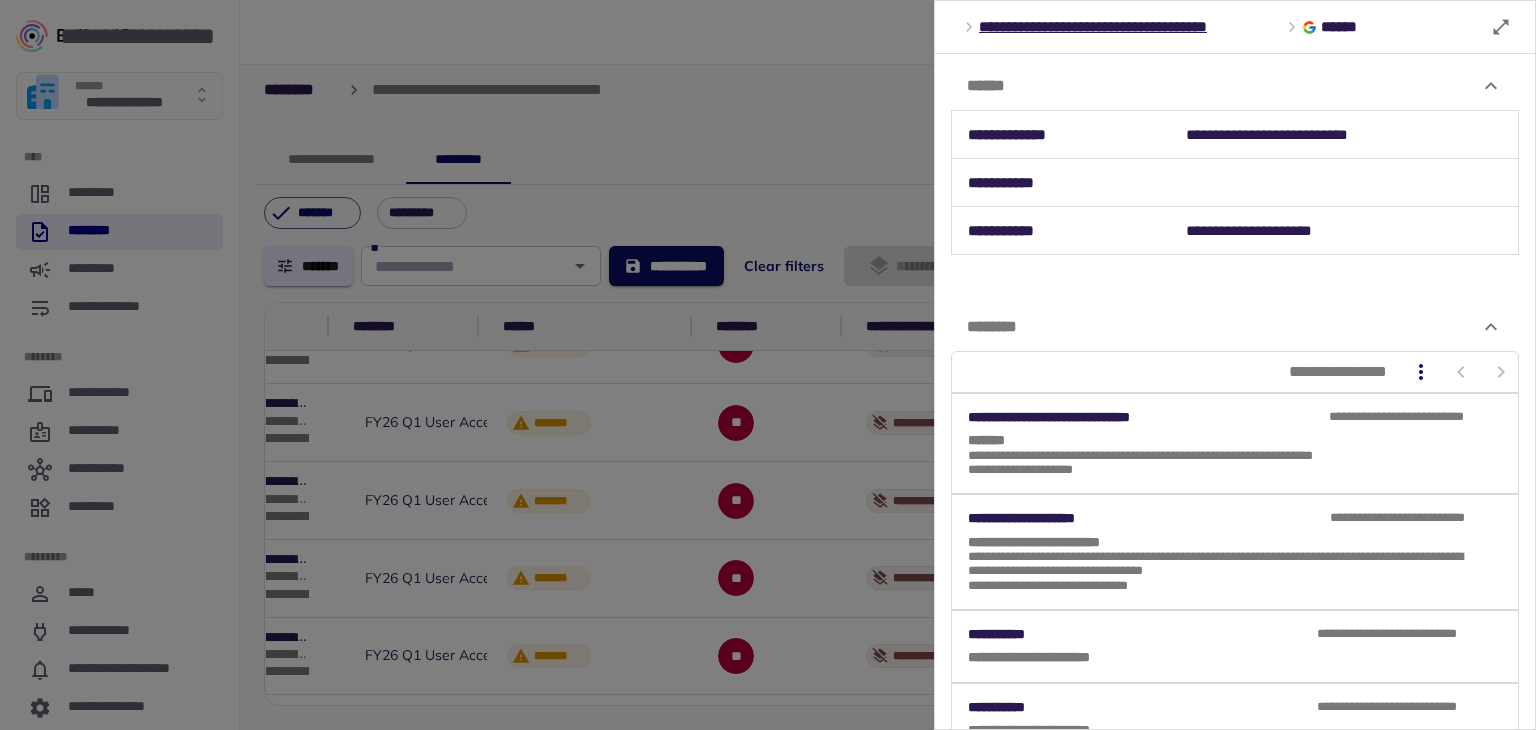 click at bounding box center [768, 365] 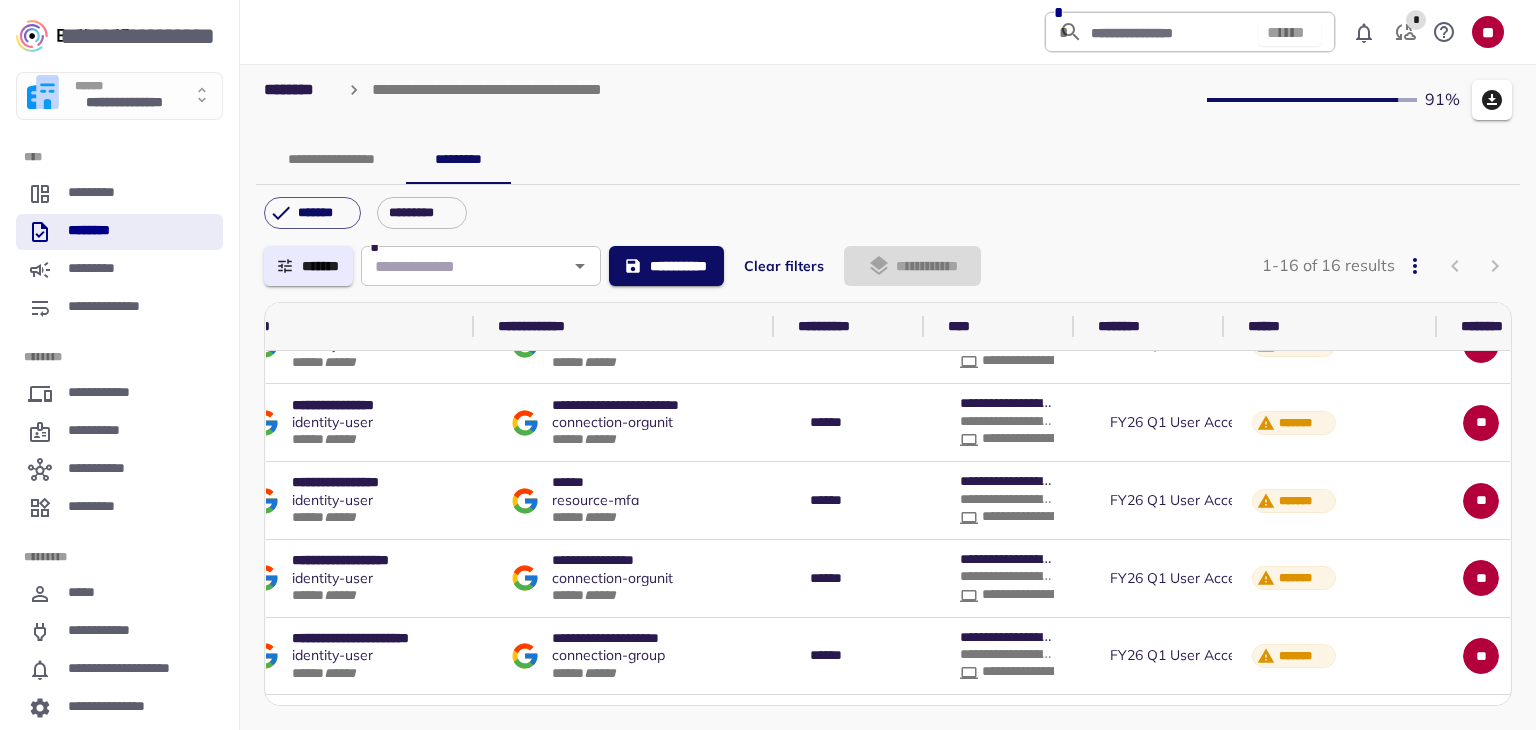 scroll, scrollTop: 200, scrollLeft: 0, axis: vertical 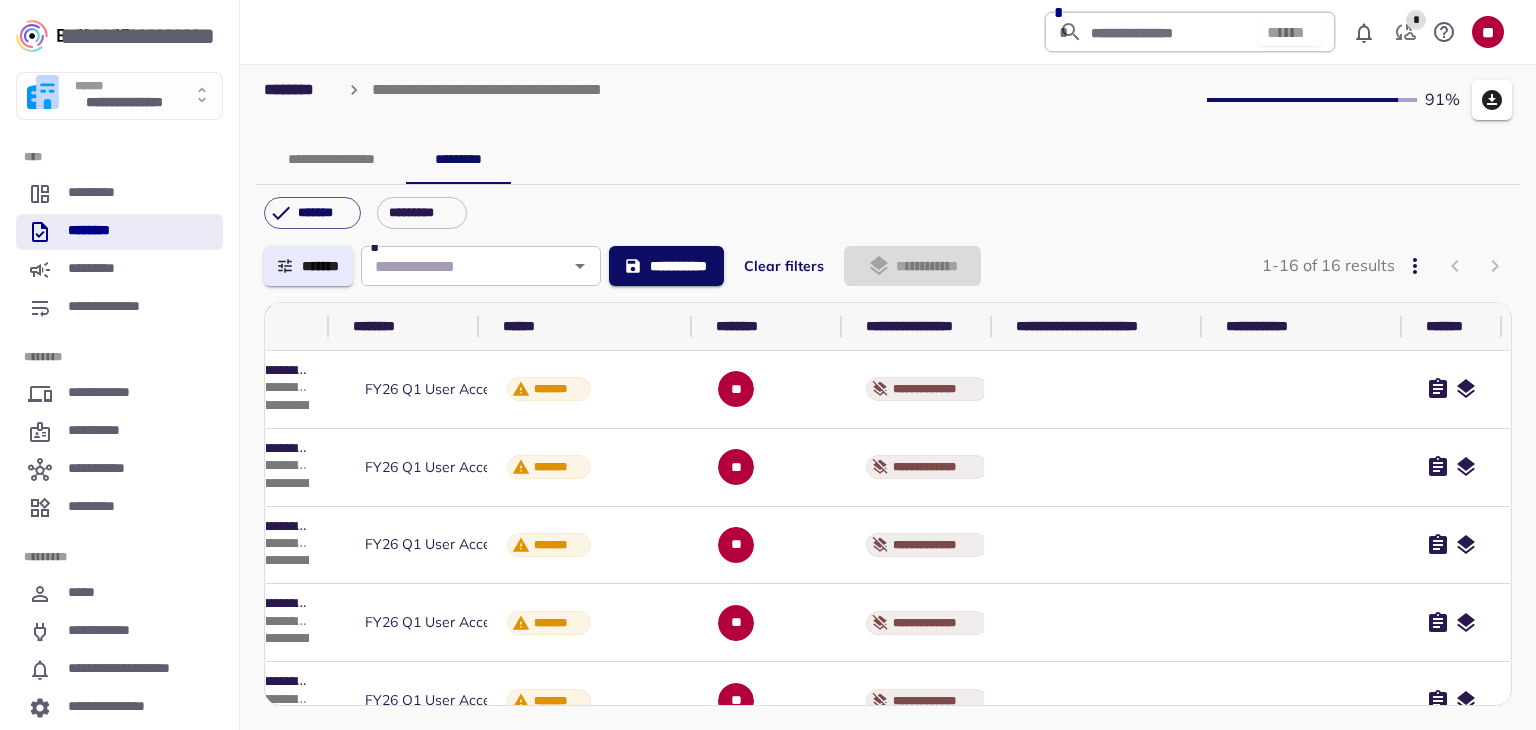 click 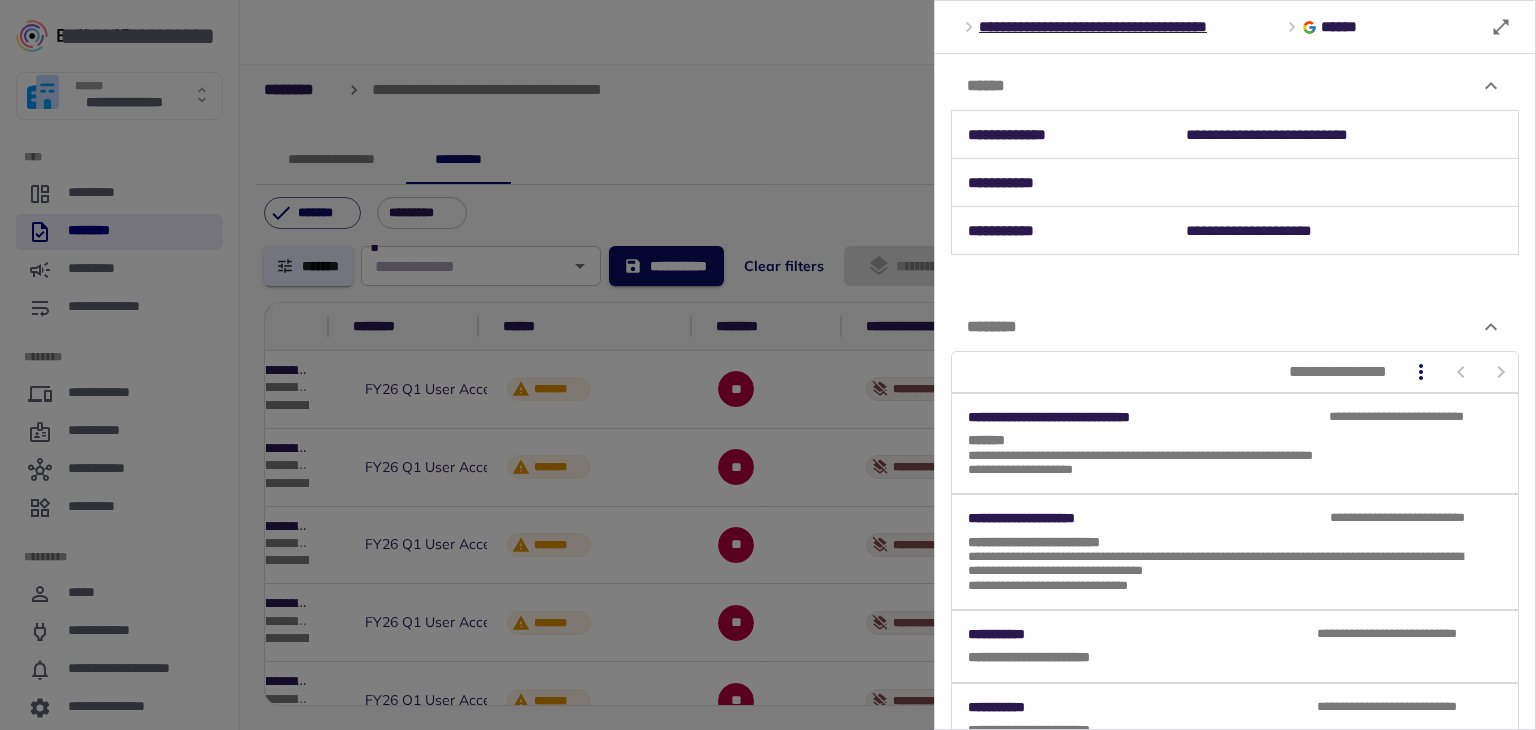 click at bounding box center [768, 365] 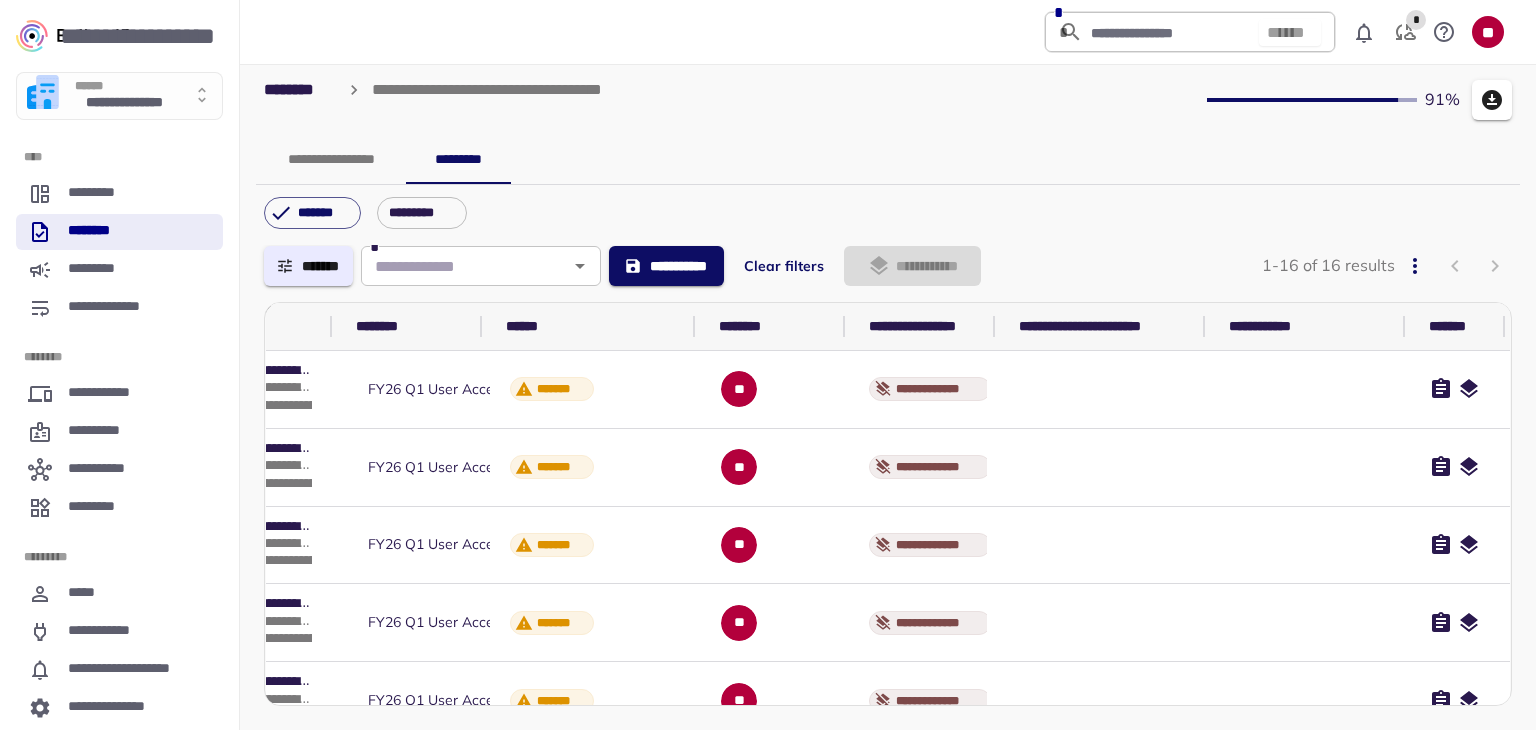 scroll, scrollTop: 700, scrollLeft: 843, axis: both 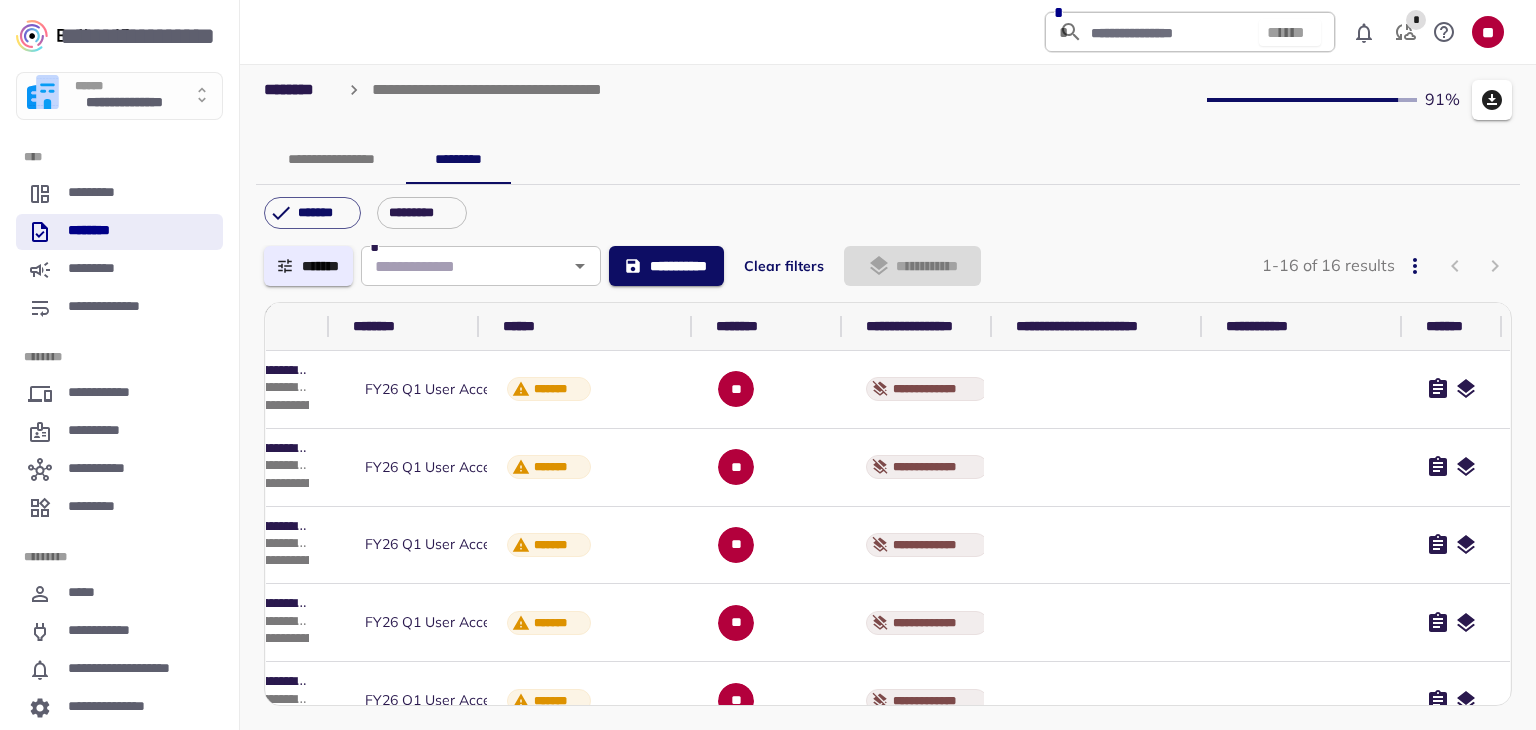 click 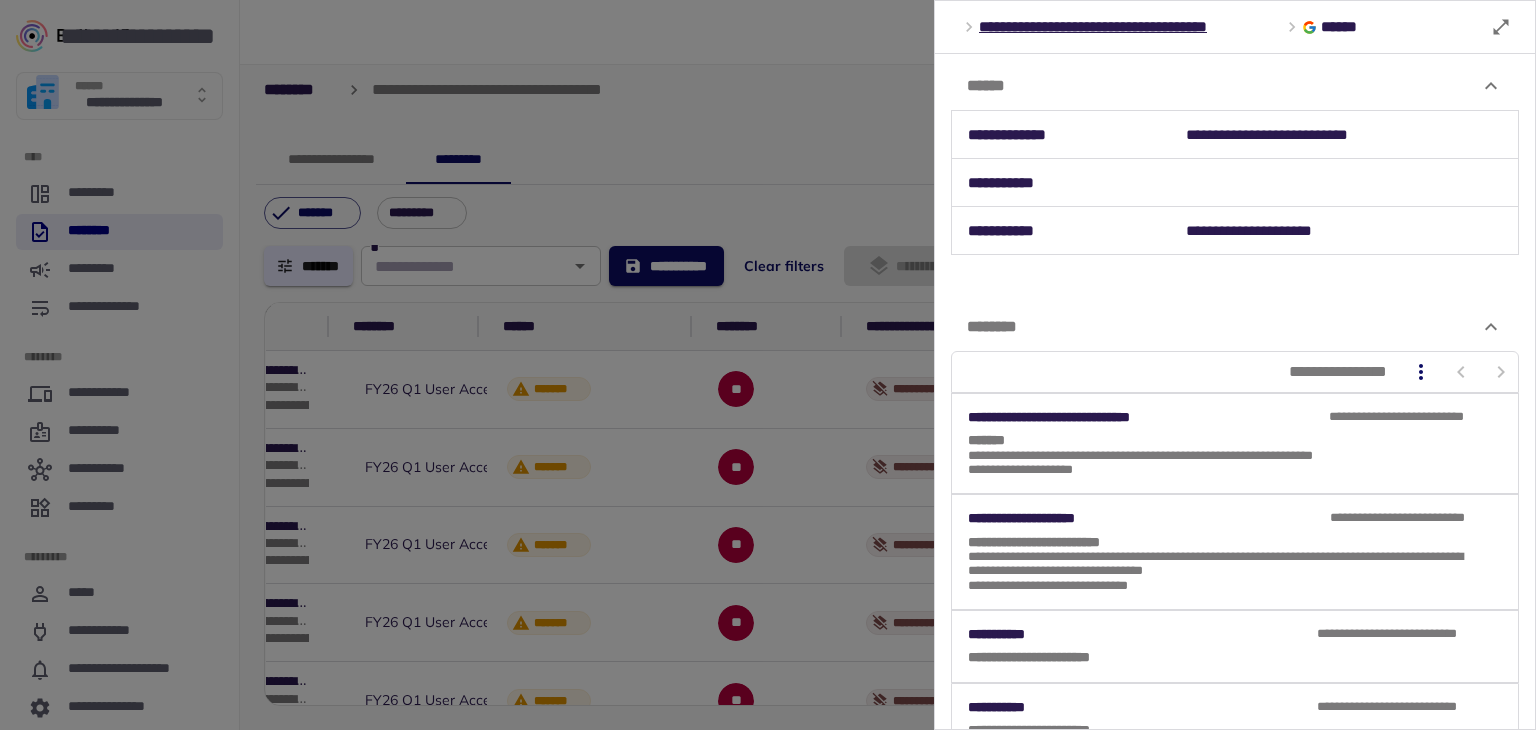 click at bounding box center (768, 365) 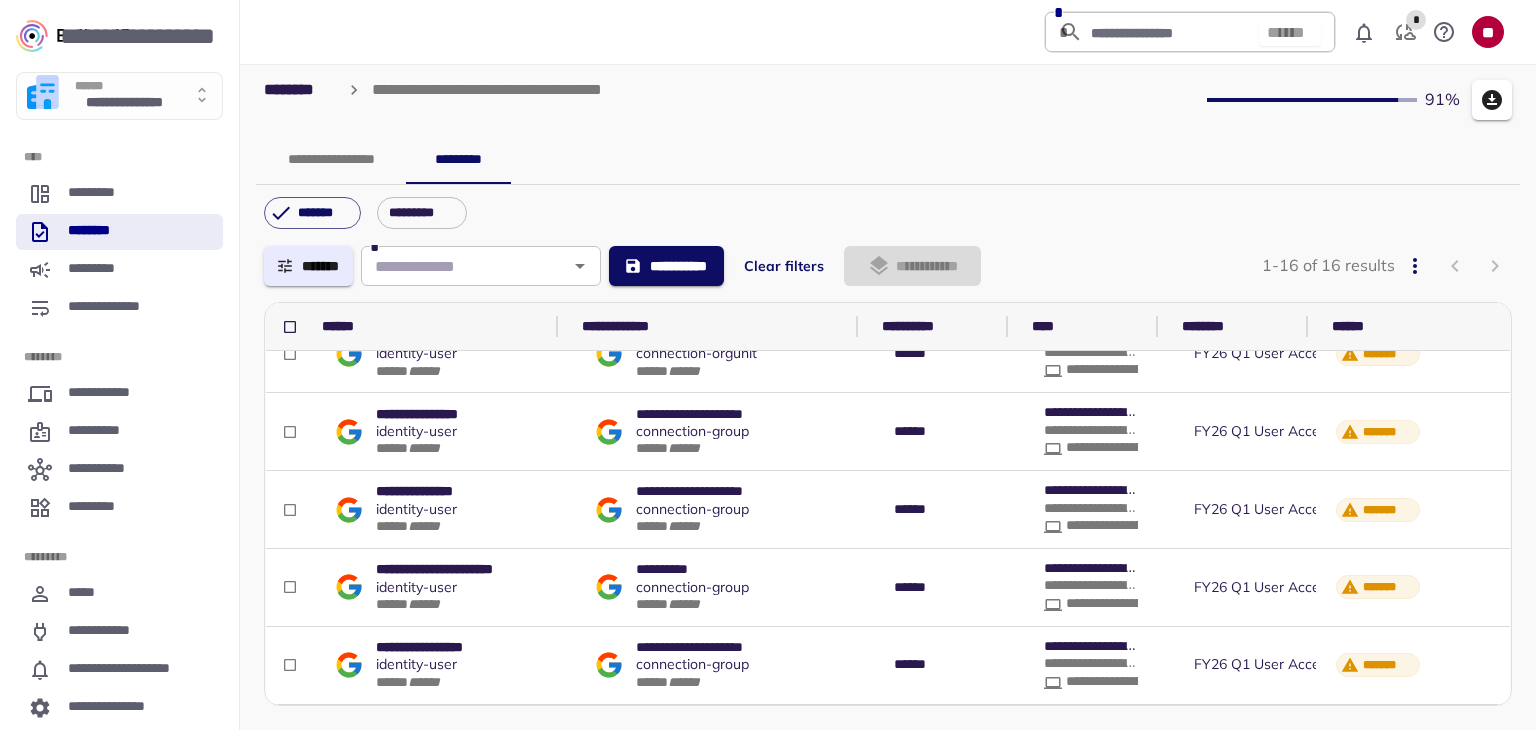scroll, scrollTop: 902, scrollLeft: 0, axis: vertical 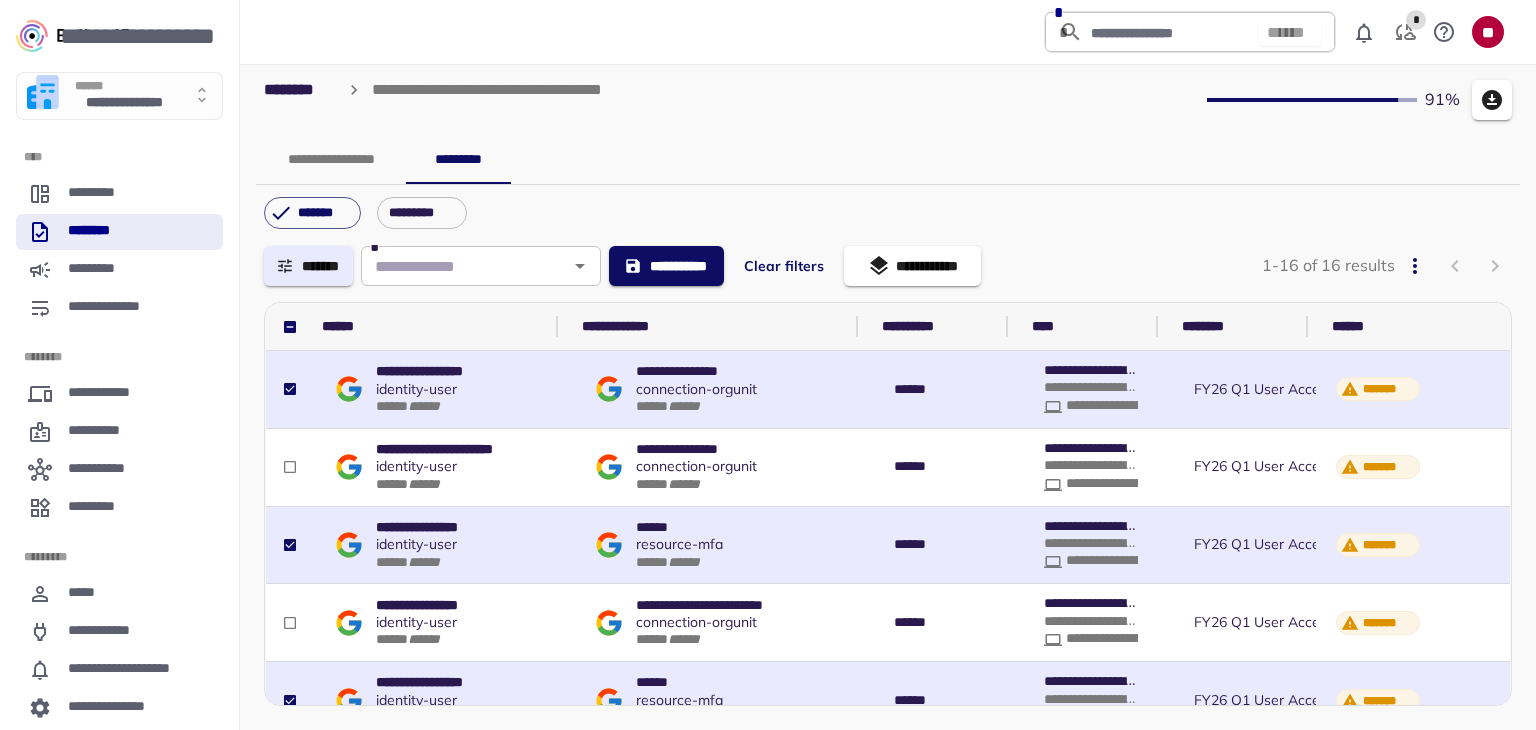 click on "**********" at bounding box center (912, 266) 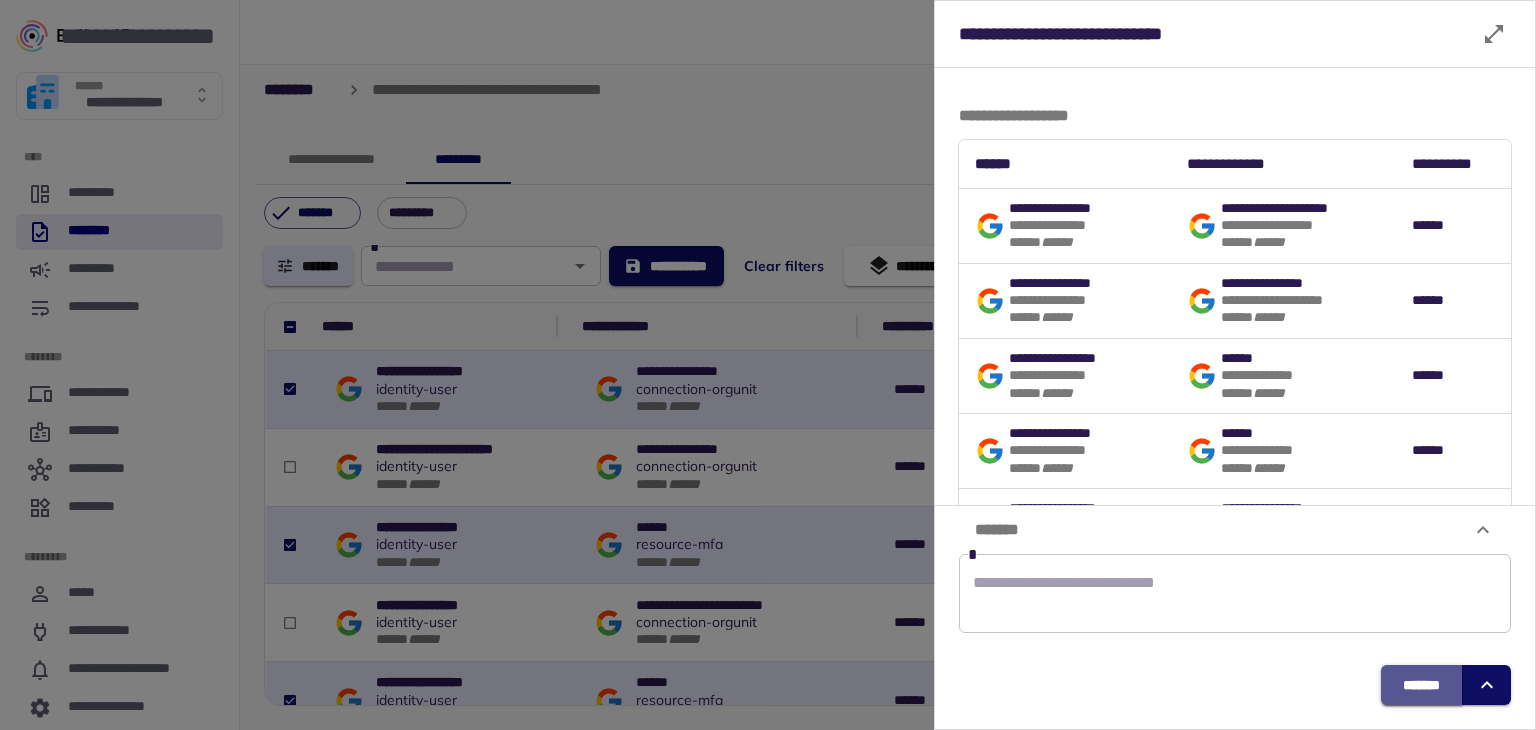 click on "*******" at bounding box center [1421, 685] 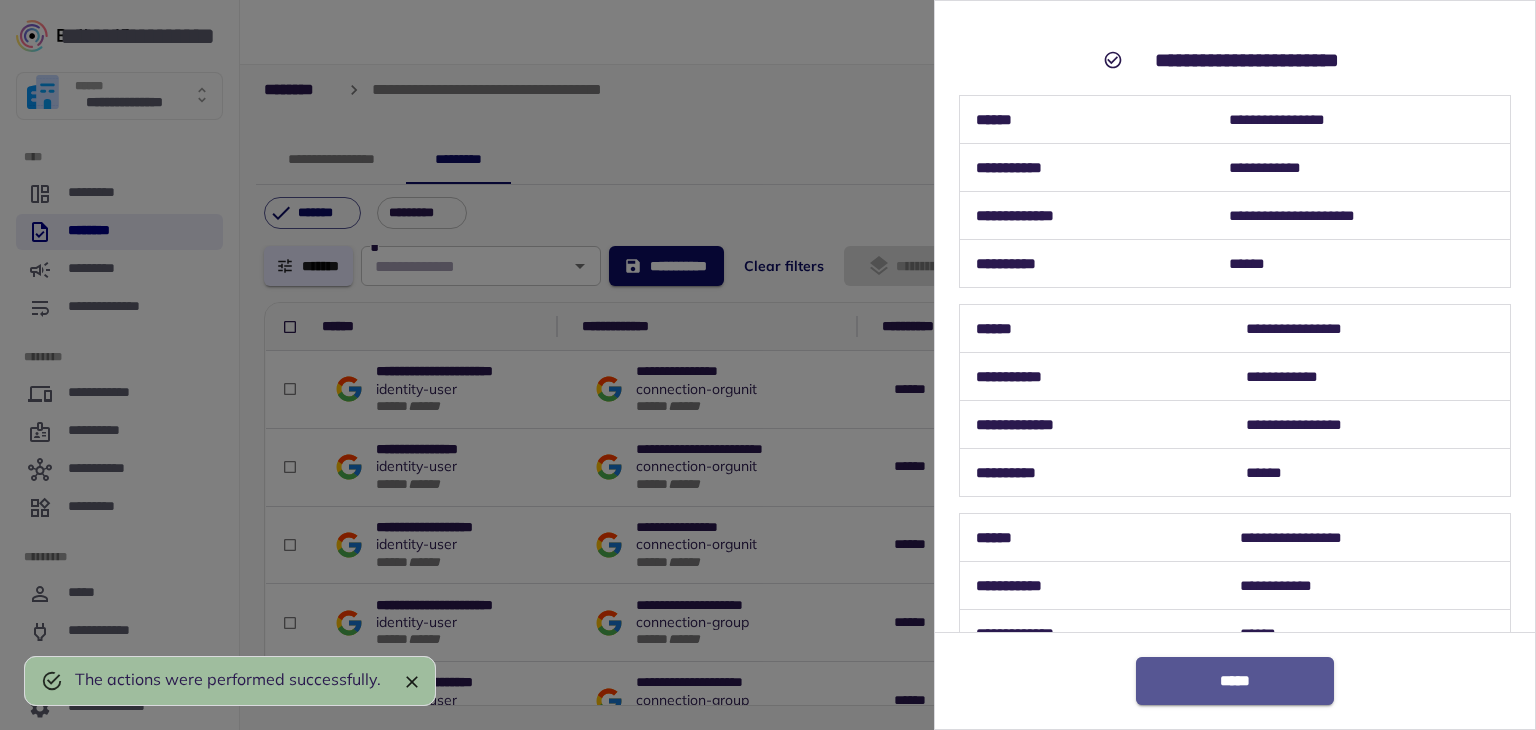 click on "*****" at bounding box center (1235, 681) 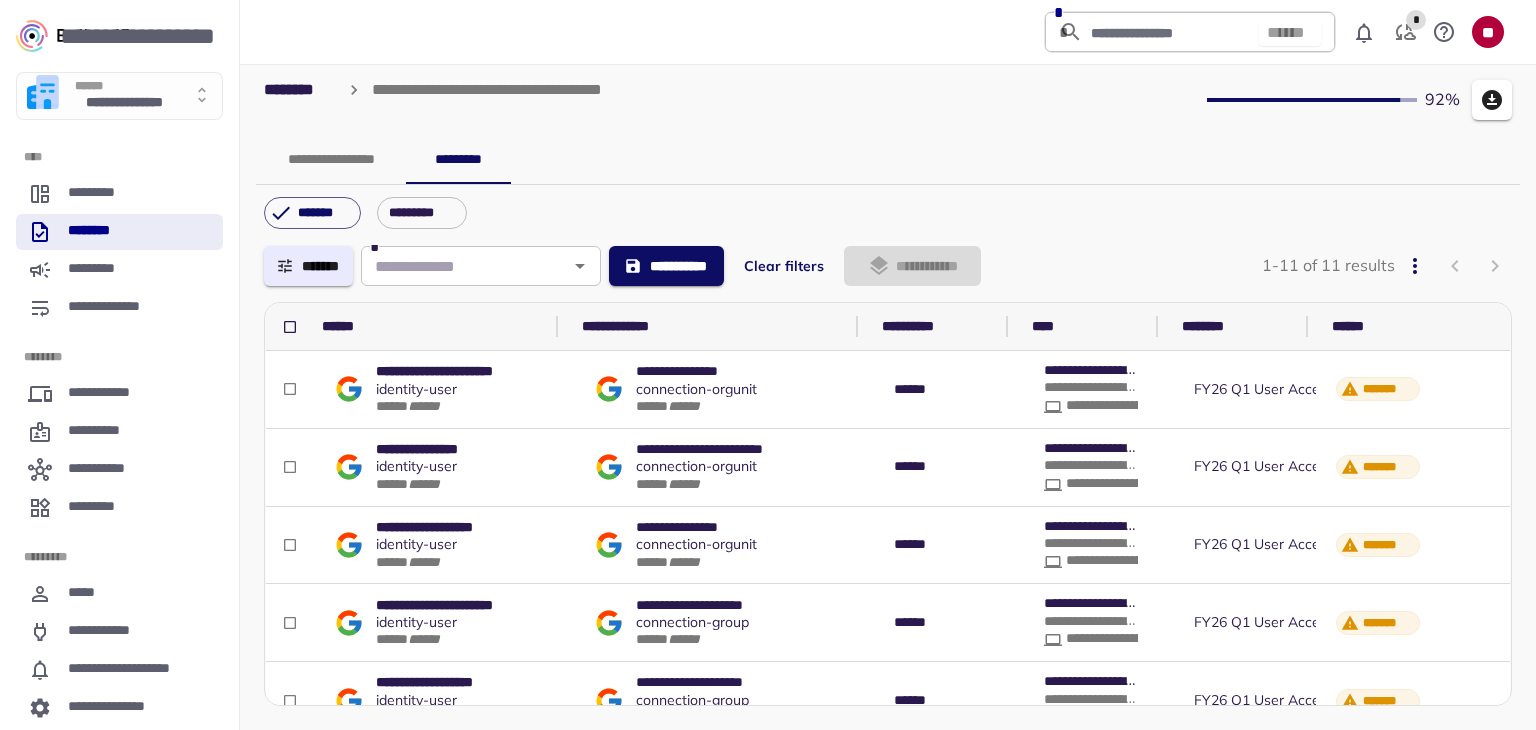 click on "**********" at bounding box center (888, 160) 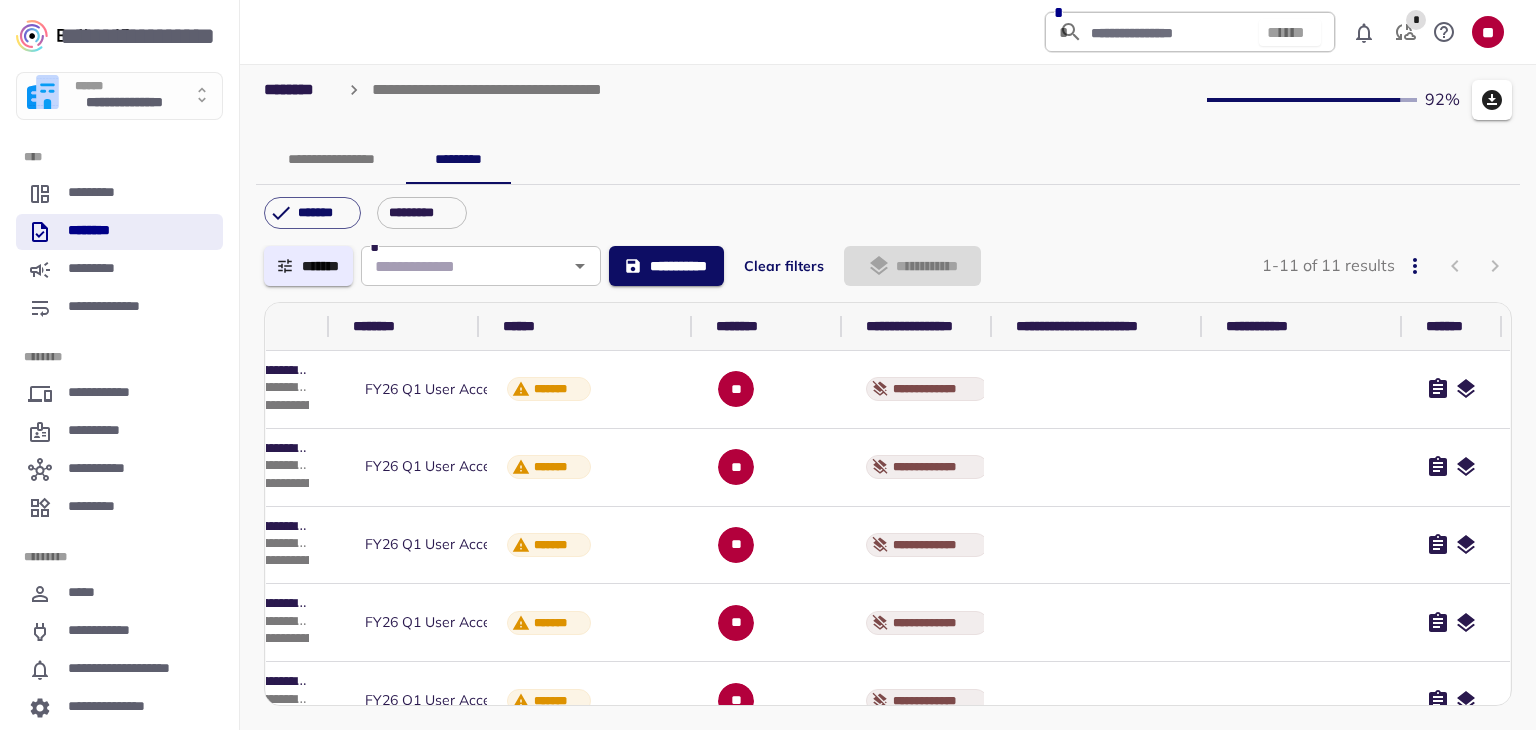click 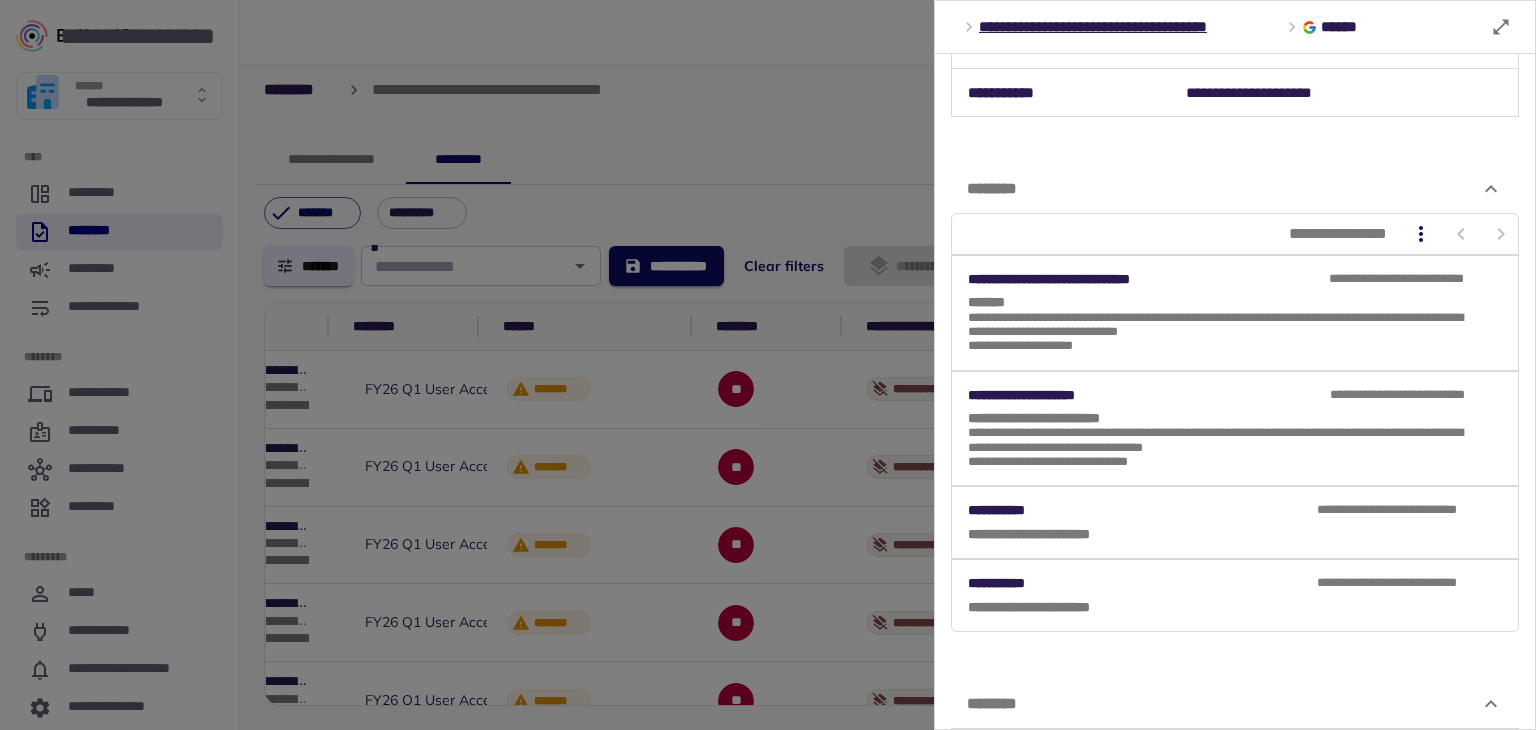 scroll, scrollTop: 0, scrollLeft: 0, axis: both 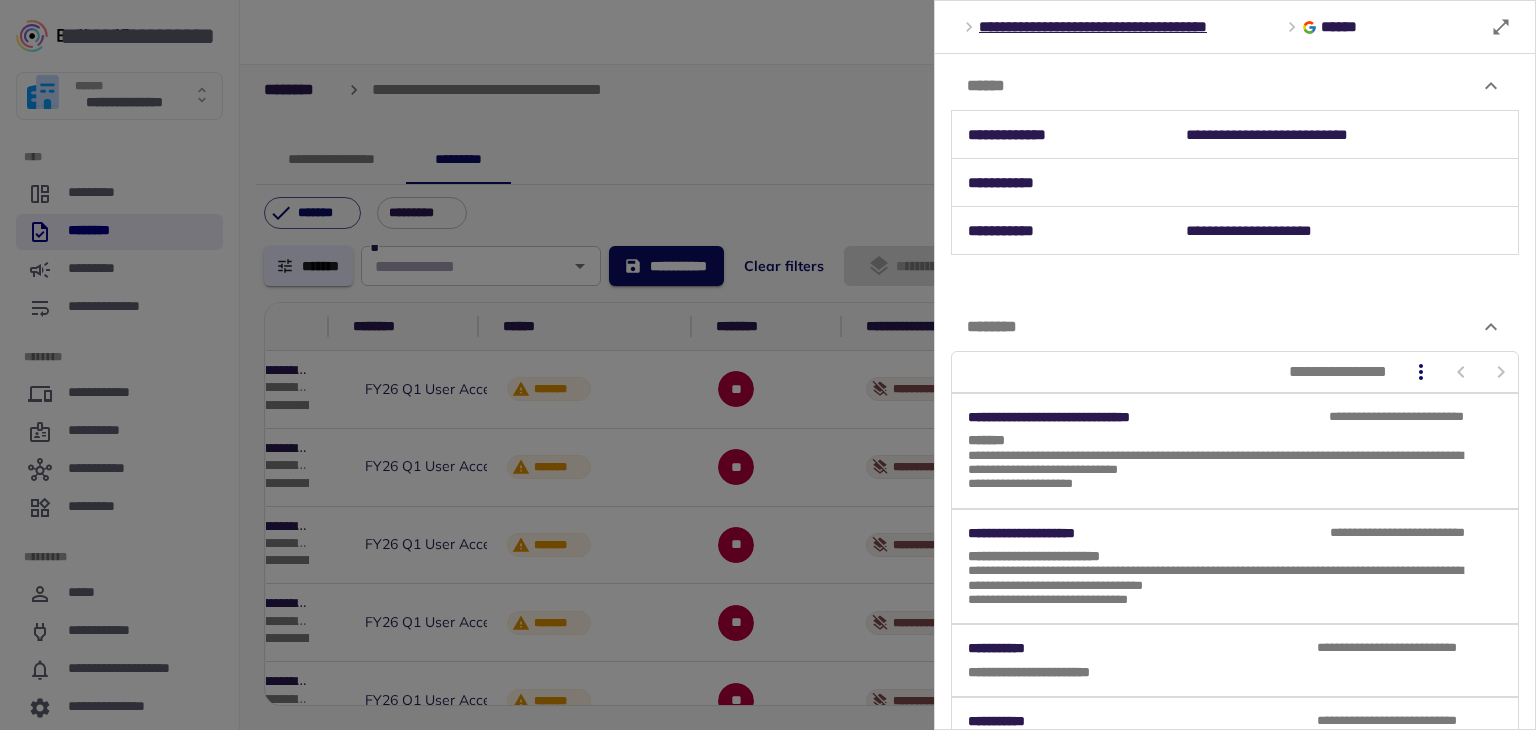 click at bounding box center [768, 365] 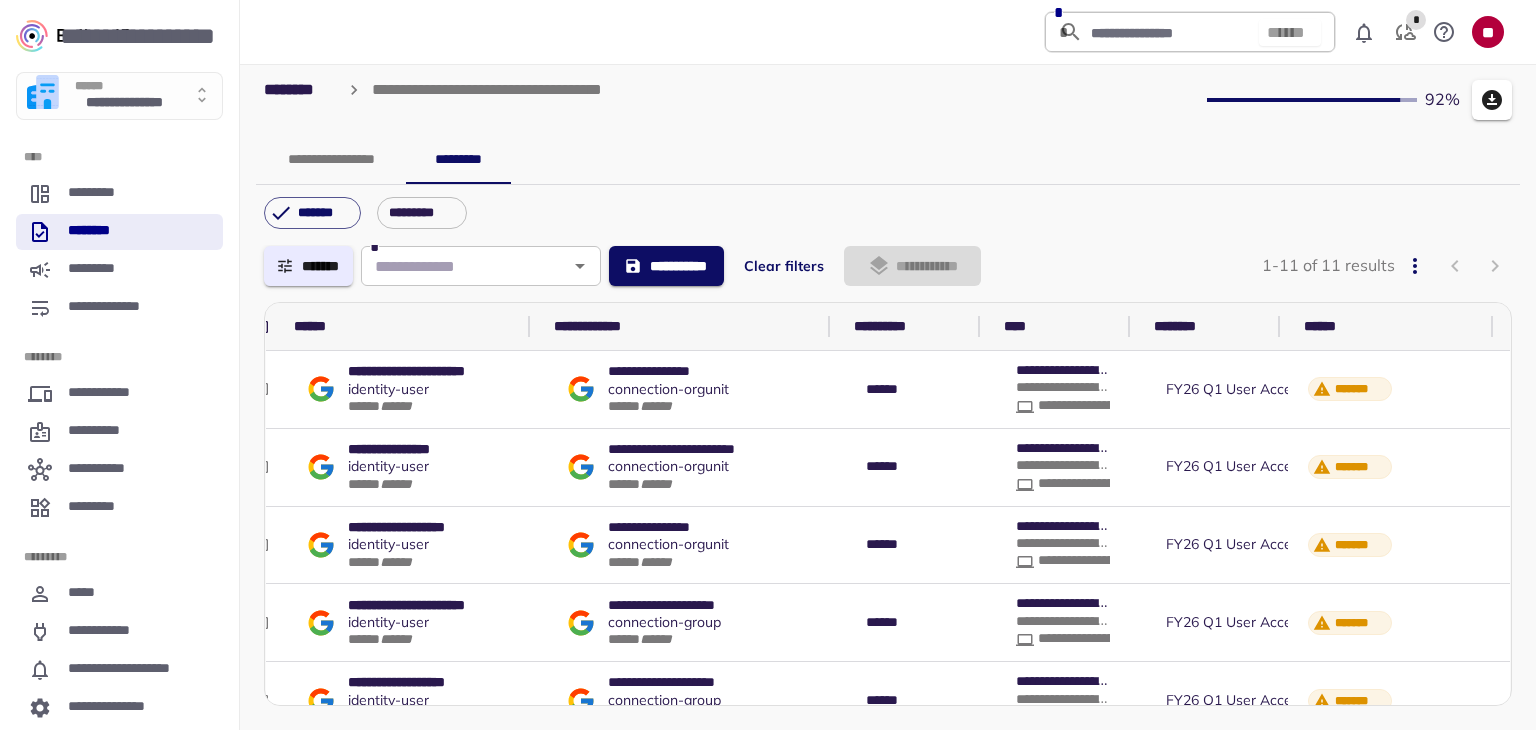 scroll, scrollTop: 0, scrollLeft: 0, axis: both 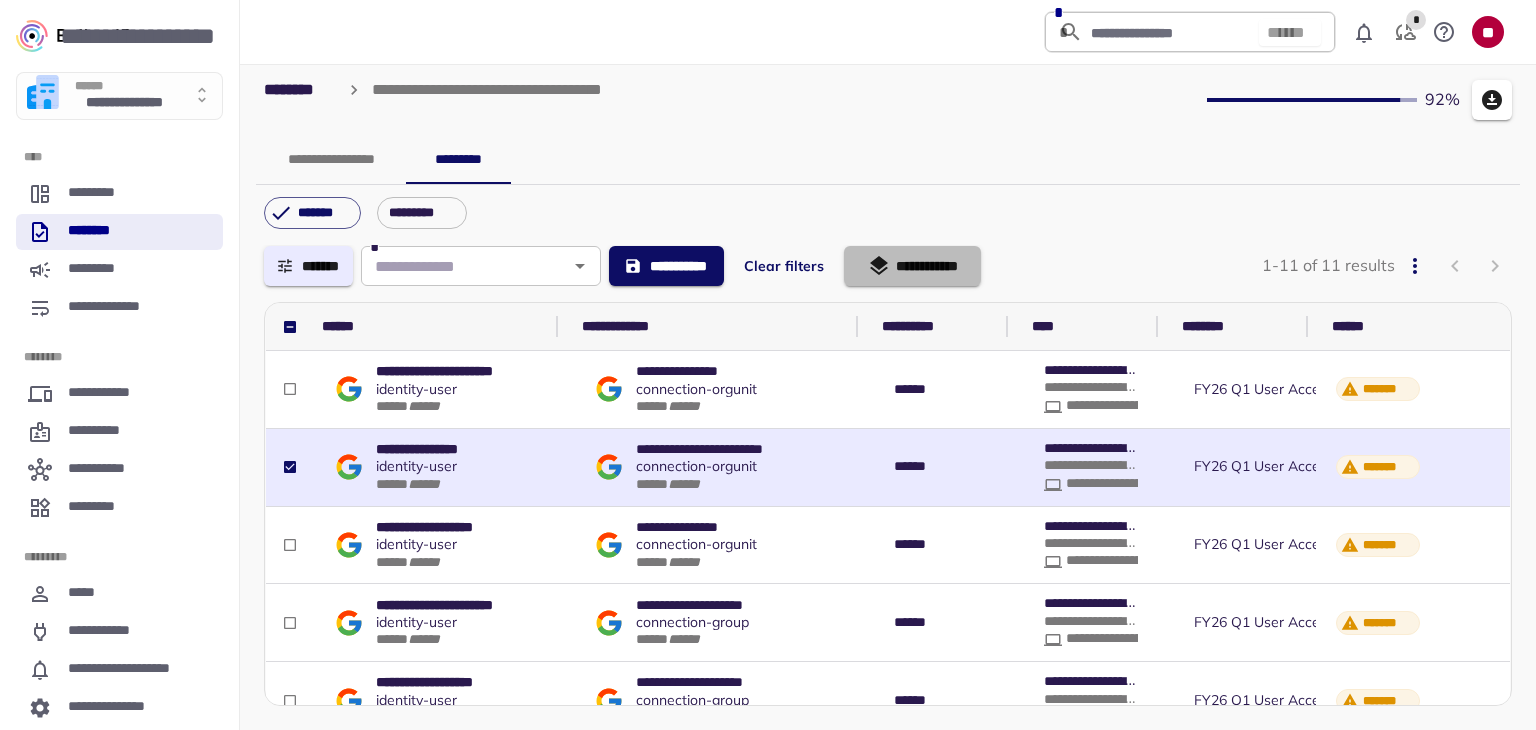 click on "**********" at bounding box center (912, 266) 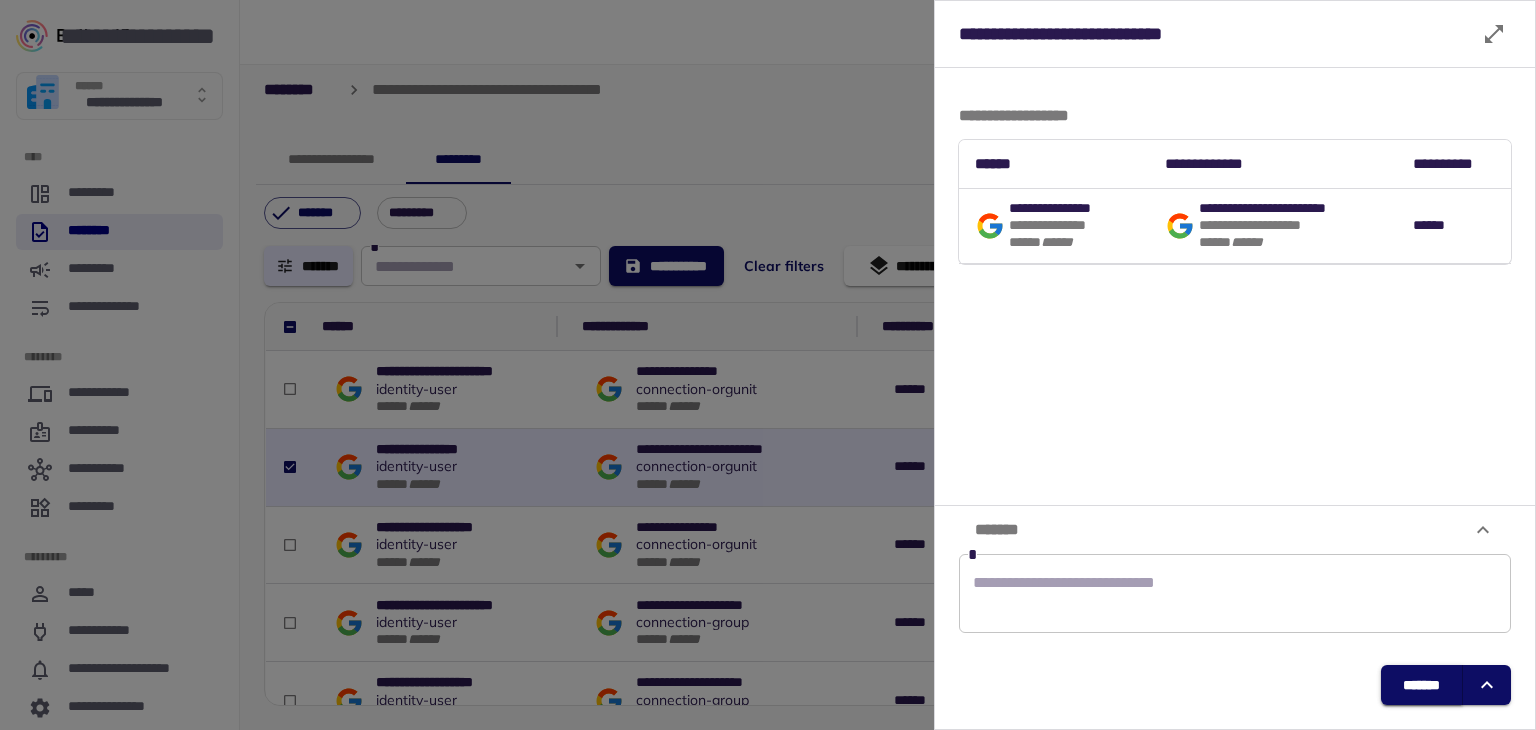 click on "*******" at bounding box center [1421, 685] 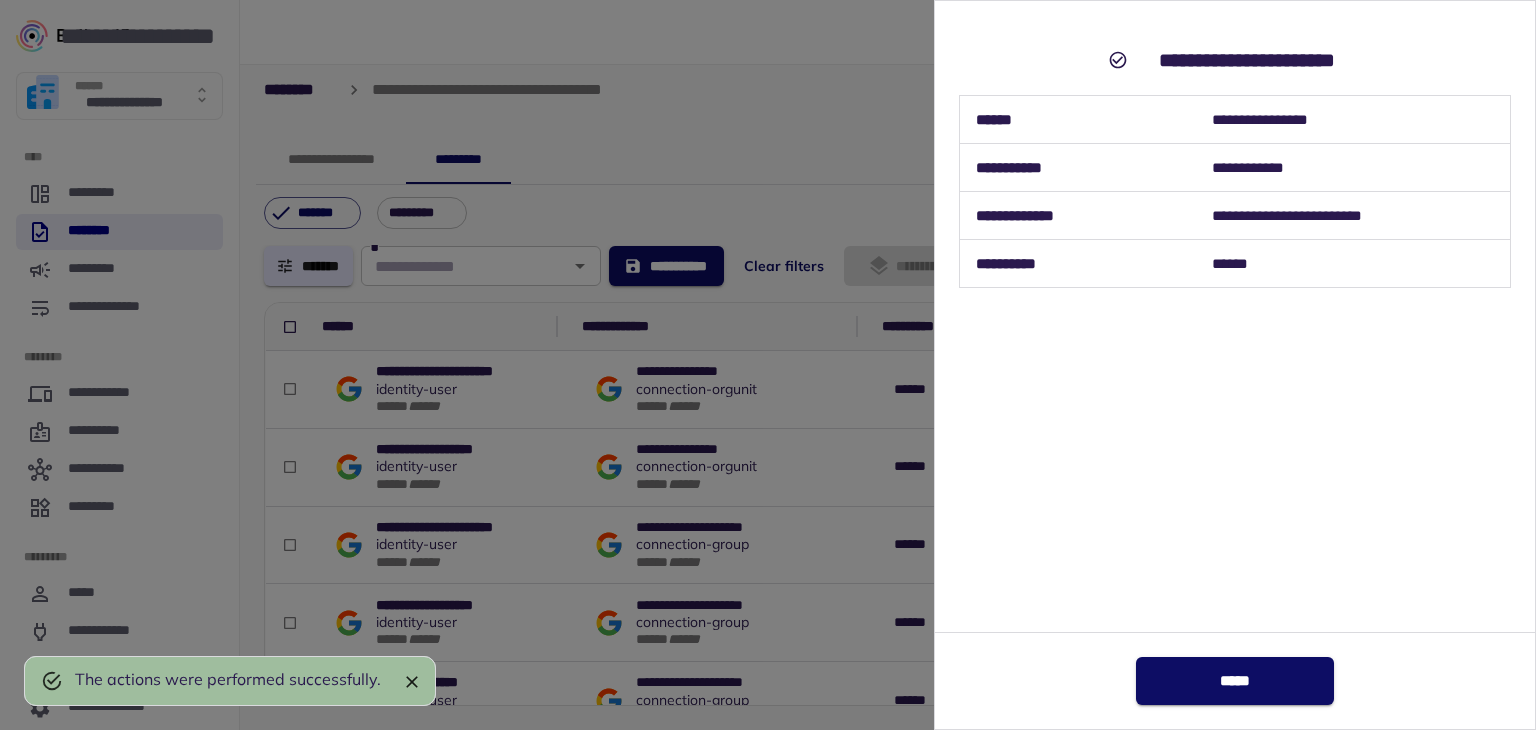 click on "*****" at bounding box center (1235, 681) 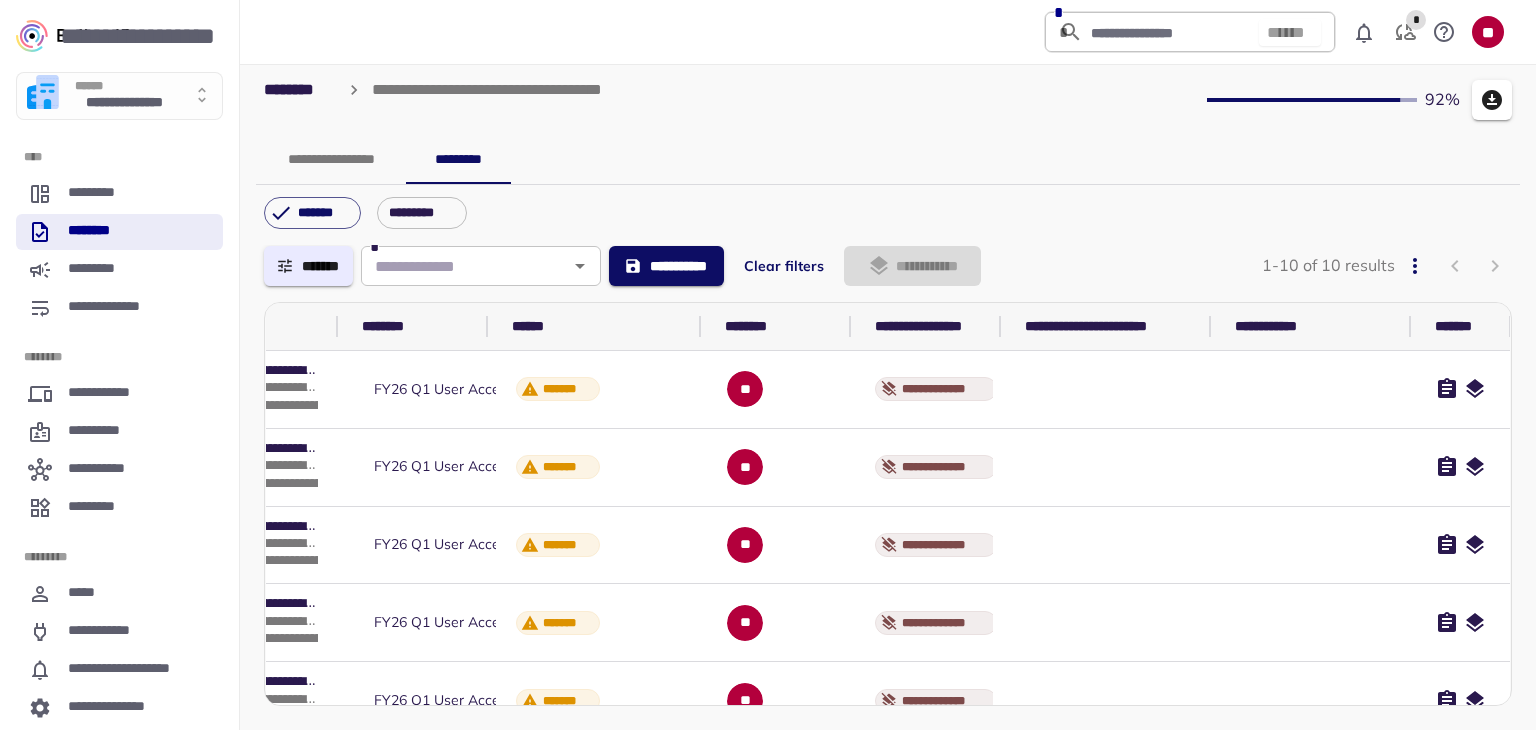 scroll, scrollTop: 0, scrollLeft: 843, axis: horizontal 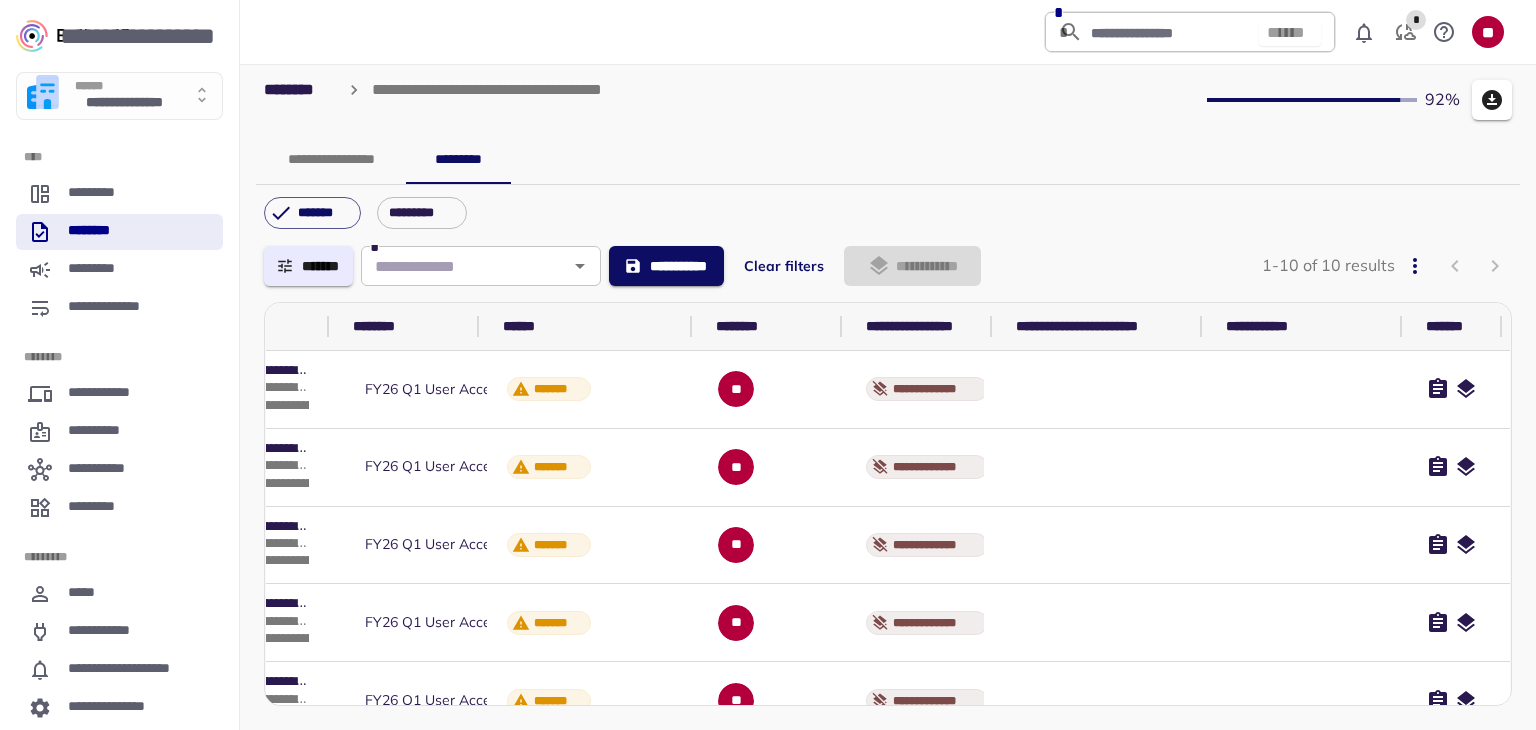 click 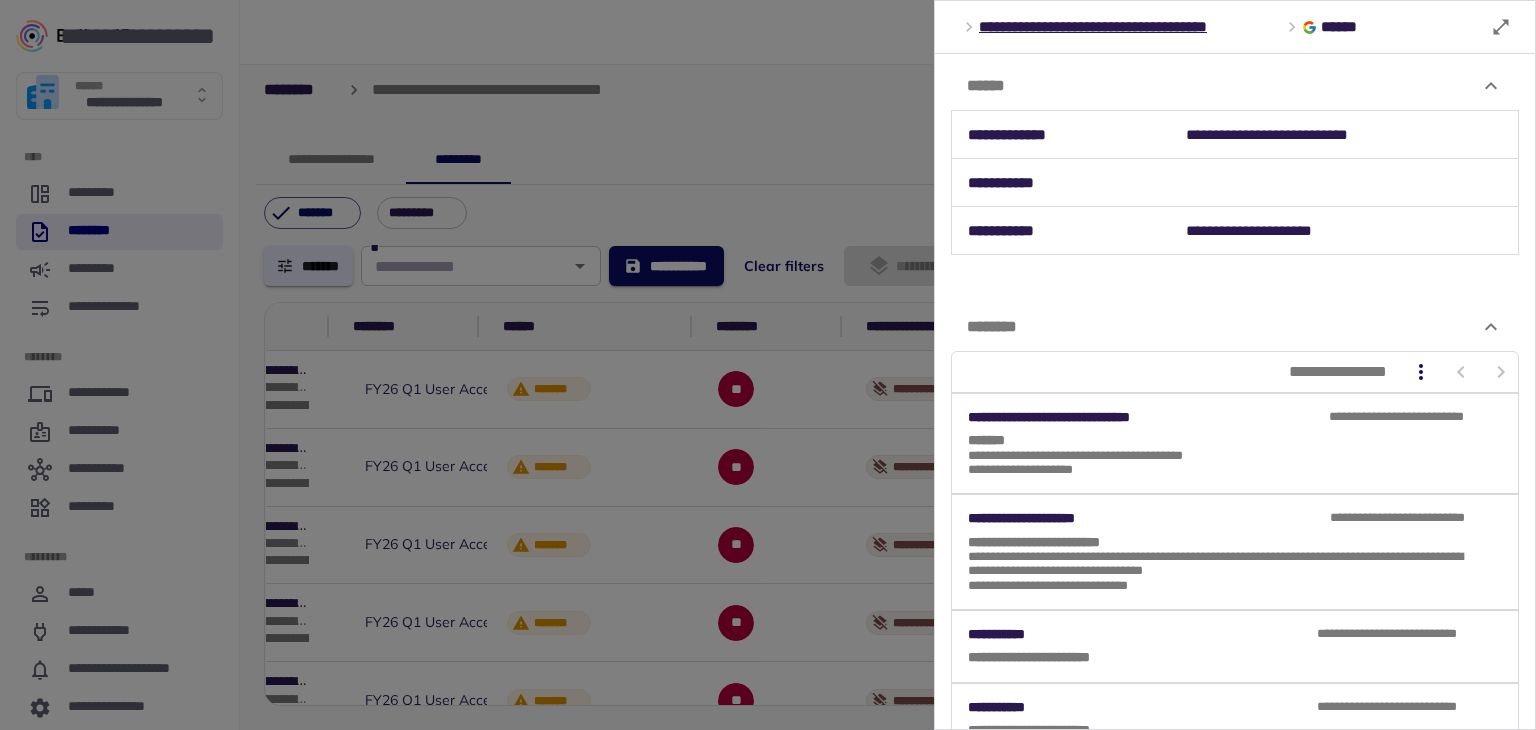 click at bounding box center (768, 365) 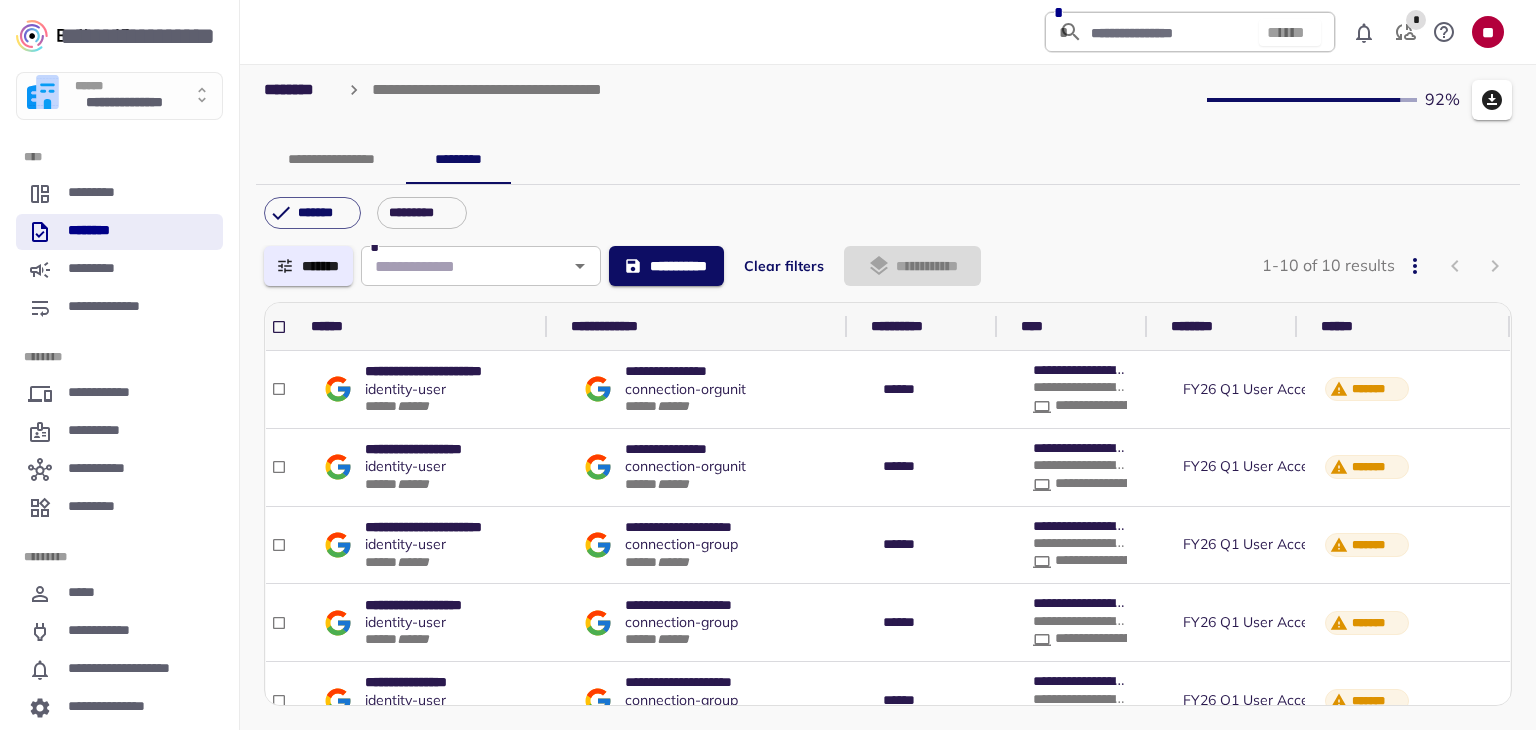 scroll, scrollTop: 0, scrollLeft: 0, axis: both 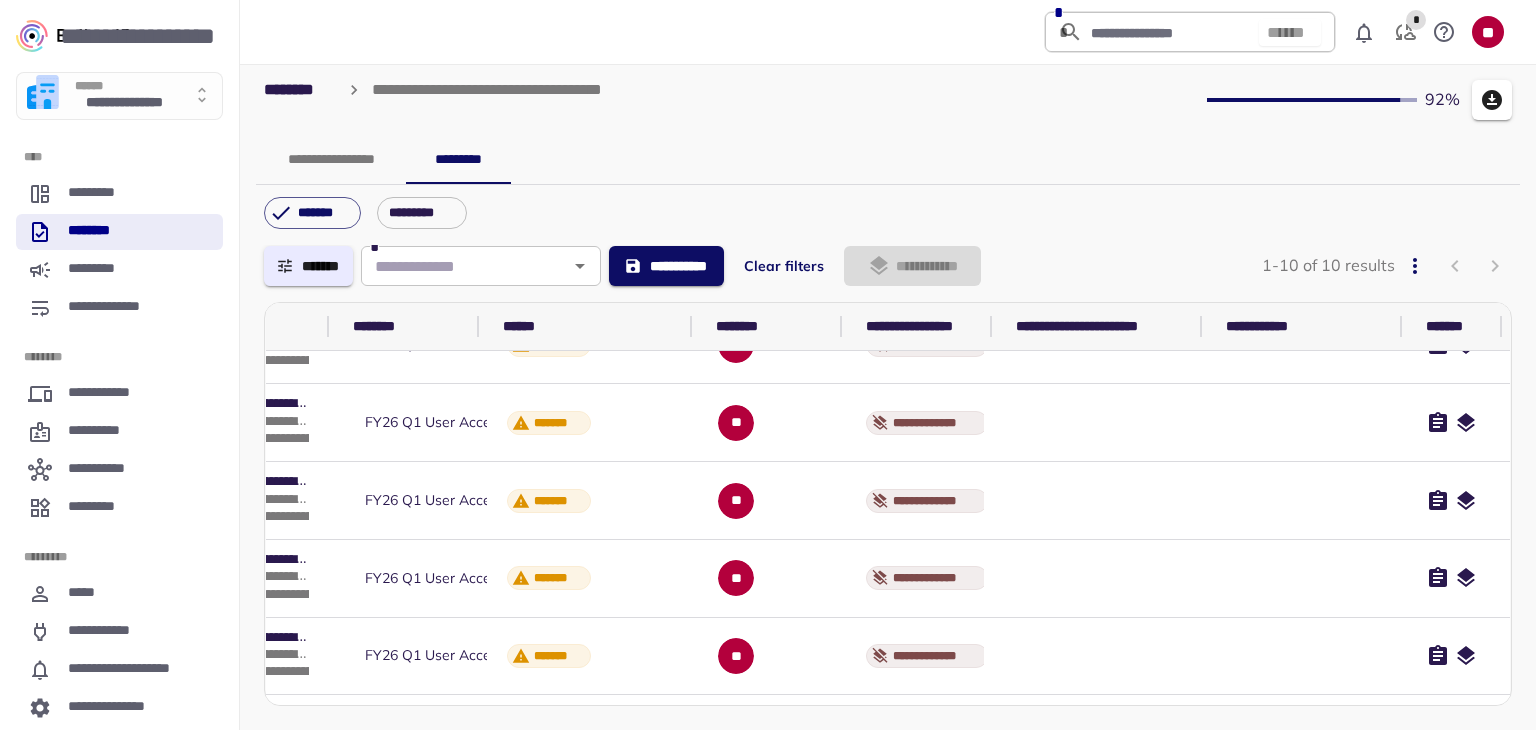 click 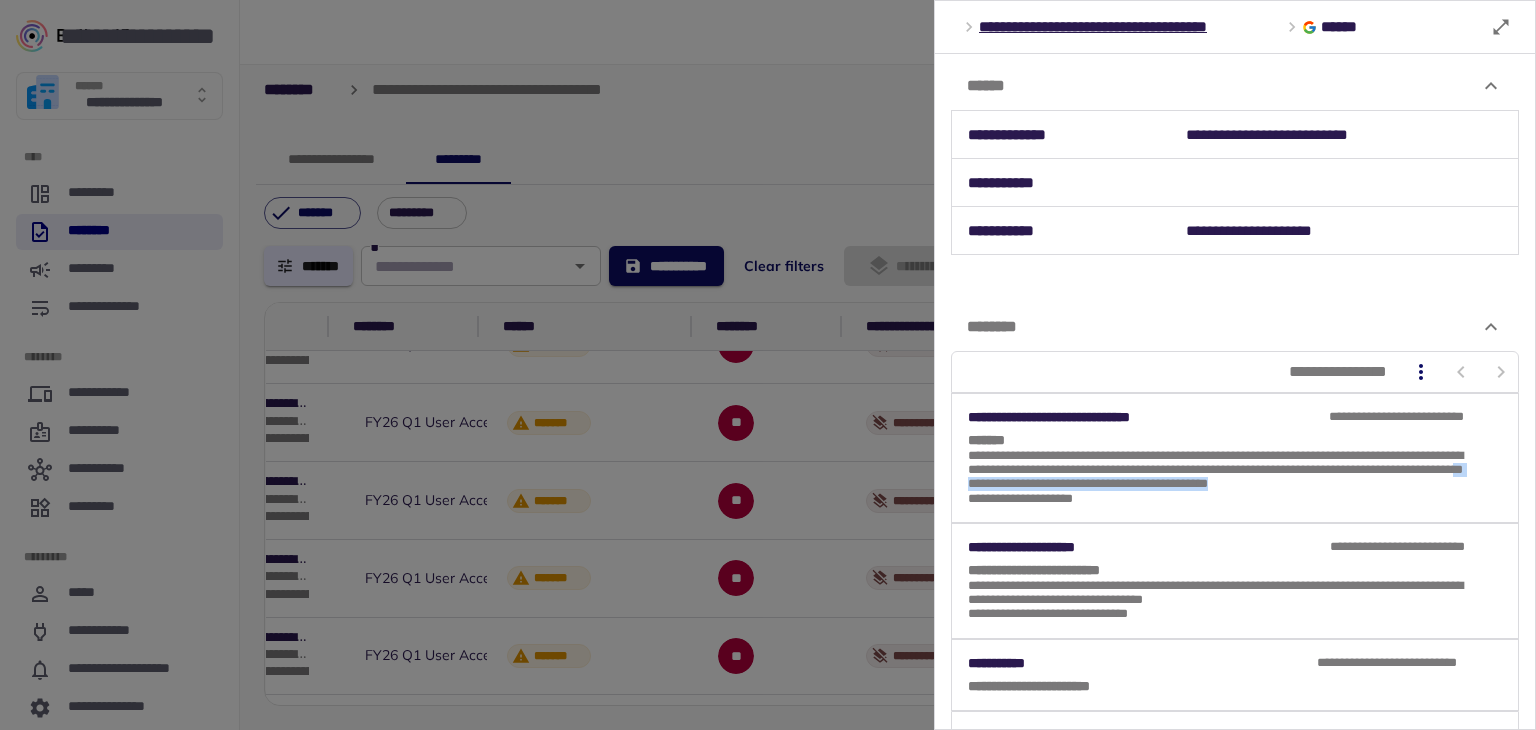 drag, startPoint x: 1403, startPoint y: 484, endPoint x: 1101, endPoint y: 487, distance: 302.0149 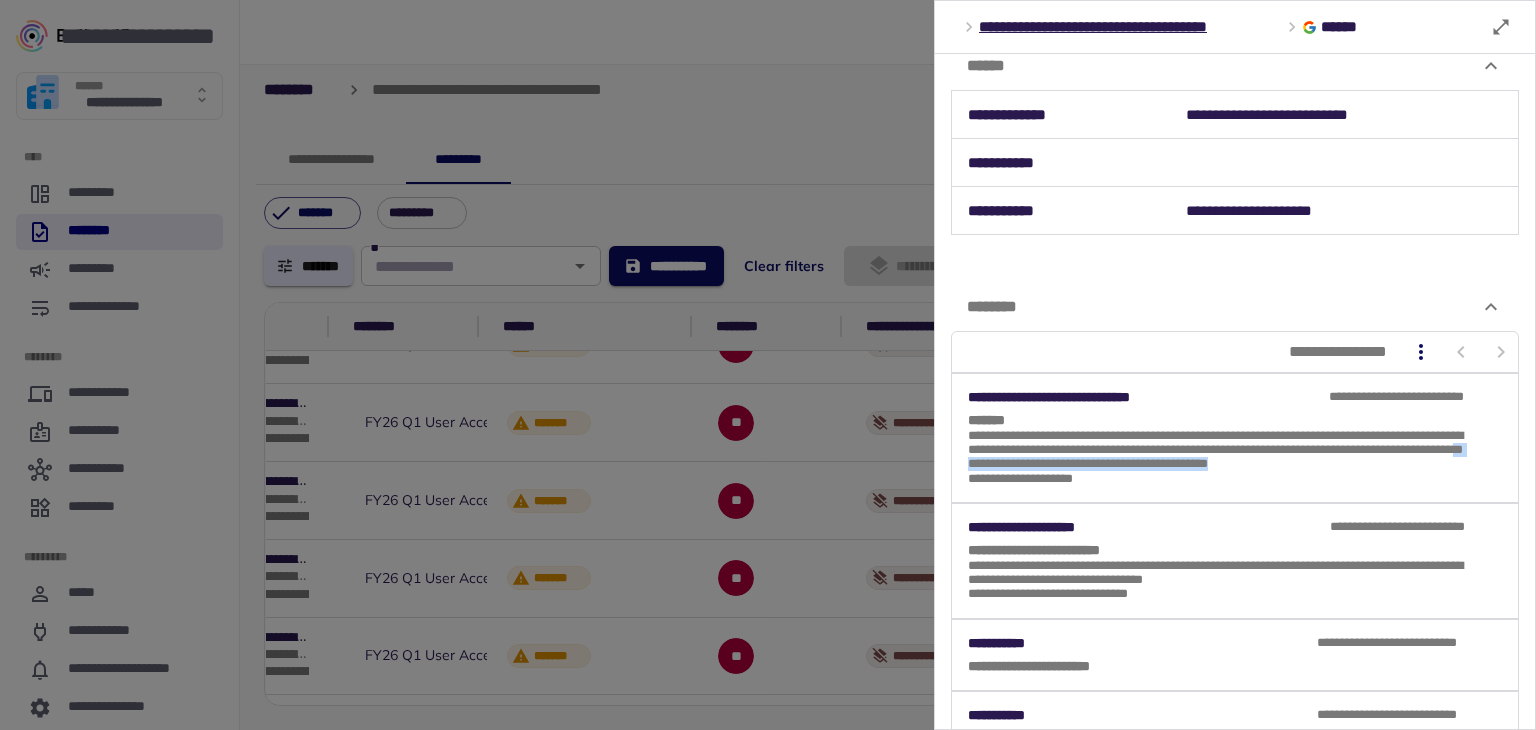 scroll, scrollTop: 0, scrollLeft: 0, axis: both 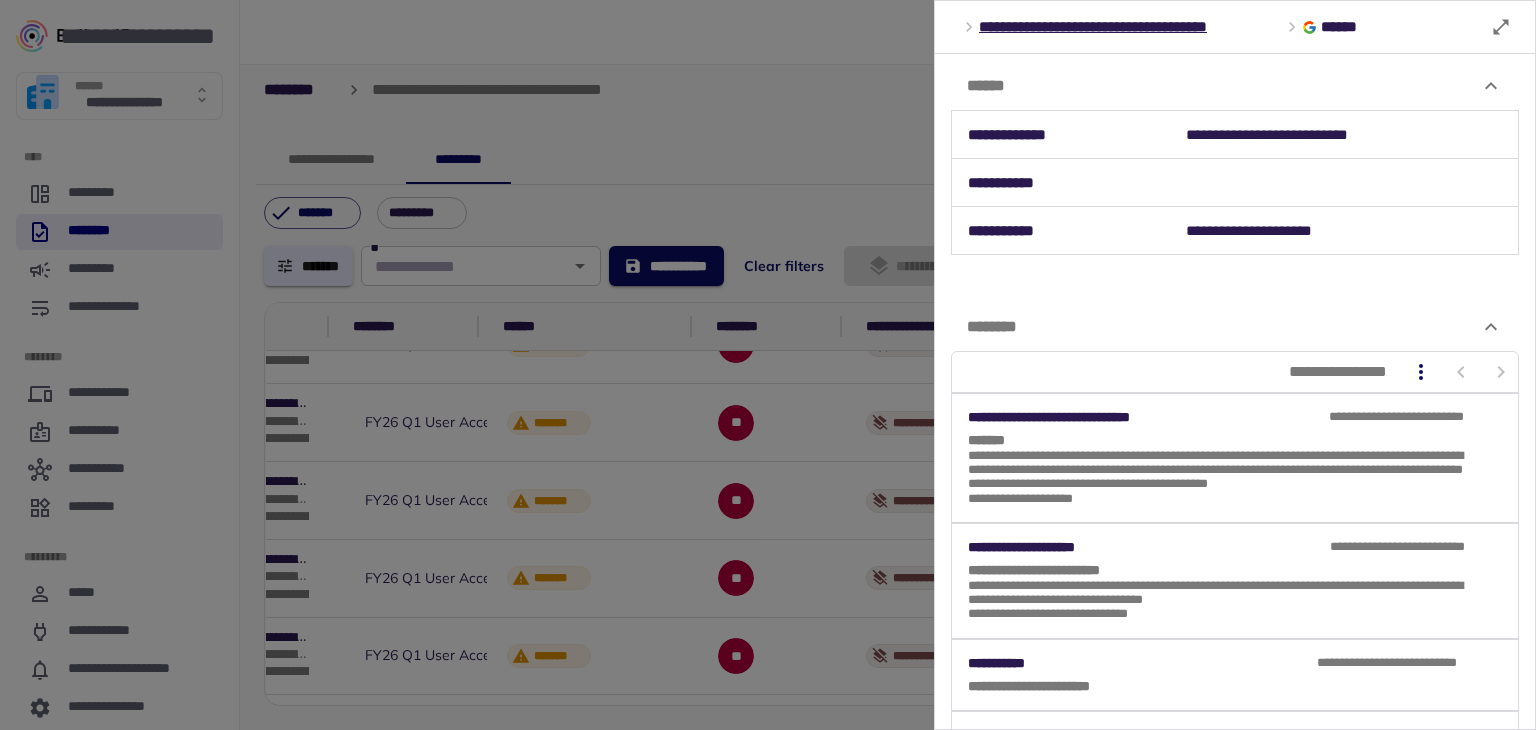 click at bounding box center (768, 365) 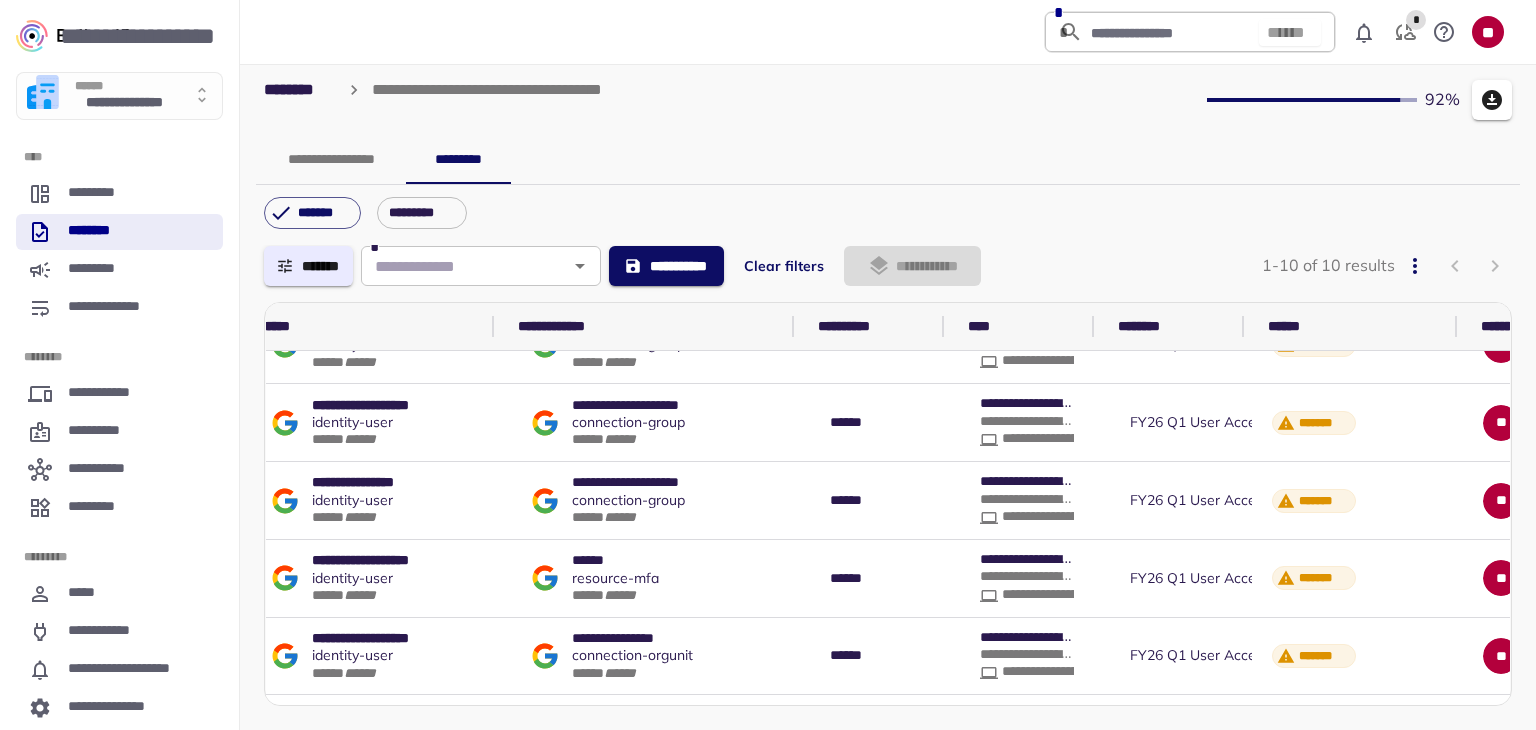 scroll, scrollTop: 200, scrollLeft: 0, axis: vertical 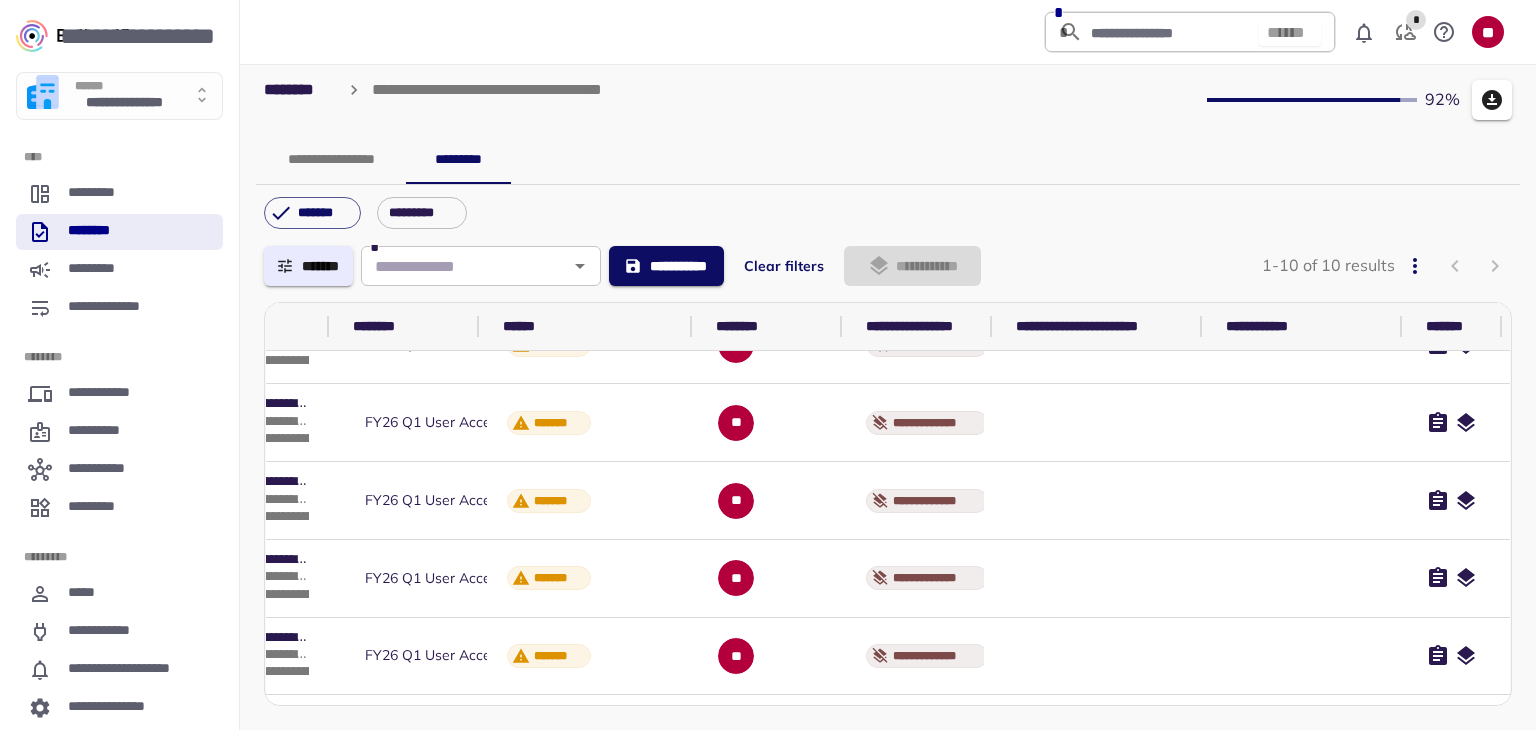 click 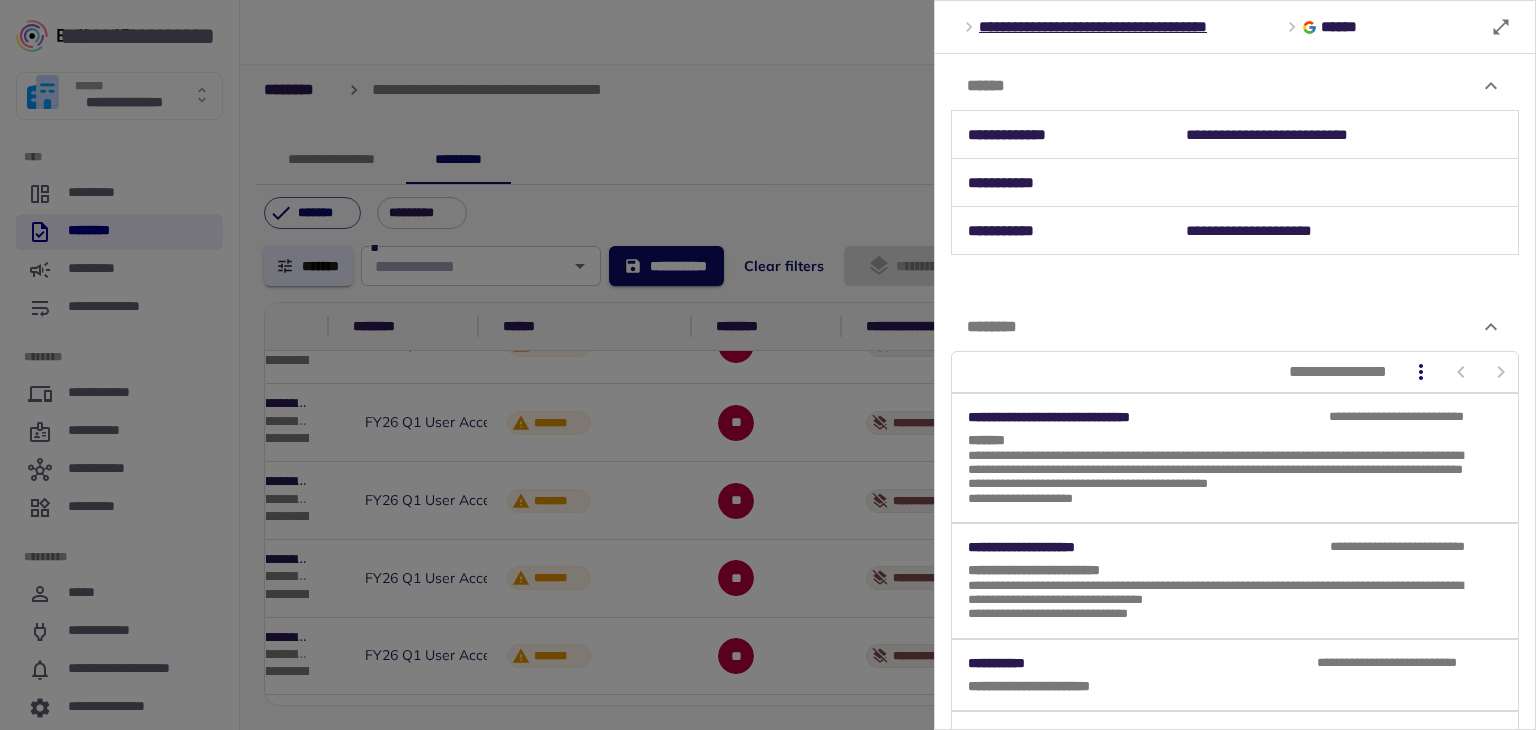 click at bounding box center [768, 365] 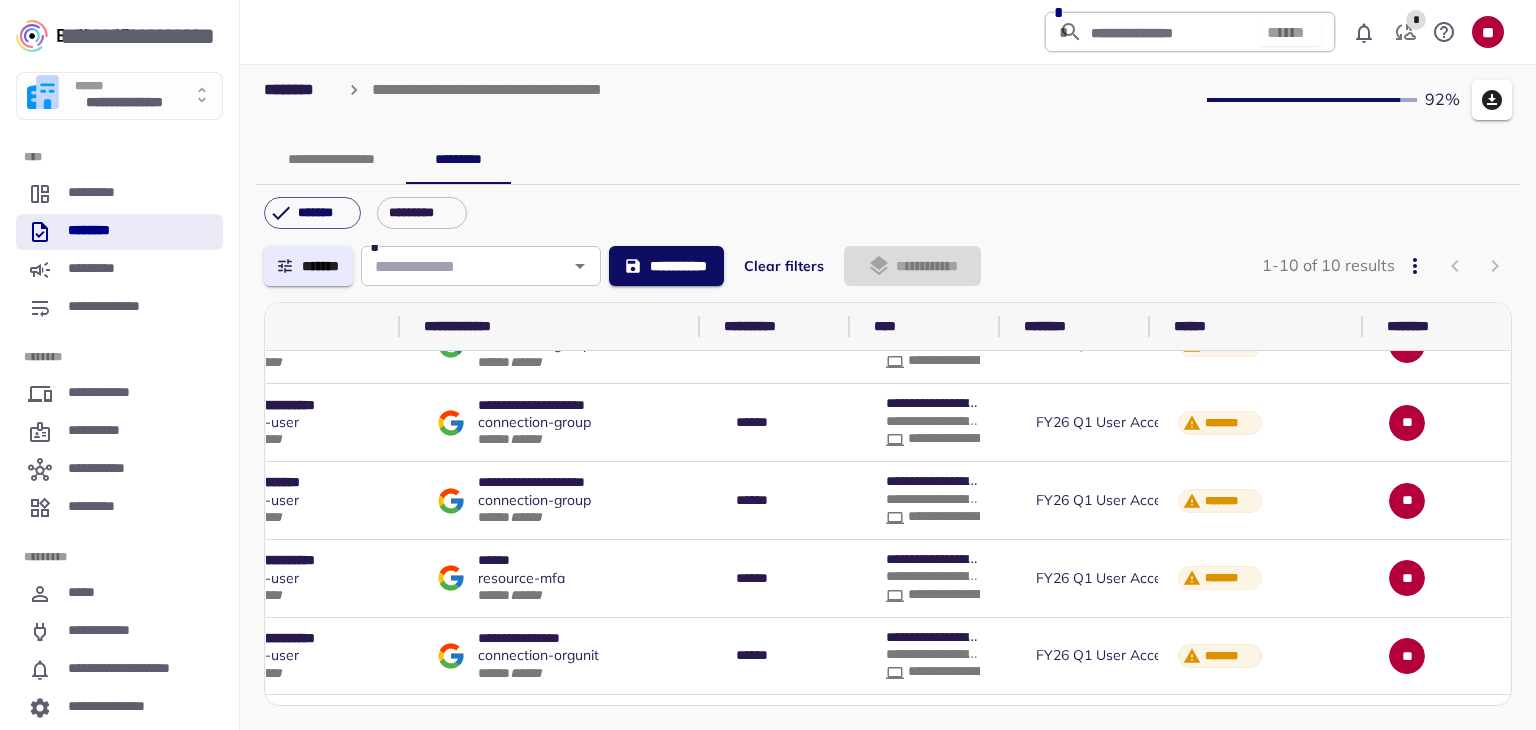 scroll, scrollTop: 200, scrollLeft: 0, axis: vertical 